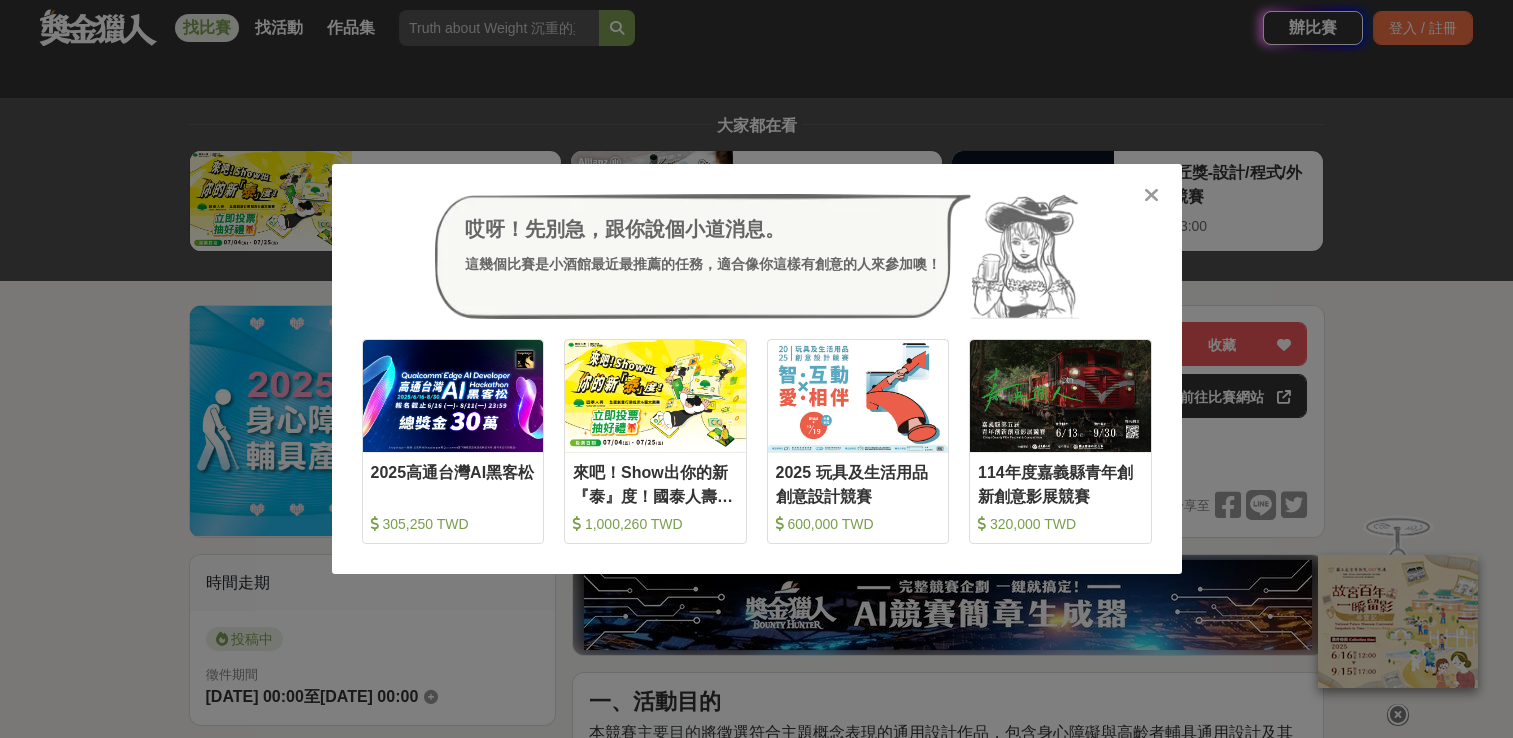 scroll, scrollTop: 1900, scrollLeft: 0, axis: vertical 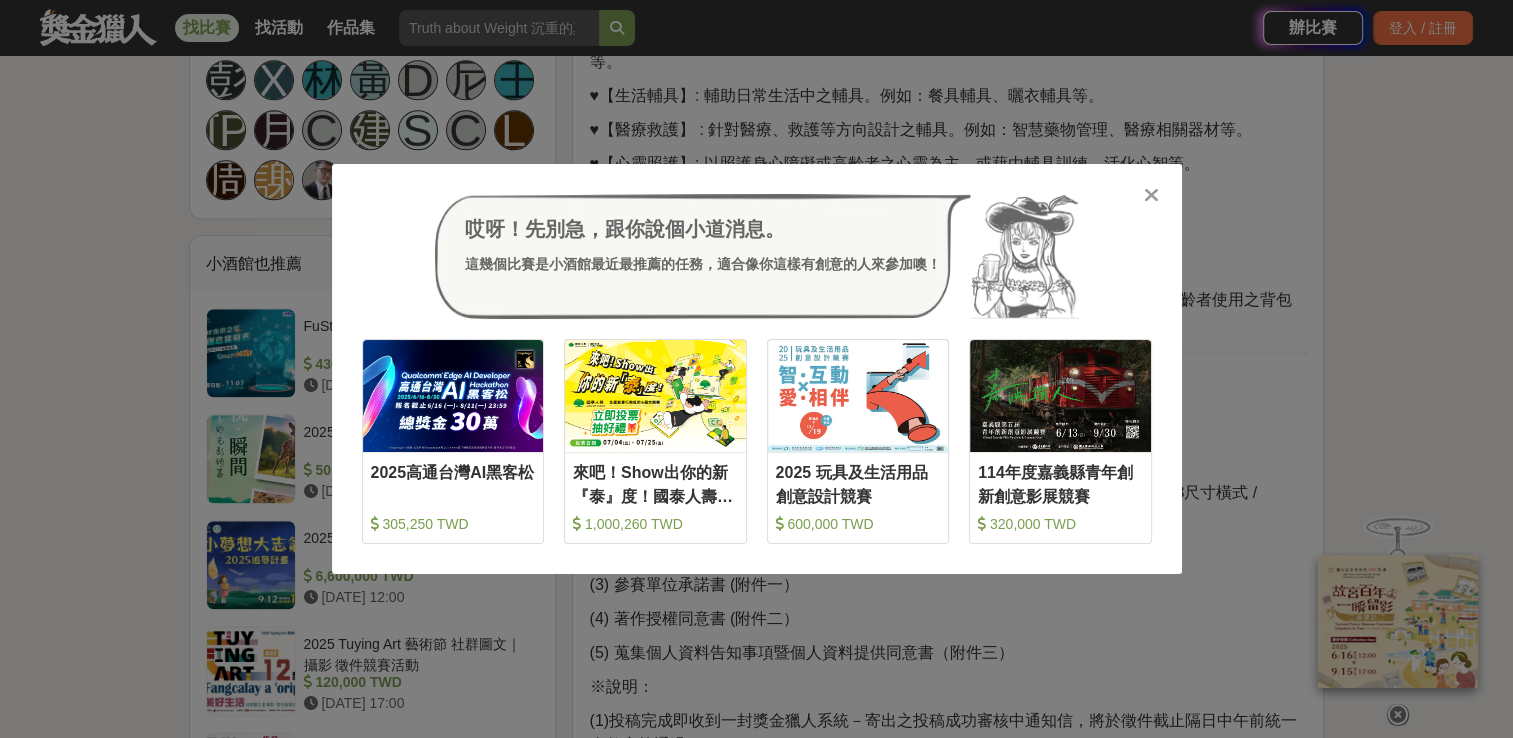drag, startPoint x: 1156, startPoint y: 191, endPoint x: 1042, endPoint y: 199, distance: 114.28036 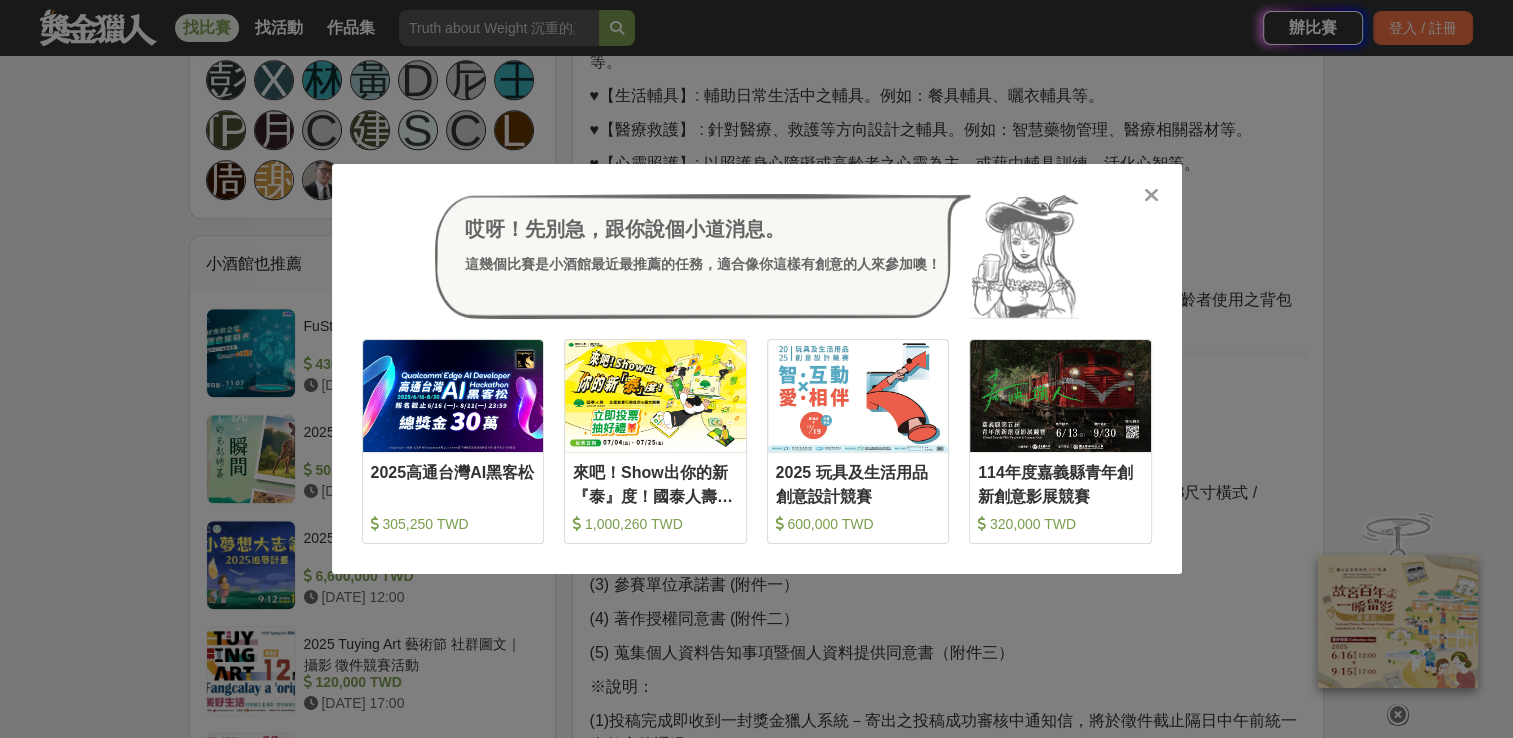 click at bounding box center (1151, 195) 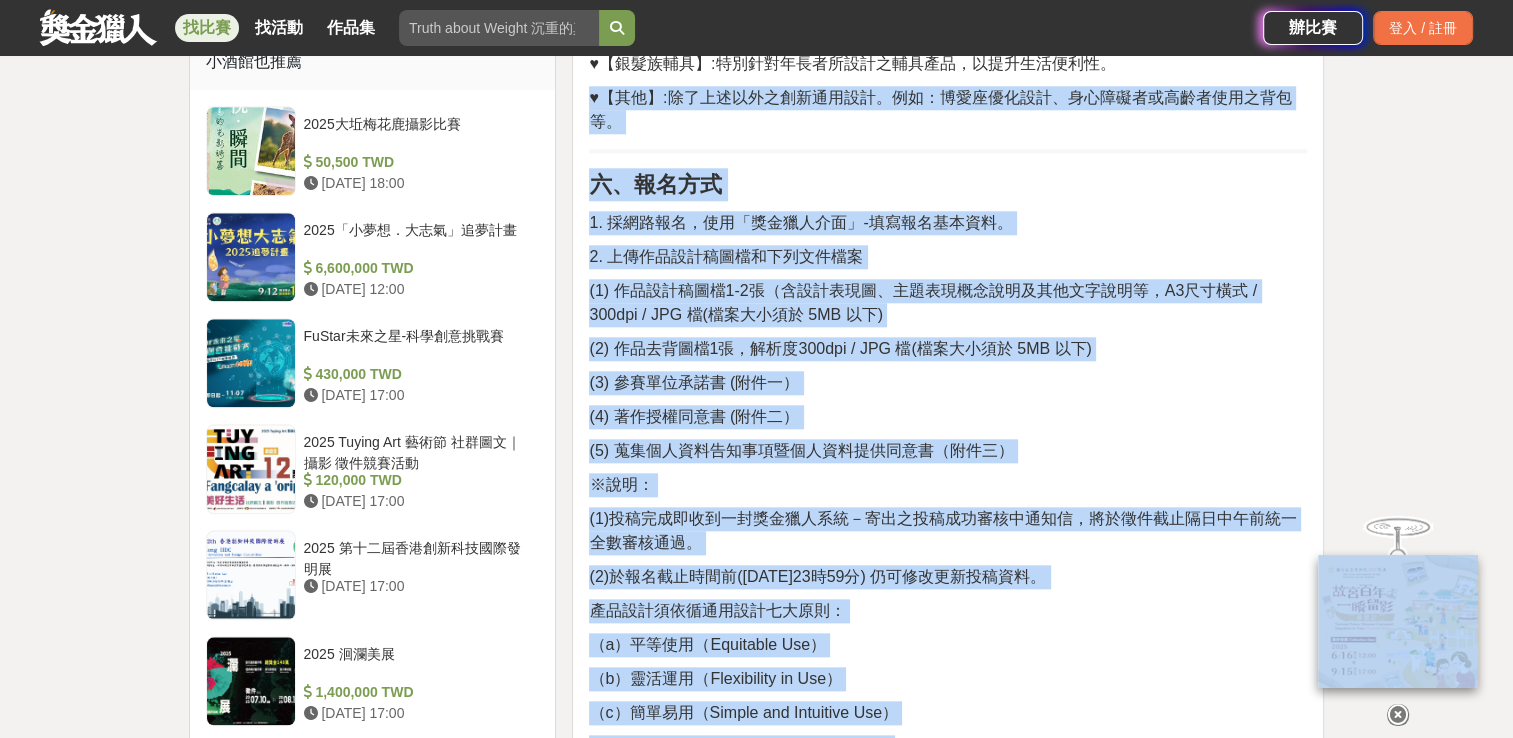 drag, startPoint x: 1008, startPoint y: 351, endPoint x: 902, endPoint y: 473, distance: 161.61684 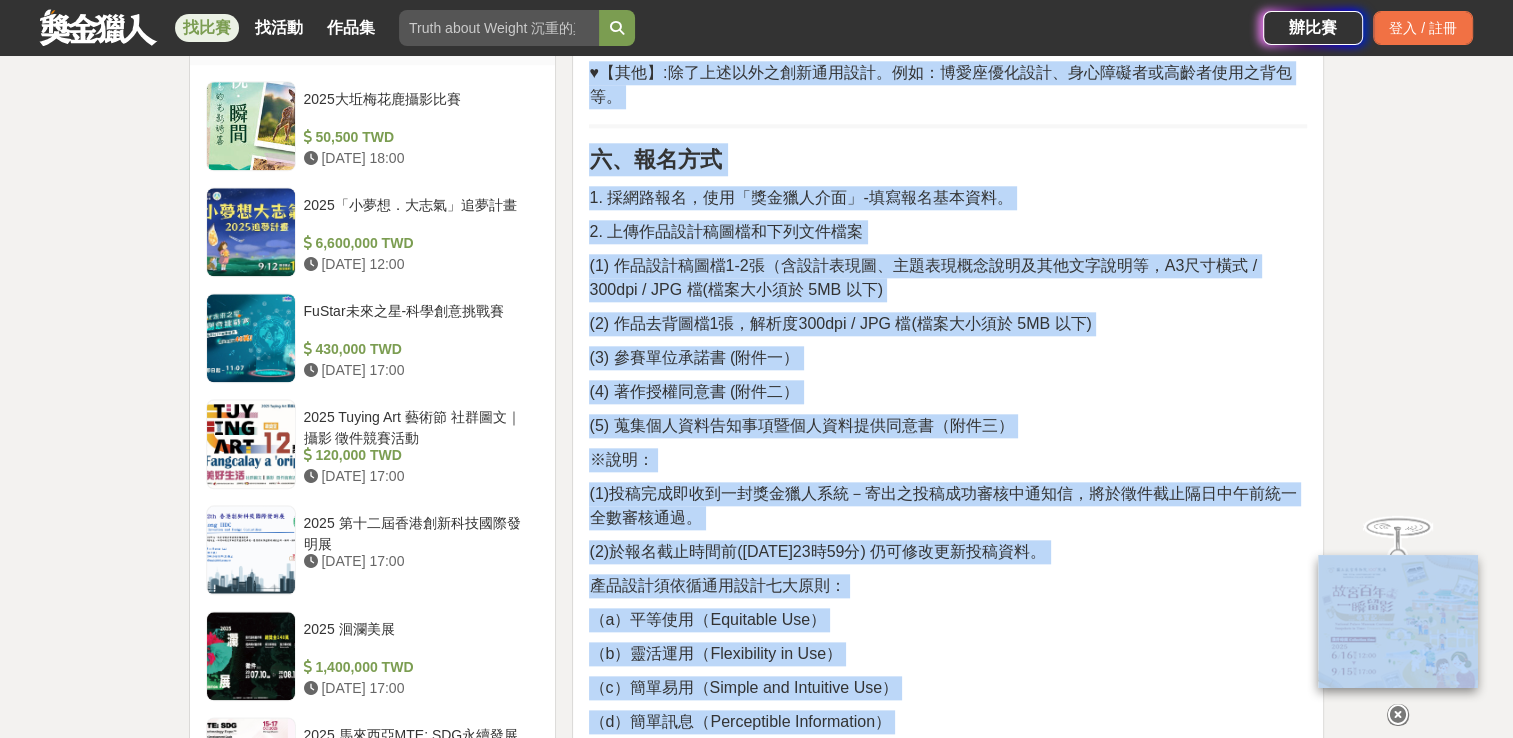 drag, startPoint x: 902, startPoint y: 473, endPoint x: 1103, endPoint y: 313, distance: 256.9066 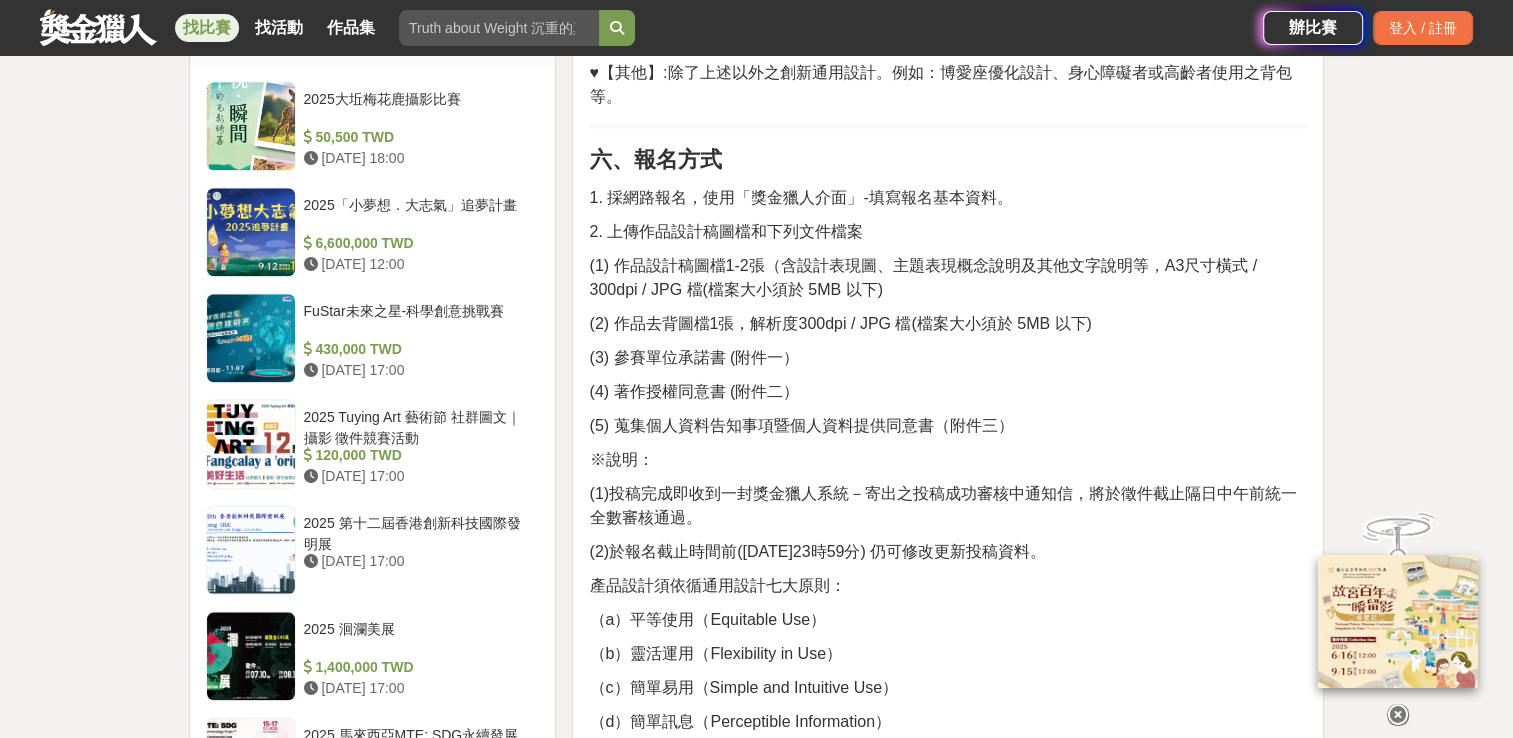 drag, startPoint x: 644, startPoint y: 263, endPoint x: 895, endPoint y: 290, distance: 252.44801 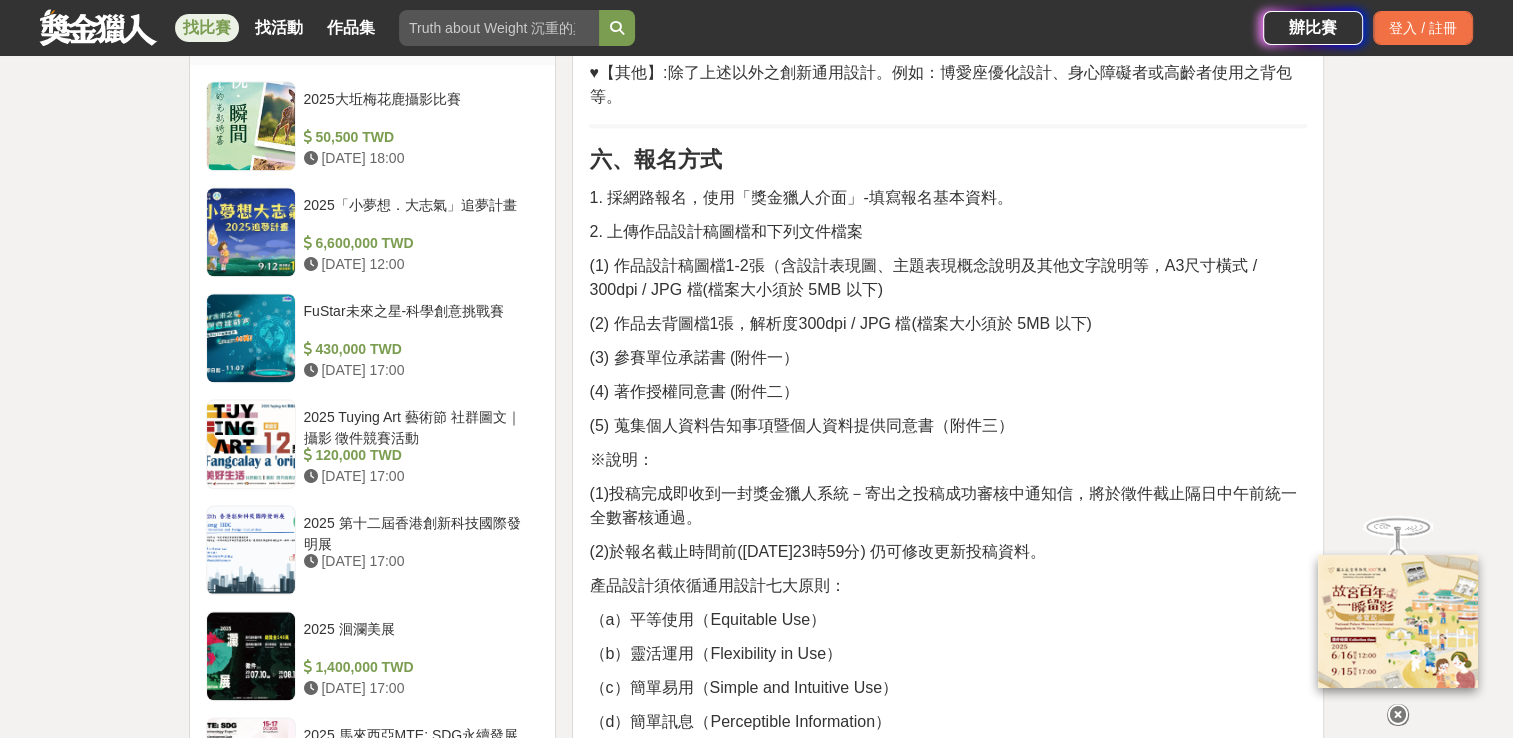 click on "(1) 作品設計稿圖檔1-2張（含設計表現圖、主題表現概念說明及其他文字說明等，A3尺寸橫式 / 300dpi / JPG 檔(檔案大小須於 5MB 以下)" at bounding box center [948, 278] 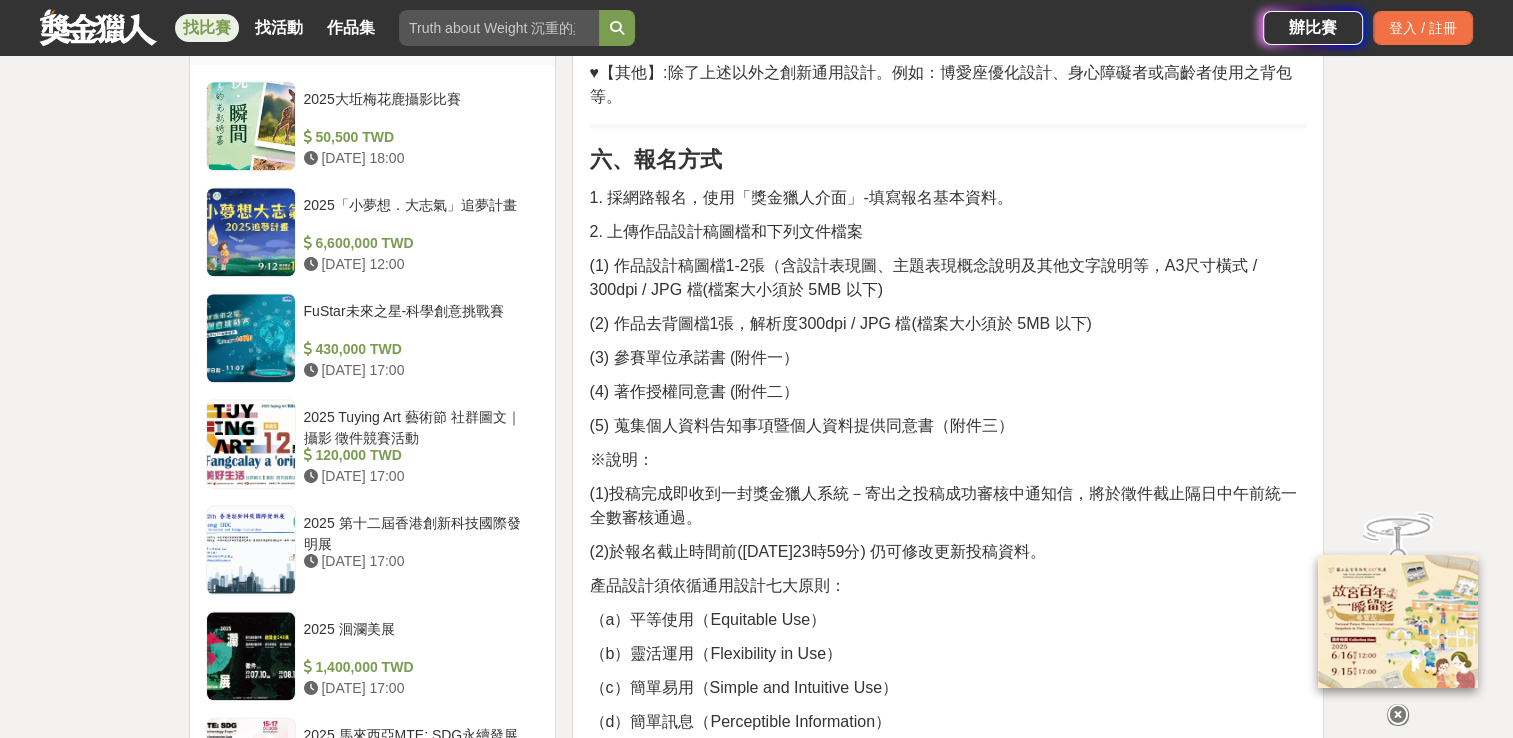drag, startPoint x: 895, startPoint y: 290, endPoint x: 984, endPoint y: 295, distance: 89.140335 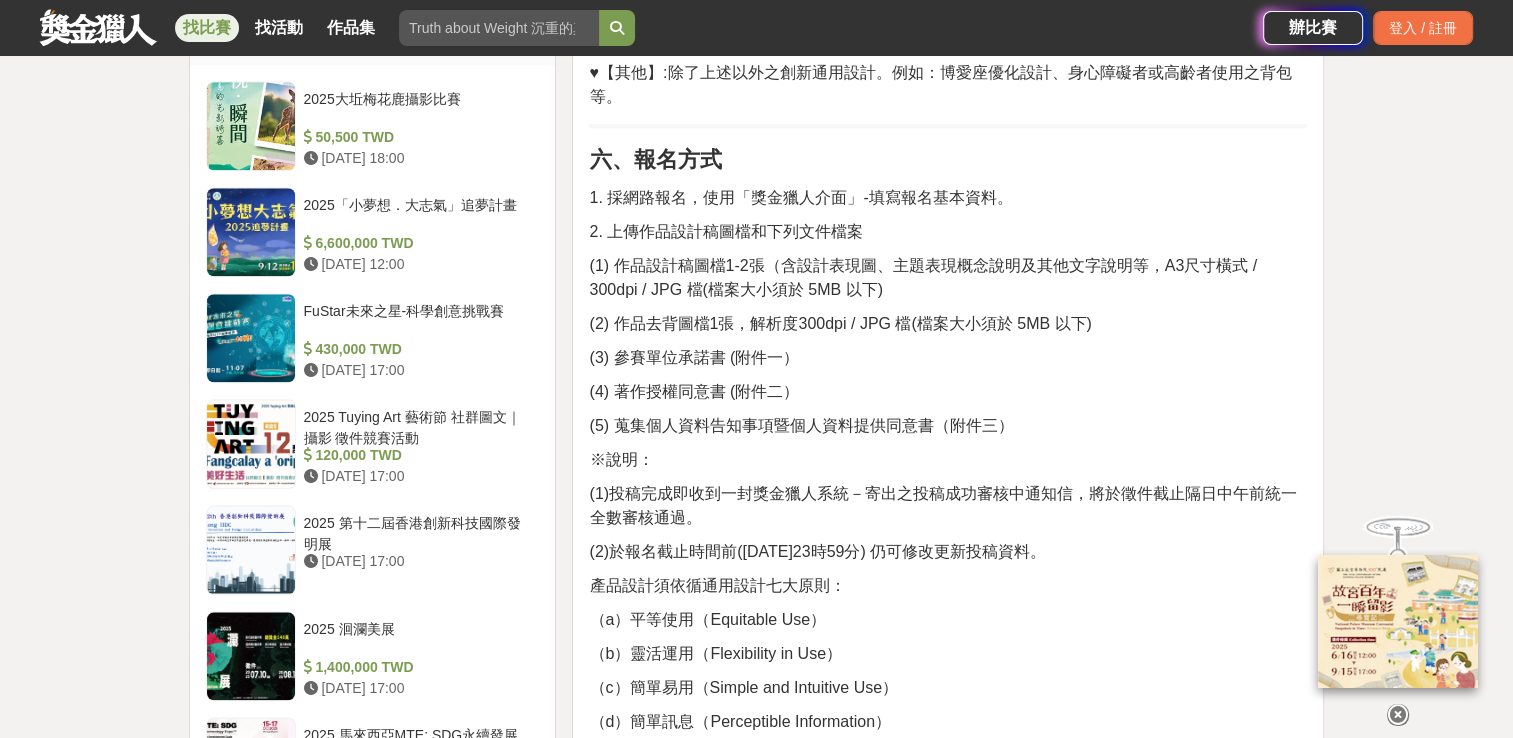 click on "(3) 參賽單位承諾書 (附件一）" at bounding box center (948, 358) 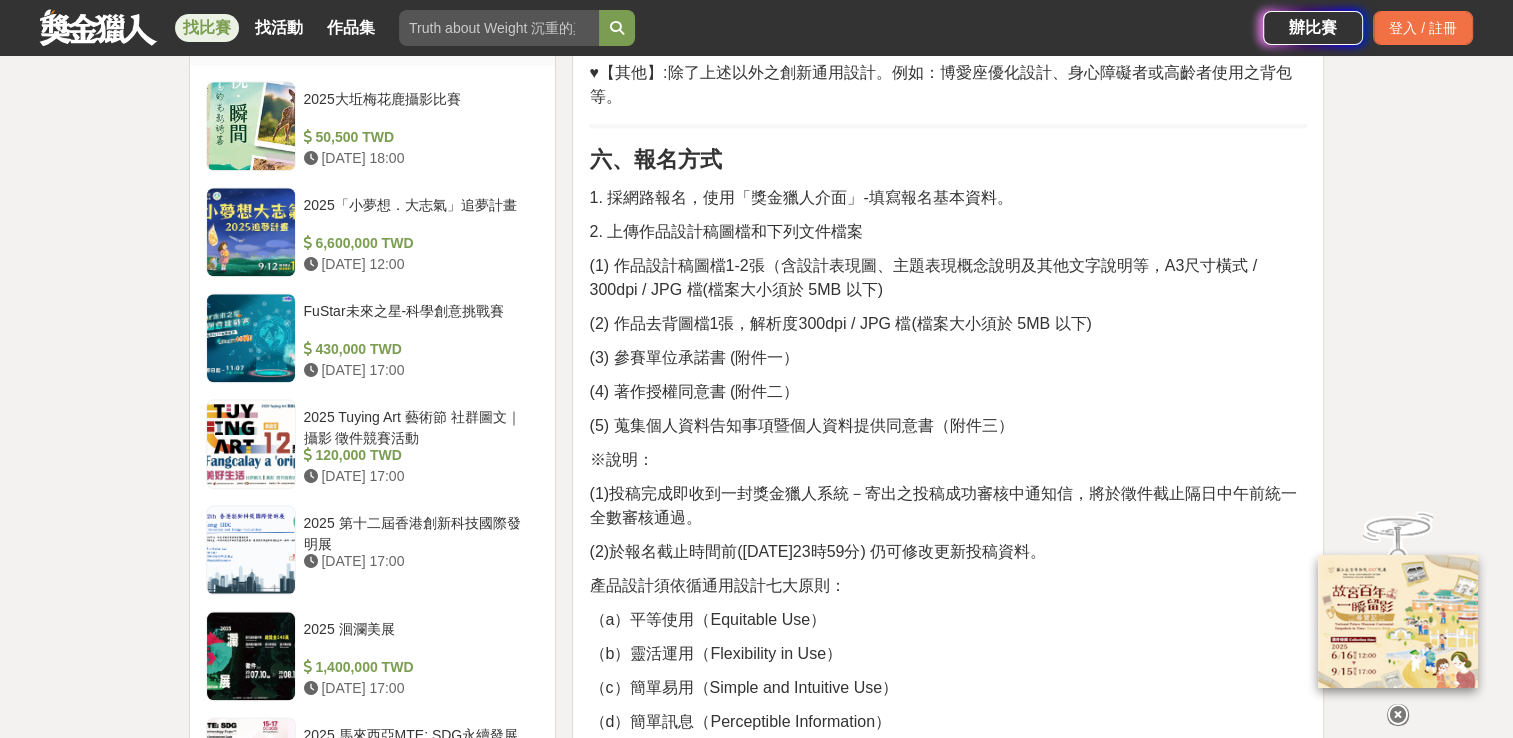 drag, startPoint x: 897, startPoint y: 289, endPoint x: 587, endPoint y: 254, distance: 311.96954 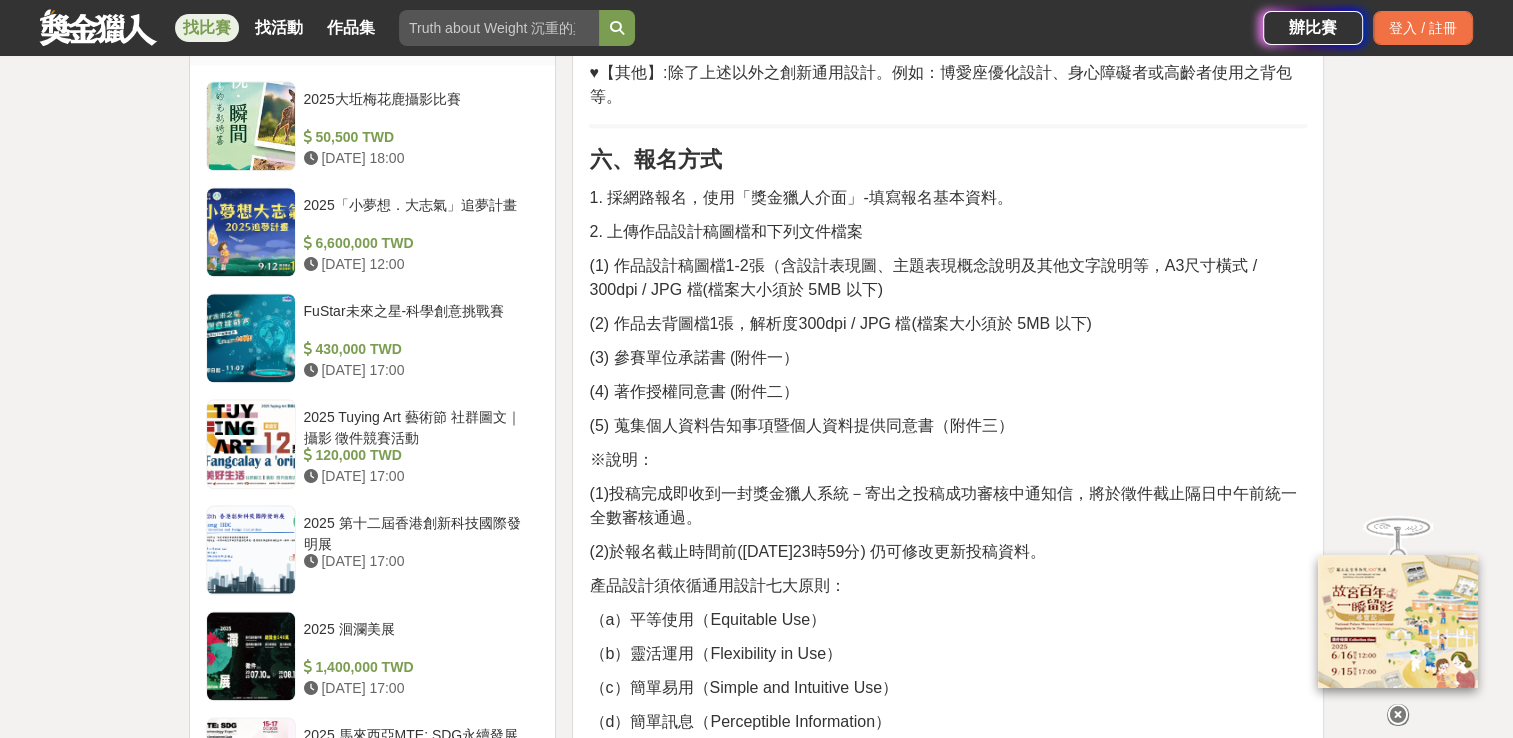 click on "一、活動目的 本競賽 主要目的 將徵選符合主題概念表現的通用設計作品，包含身心障礙與高齡者輔具通用設計及其他能夠改善或提升生活品質，增加生活便利性，促進環境永續發展概念之通用產品設計。 導入「通用設計（Universal Design）」理念，以「貼心生活」為範圍，及意識到關懷弱勢族群的心，並設計出蘊含創意想法，功能和美學加值的健康照護商品。 為了將其創新設計的概念得以實現並產品化，更期望媒合有興趣發展與擁有生產技術的業界，可推展出更多優良輔具產品，以改善身心障礙者與高齡者的生活，塑造友善社會氛圍。 二、辦理單位 ● 指導單位：經濟部標準檢驗局 ● 主辦單位：財團法人金屬工業研究發展中心 三、報名資格 1.、不限身分；對身心障礙或高齡者輔具或通用設計議題有興趣之個人、團體皆可參賽。 四、收件時間 五、徵件主題及說明" at bounding box center (948, 983) 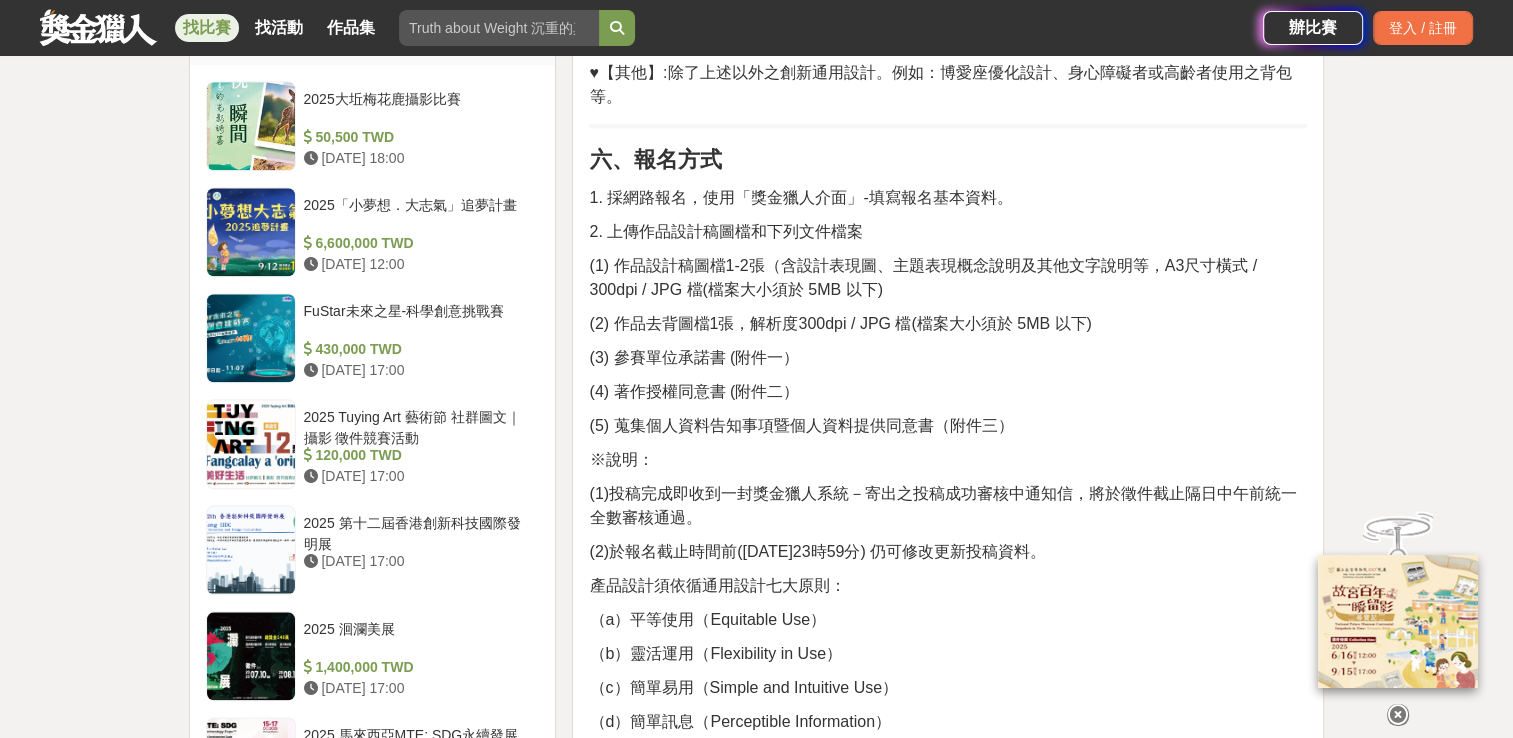 click on "(3) 參賽單位承諾書 (附件一）" at bounding box center (948, 358) 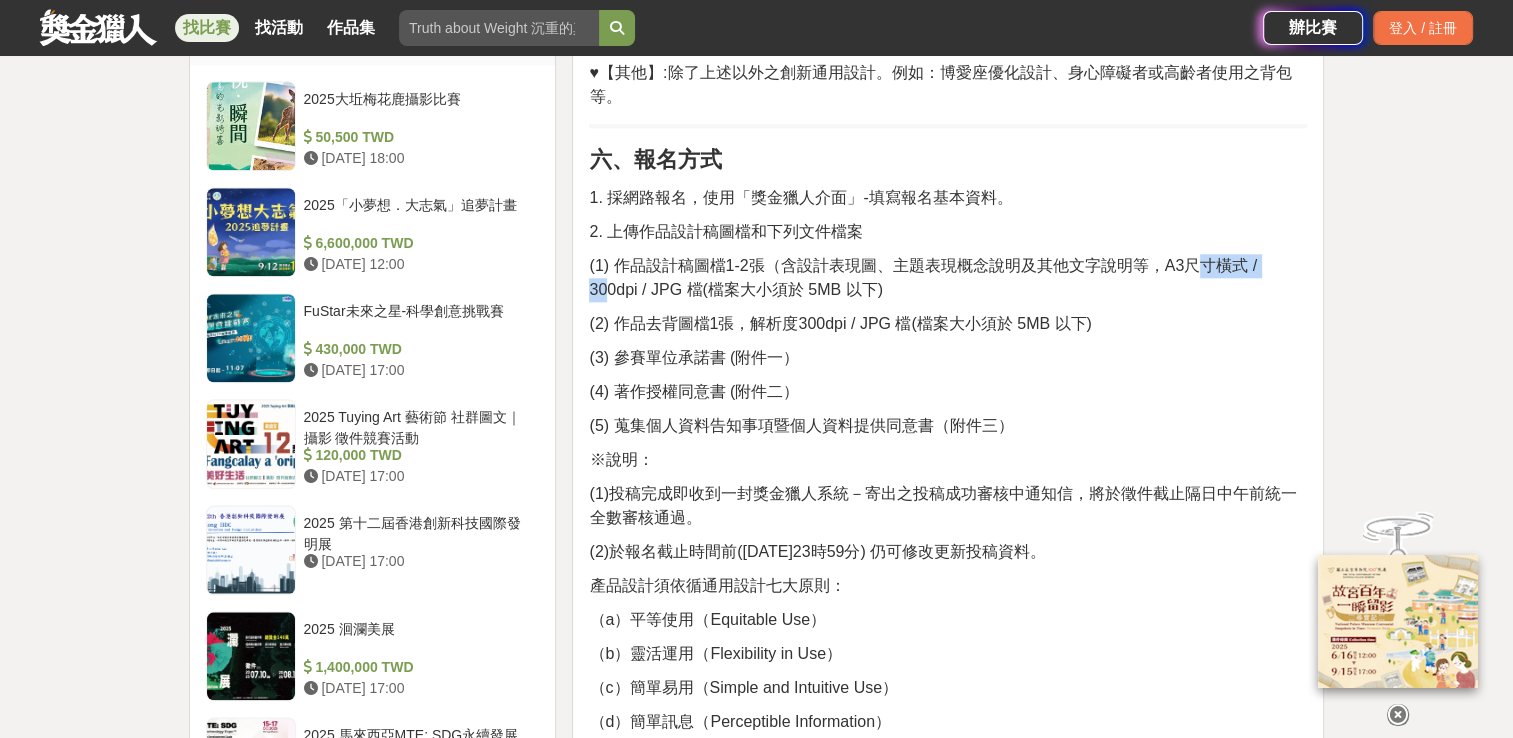 drag, startPoint x: 1168, startPoint y: 262, endPoint x: 1296, endPoint y: 258, distance: 128.06248 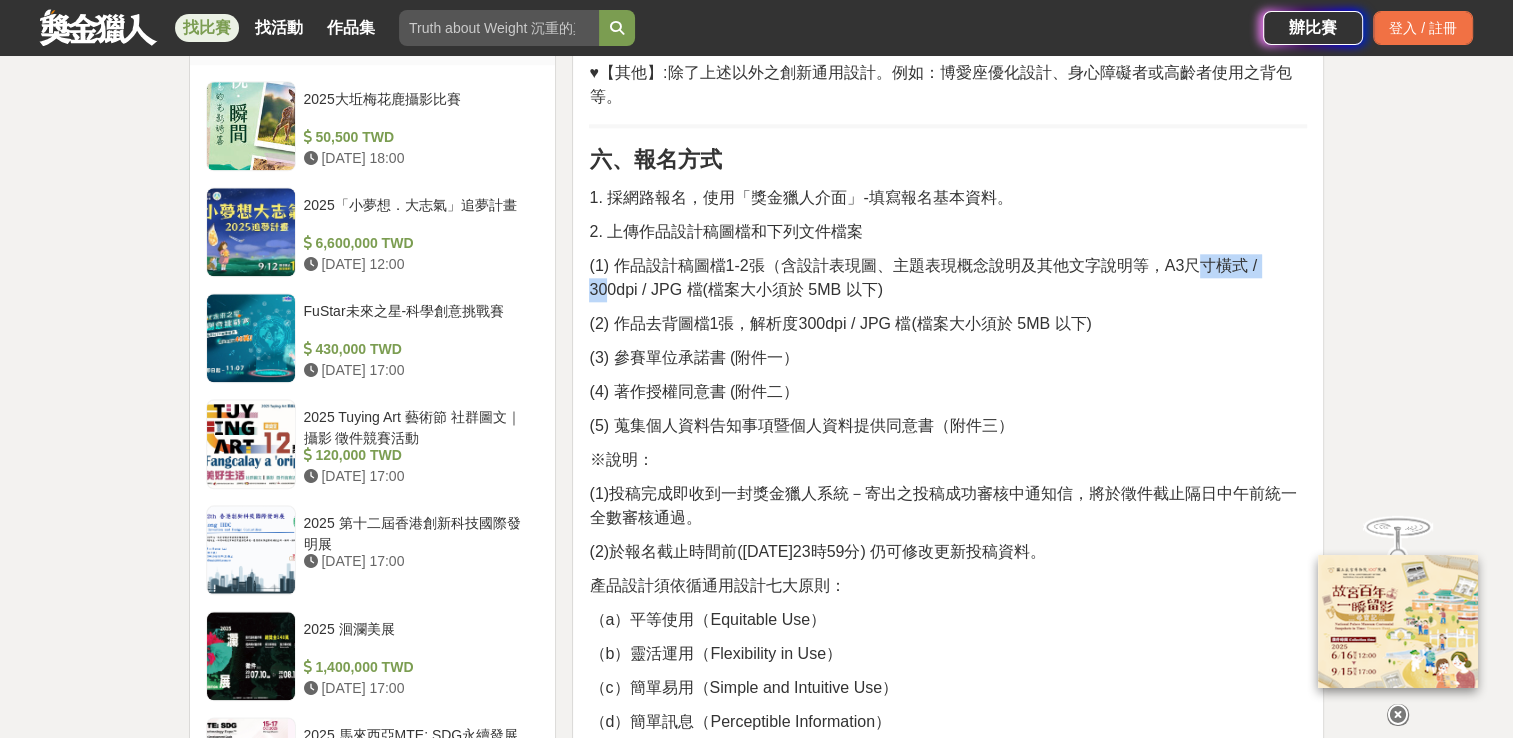 click on "(1) 作品設計稿圖檔1-2張（含設計表現圖、主題表現概念說明及其他文字說明等，A3尺寸橫式 / 300dpi / JPG 檔(檔案大小須於 5MB 以下)" at bounding box center [948, 278] 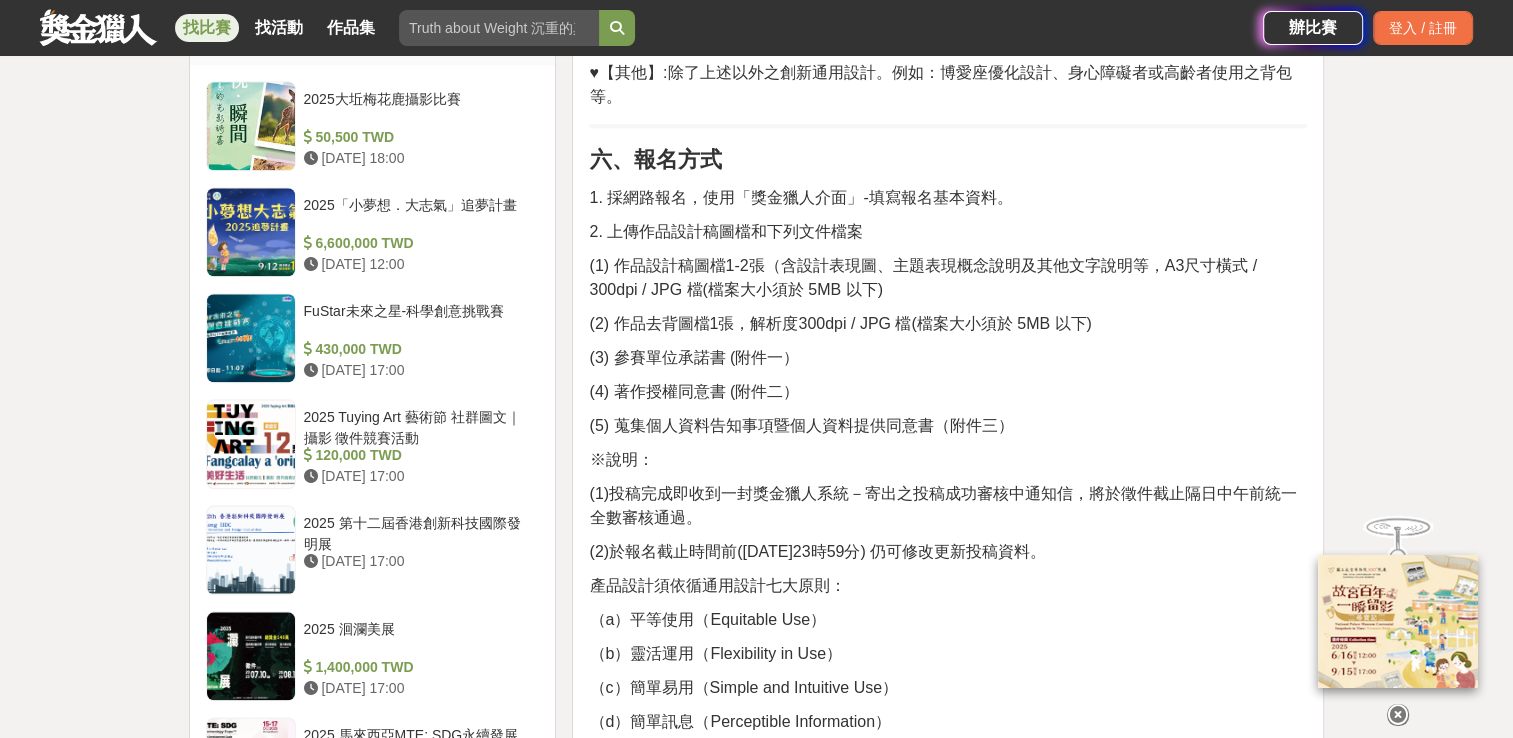 drag, startPoint x: 1296, startPoint y: 258, endPoint x: 1166, endPoint y: 365, distance: 168.37161 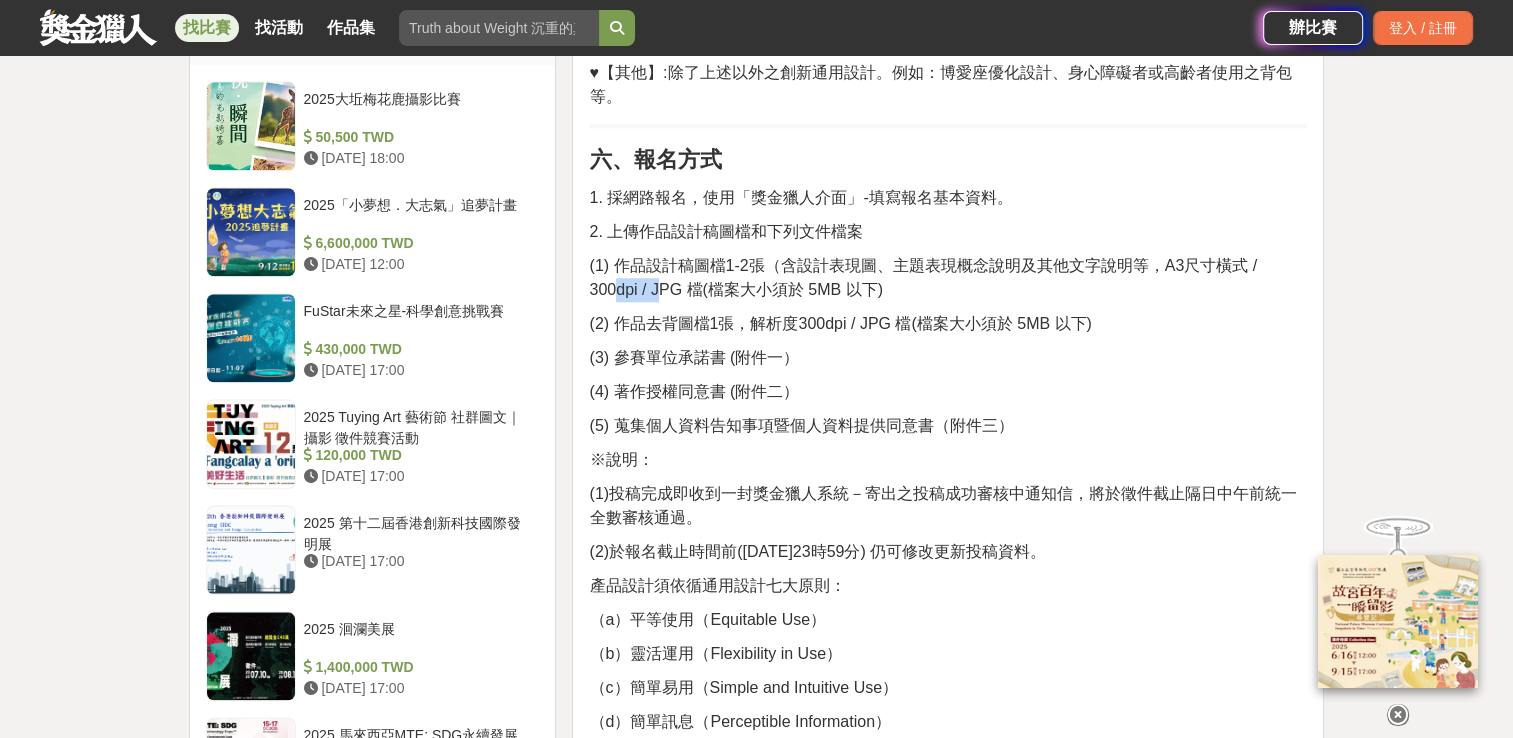 drag, startPoint x: 588, startPoint y: 287, endPoint x: 642, endPoint y: 281, distance: 54.33231 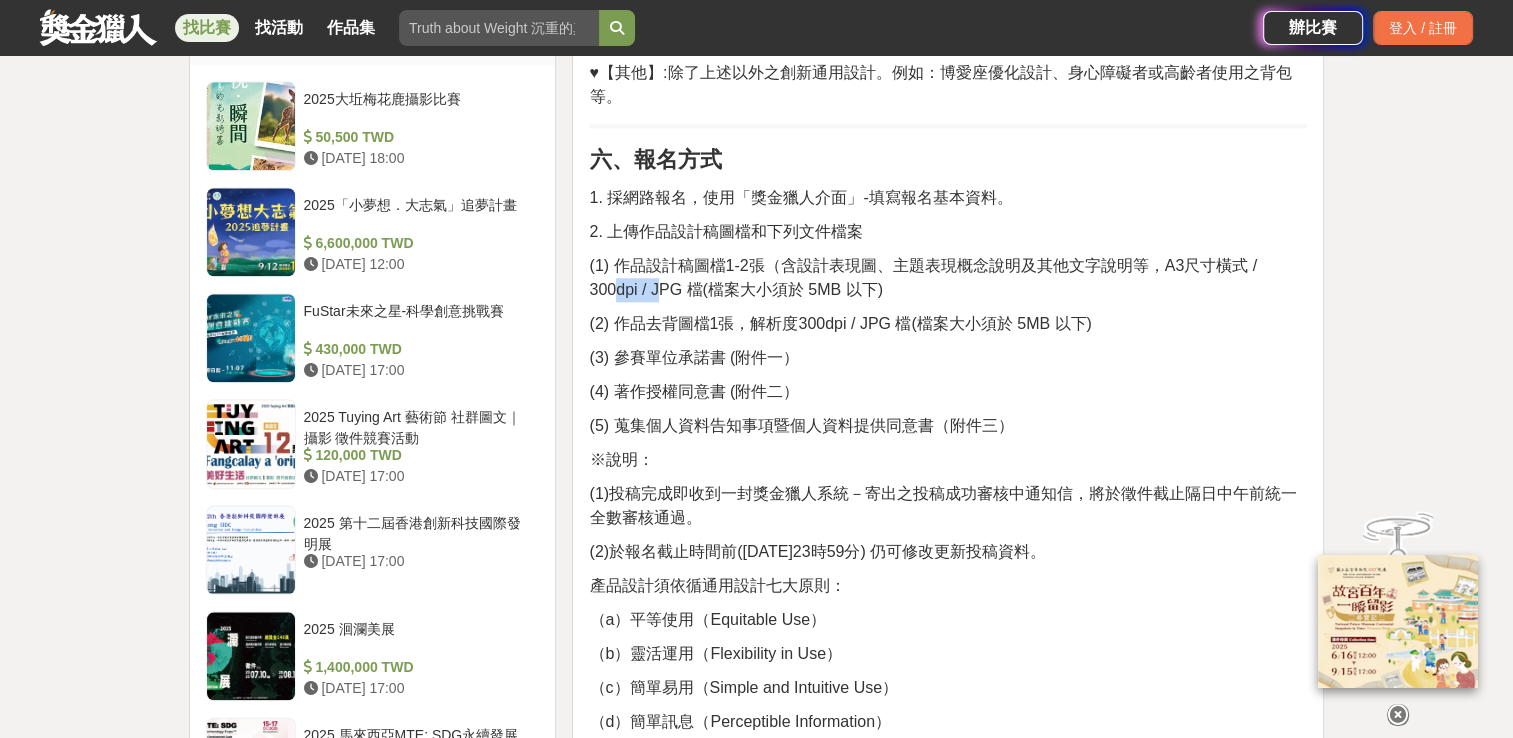 click on "(1) 作品設計稿圖檔1-2張（含設計表現圖、主題表現概念說明及其他文字說明等，A3尺寸橫式 / 300dpi / JPG 檔(檔案大小須於 5MB 以下)" at bounding box center (923, 277) 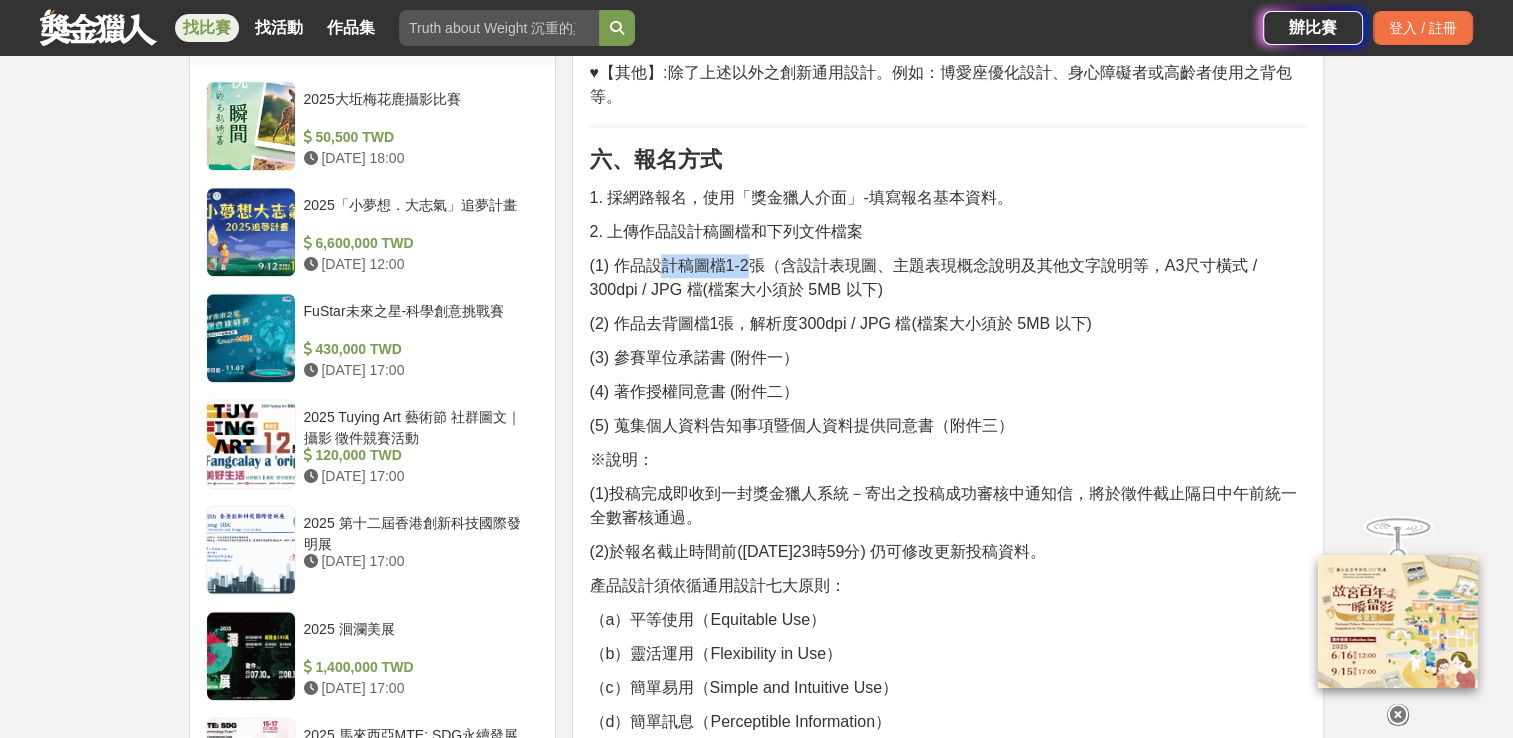 drag, startPoint x: 632, startPoint y: 264, endPoint x: 735, endPoint y: 270, distance: 103.17461 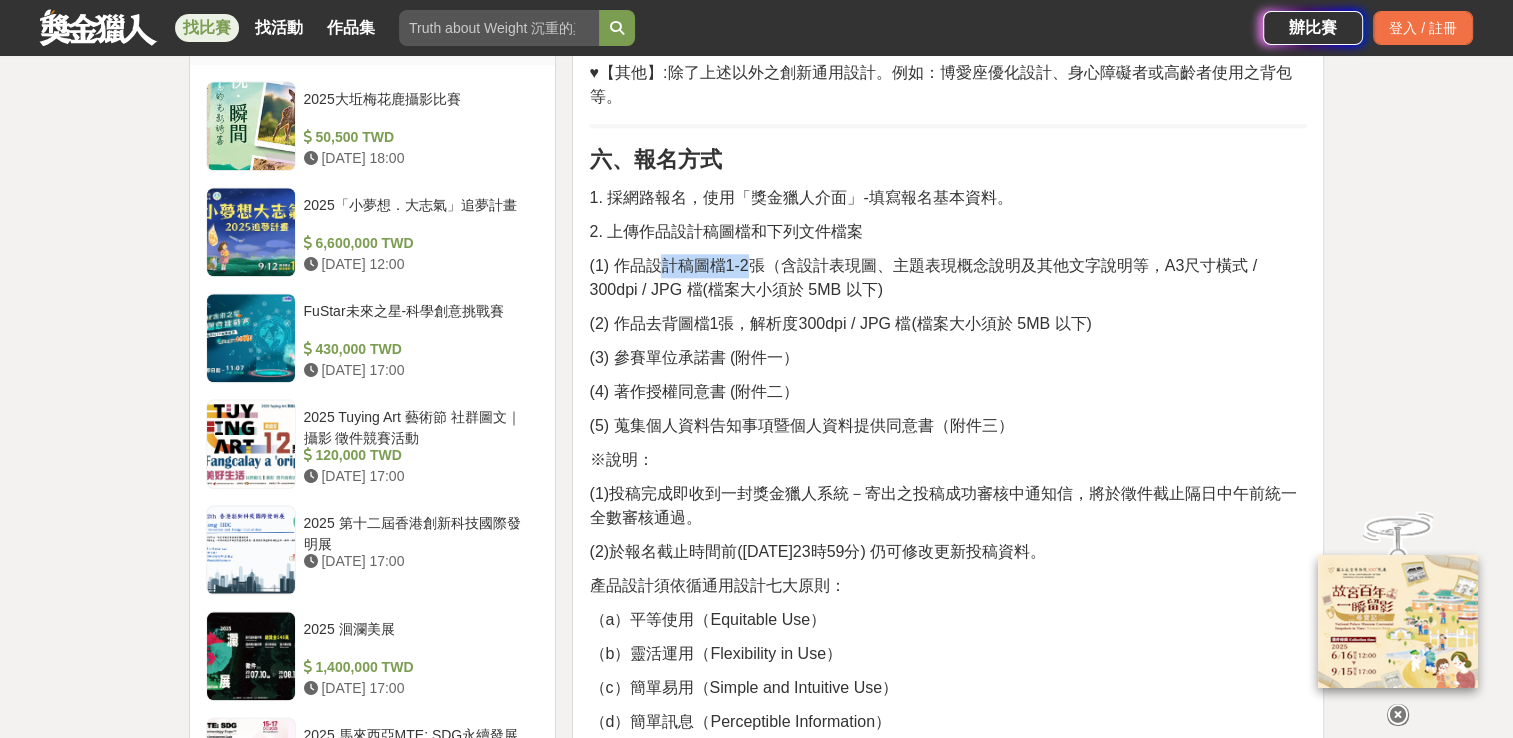 click on "(1) 作品設計稿圖檔1-2張（含設計表現圖、主題表現概念說明及其他文字說明等，A3尺寸橫式 / 300dpi / JPG 檔(檔案大小須於 5MB 以下)" at bounding box center (923, 277) 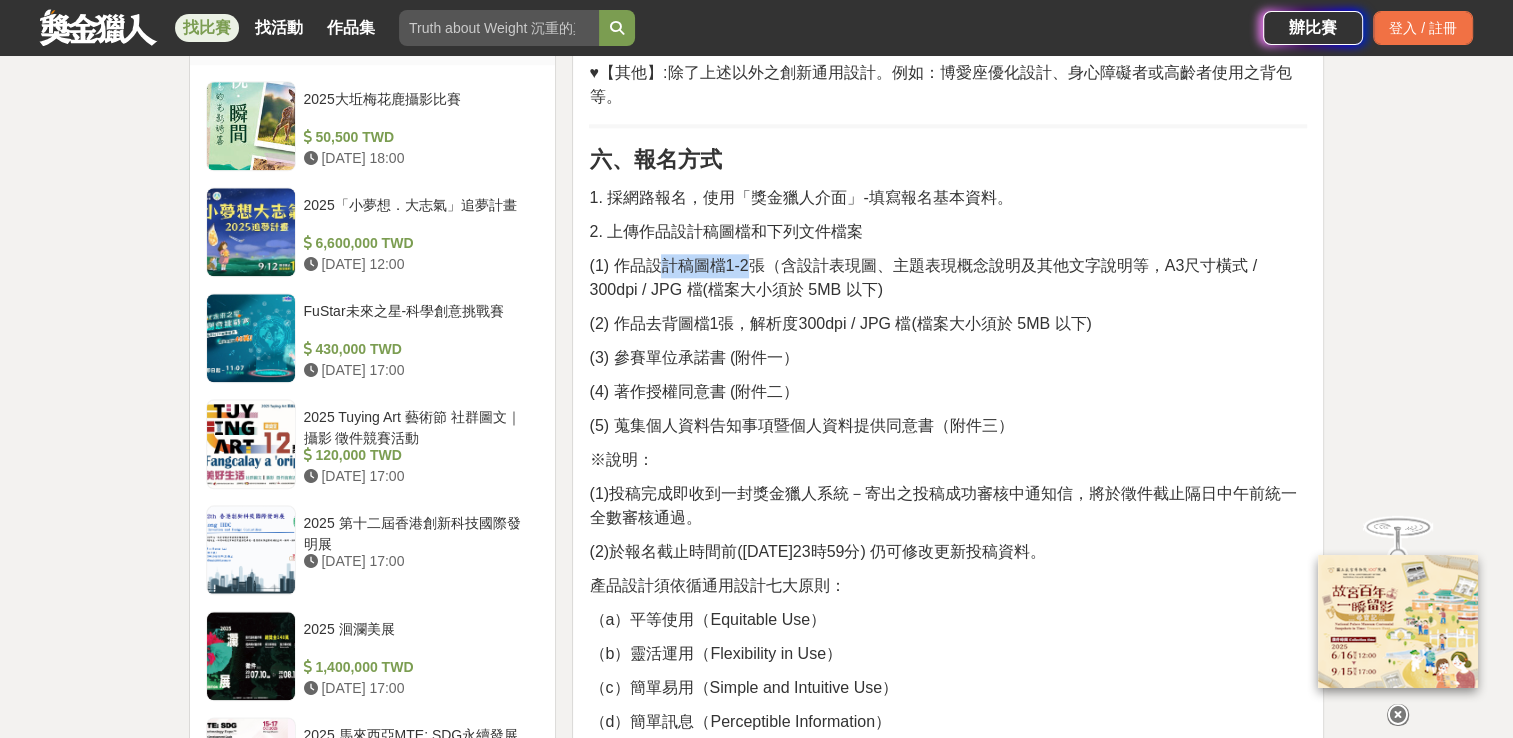drag, startPoint x: 920, startPoint y: 266, endPoint x: 1033, endPoint y: 287, distance: 114.93476 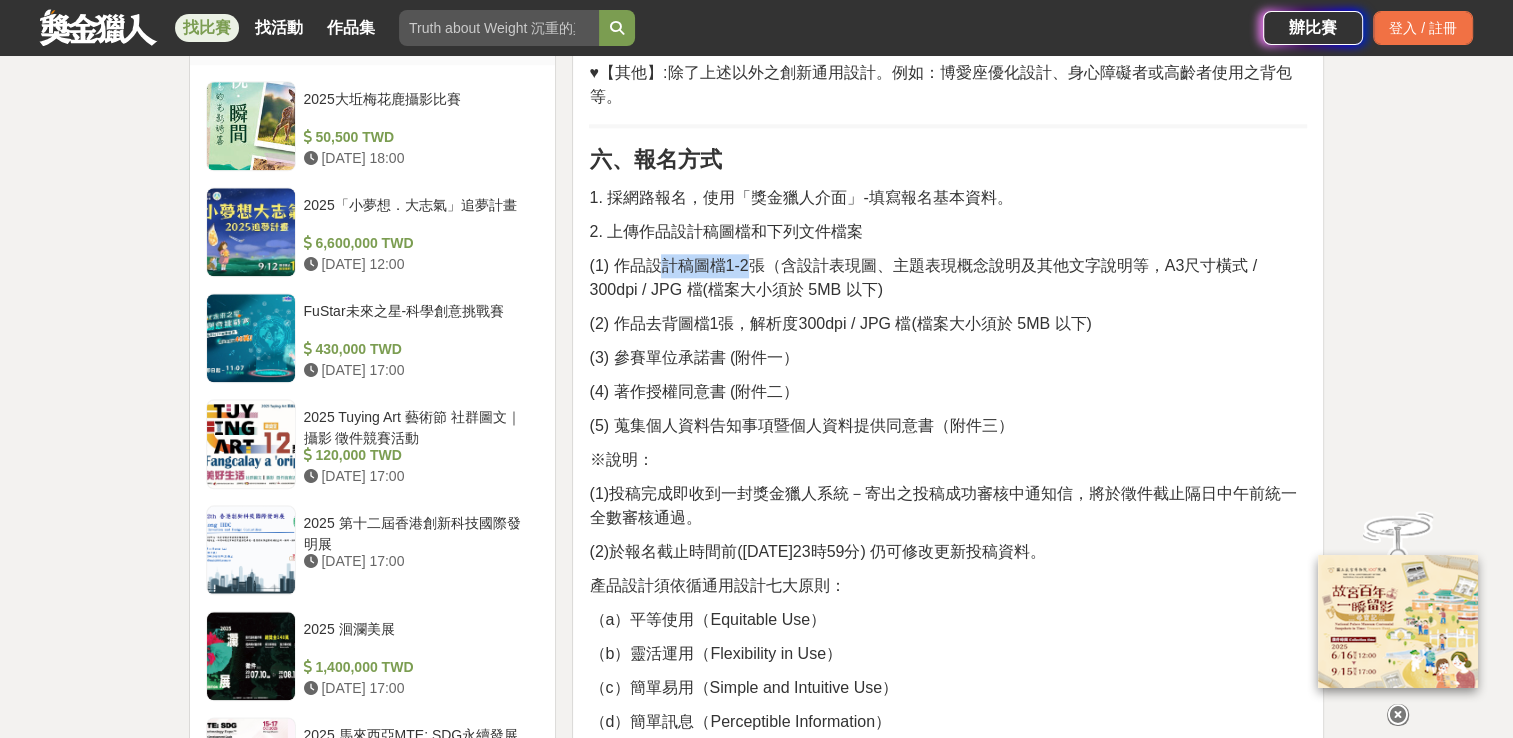 click on "(1) 作品設計稿圖檔1-2張（含設計表現圖、主題表現概念說明及其他文字說明等，A3尺寸橫式 / 300dpi / JPG 檔(檔案大小須於 5MB 以下)" at bounding box center (948, 278) 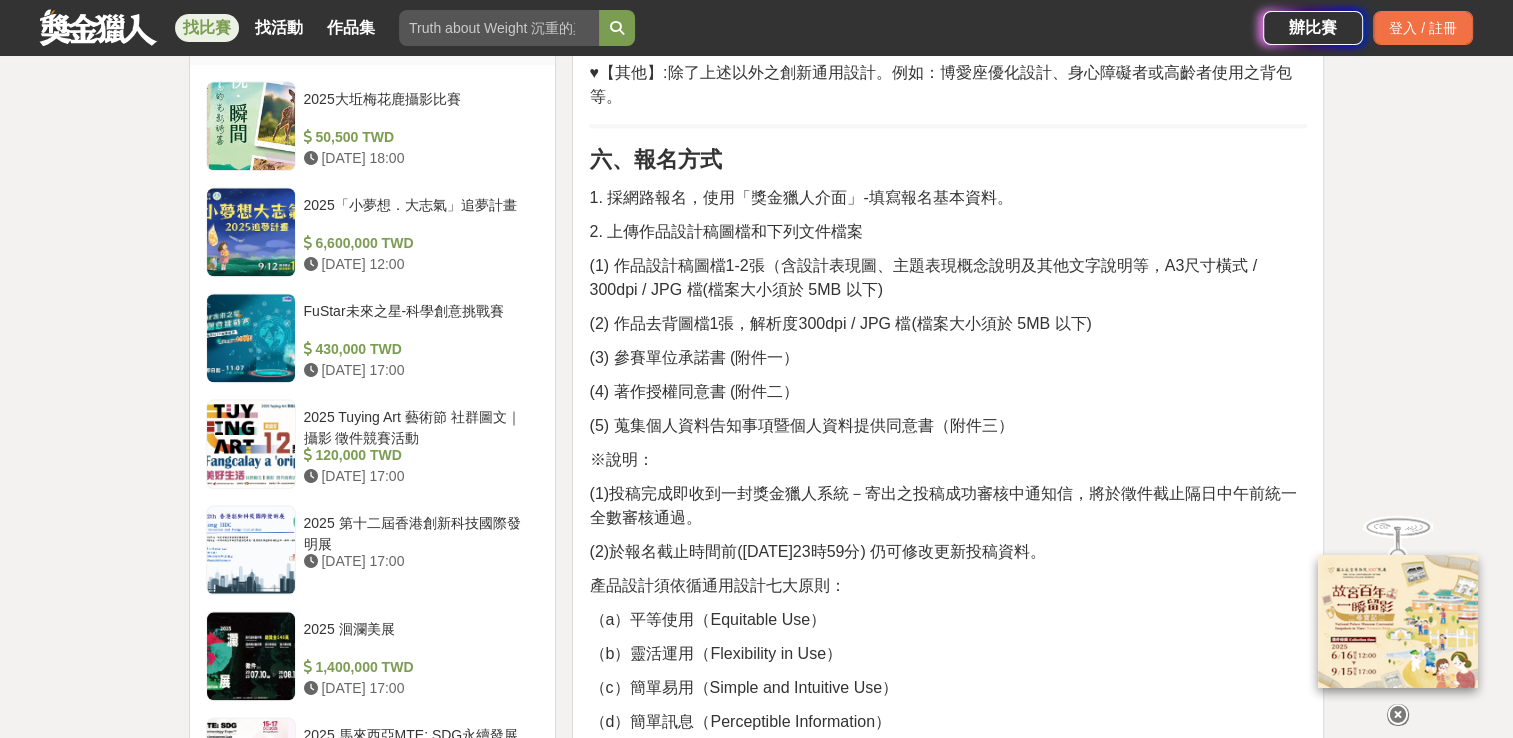 drag, startPoint x: 1033, startPoint y: 287, endPoint x: 1058, endPoint y: 386, distance: 102.10779 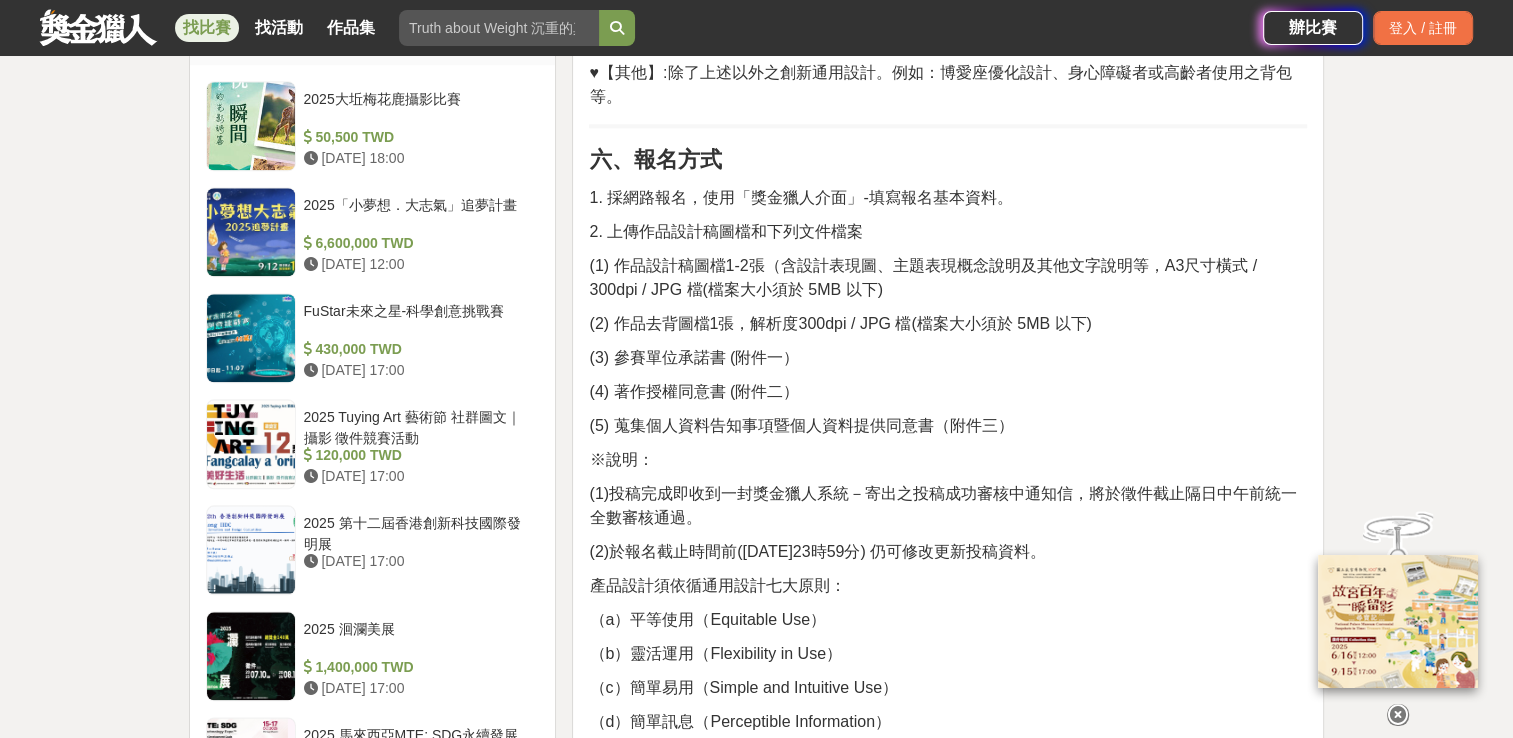 click on "(4) 著作授權同意書 (附件二）" at bounding box center (948, 392) 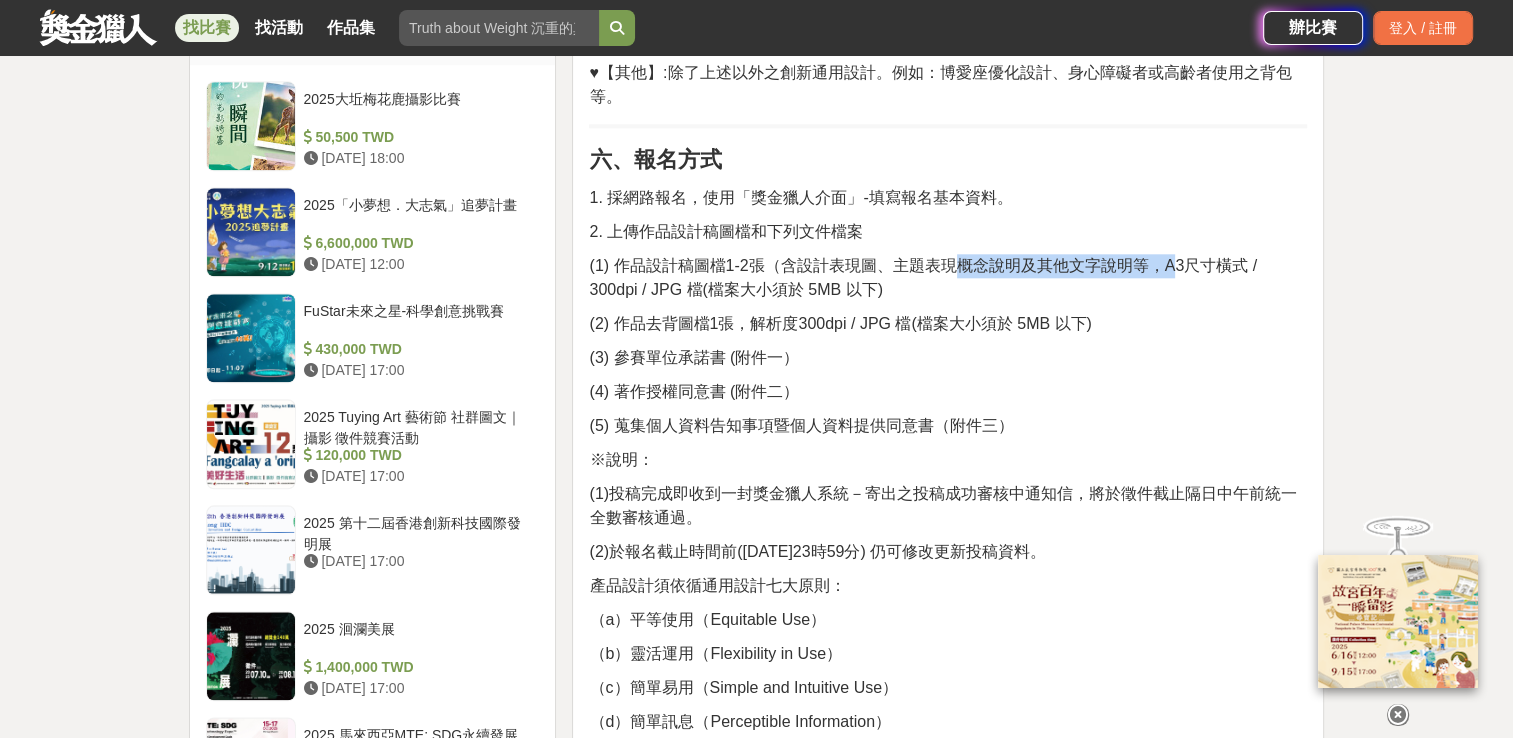 drag, startPoint x: 915, startPoint y: 265, endPoint x: 1148, endPoint y: 274, distance: 233.17375 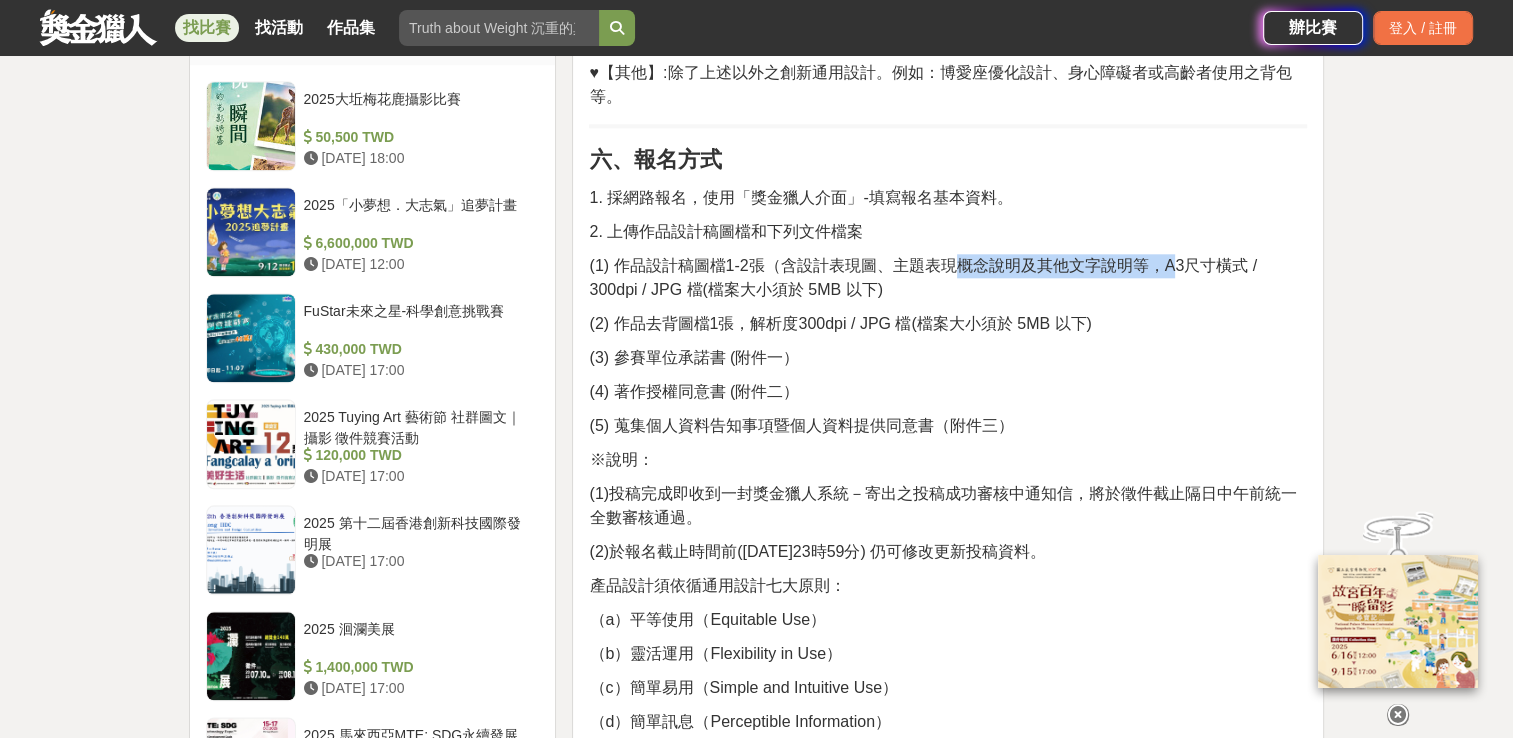 click on "(1) 作品設計稿圖檔1-2張（含設計表現圖、主題表現概念說明及其他文字說明等，A3尺寸橫式 / 300dpi / JPG 檔(檔案大小須於 5MB 以下)" at bounding box center [923, 277] 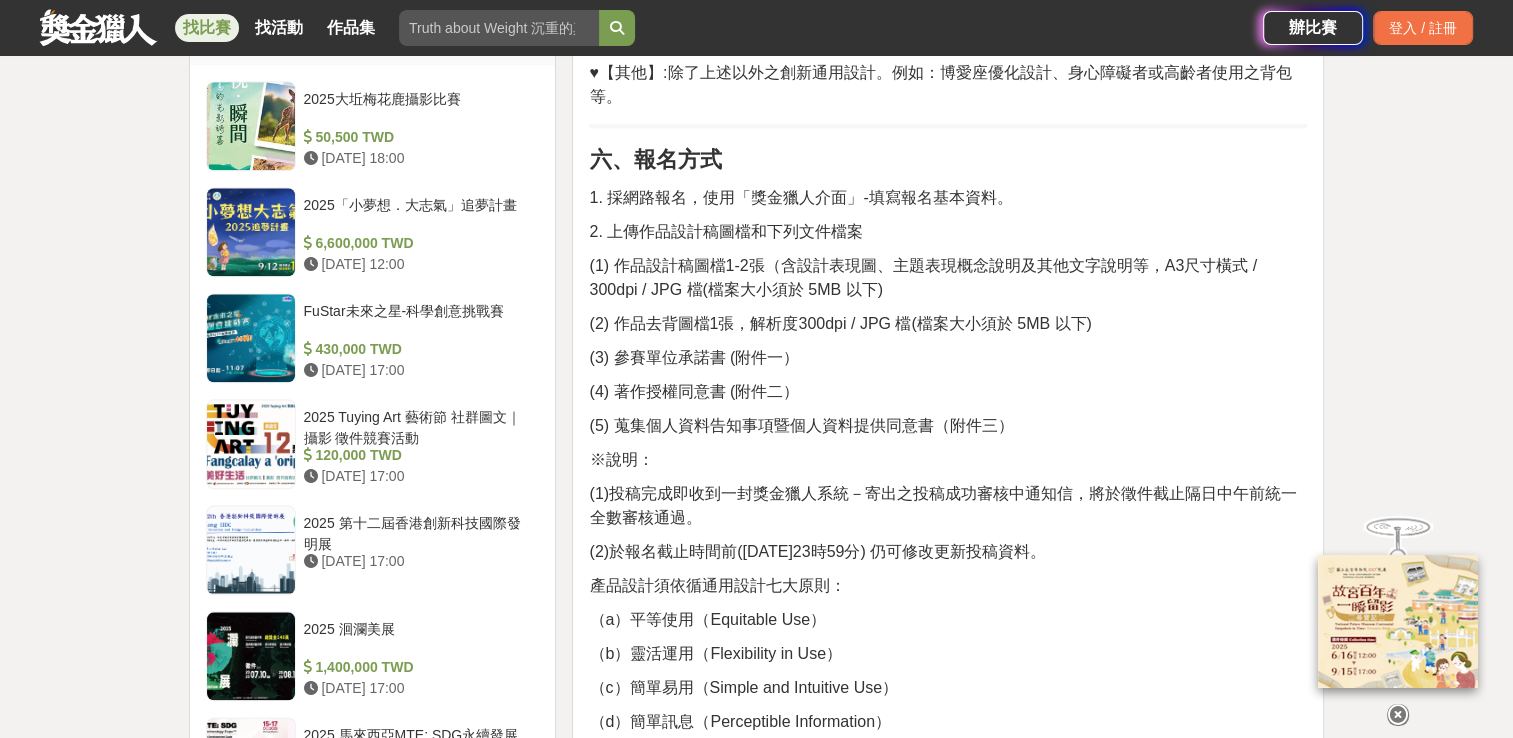 drag, startPoint x: 1148, startPoint y: 274, endPoint x: 1128, endPoint y: 358, distance: 86.34813 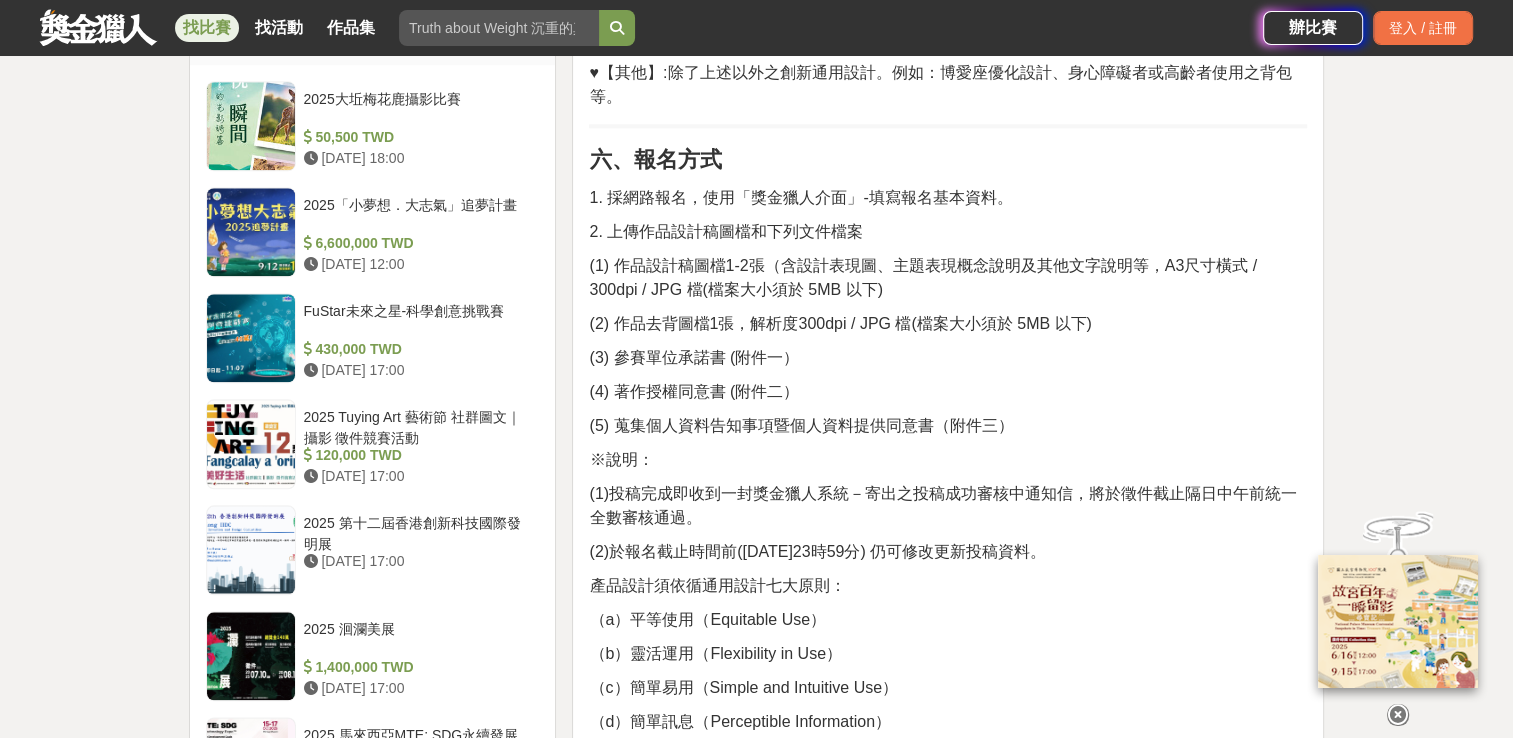 click on "(3) 參賽單位承諾書 (附件一）" at bounding box center [948, 358] 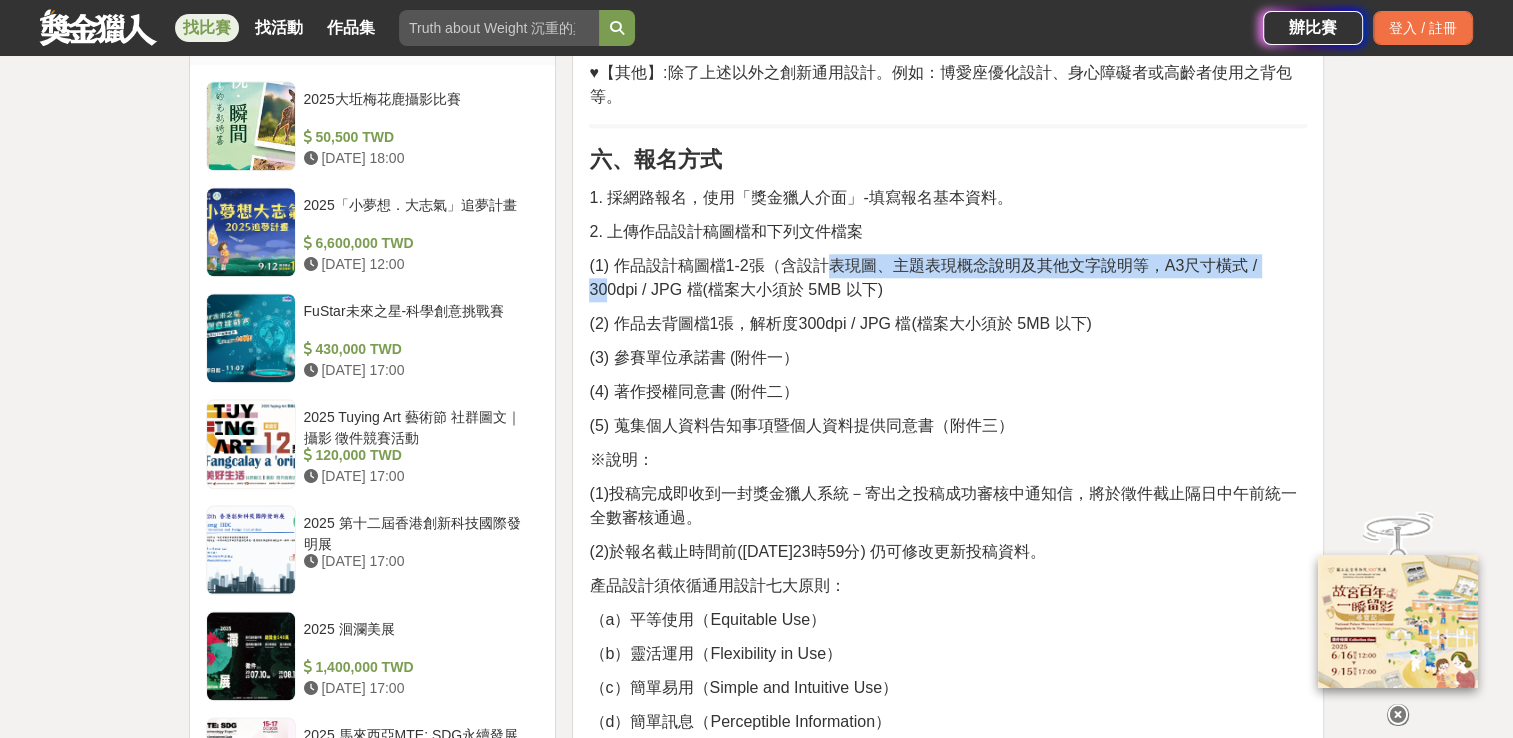 drag, startPoint x: 797, startPoint y: 262, endPoint x: 1267, endPoint y: 266, distance: 470.01703 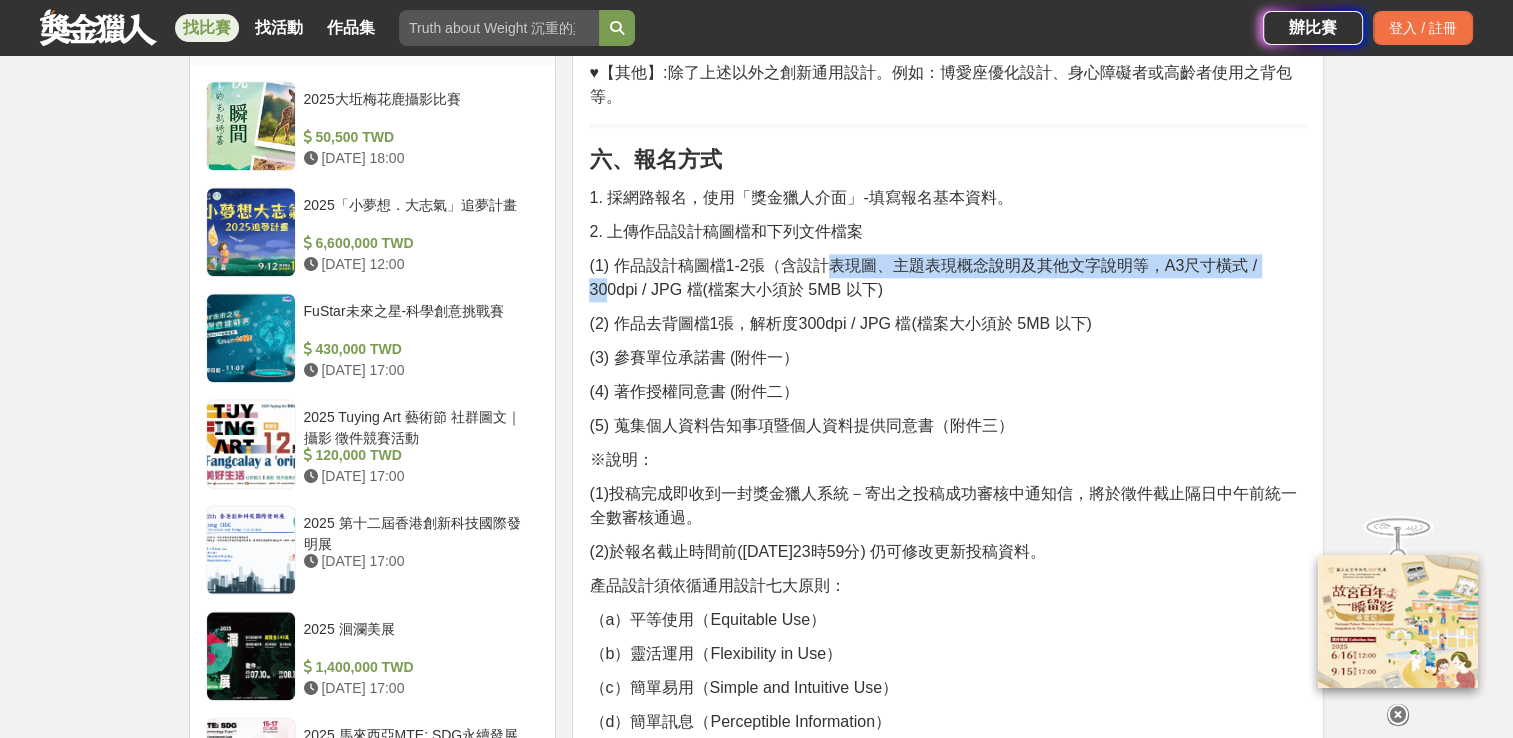 click on "(1) 作品設計稿圖檔1-2張（含設計表現圖、主題表現概念說明及其他文字說明等，A3尺寸橫式 / 300dpi / JPG 檔(檔案大小須於 5MB 以下)" at bounding box center (923, 277) 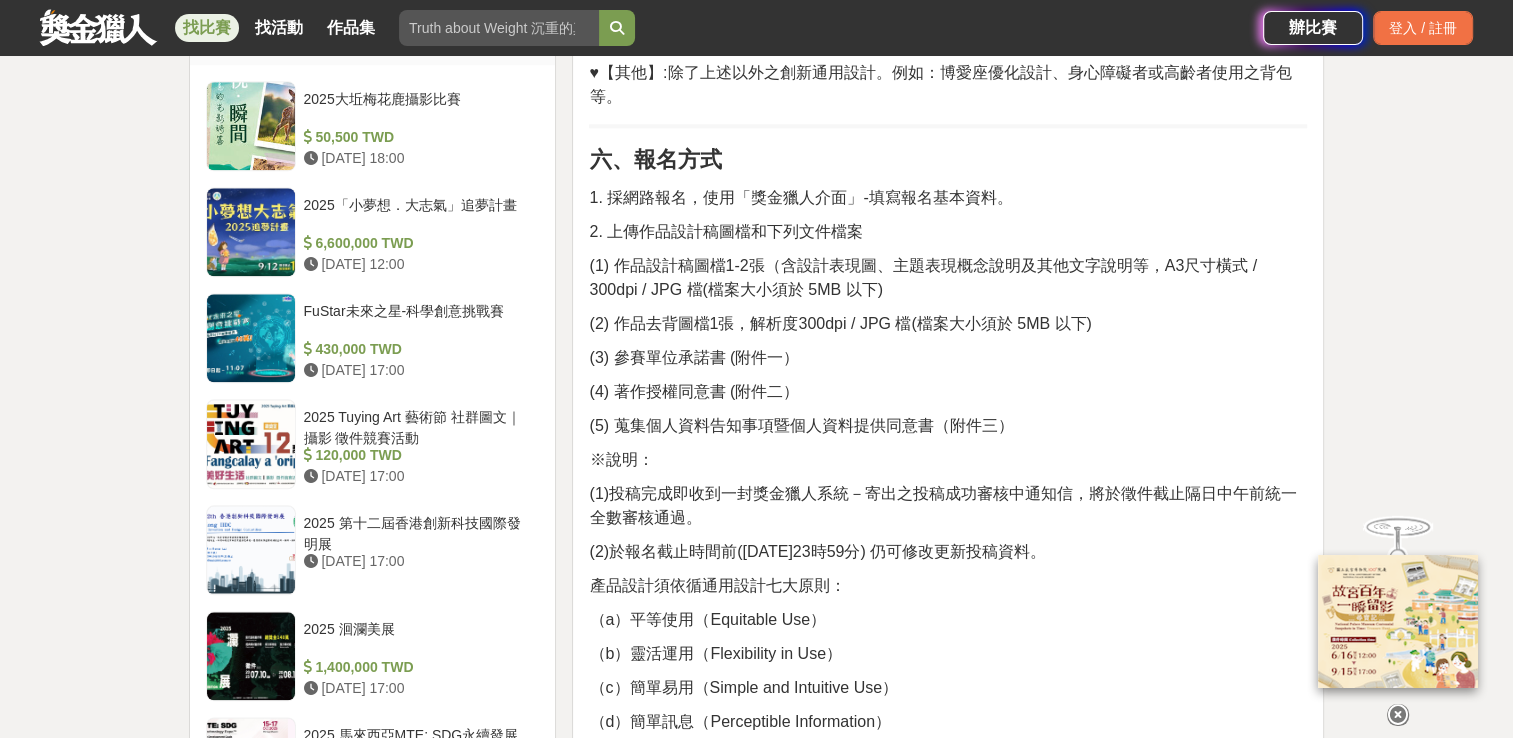 click on "(1) 作品設計稿圖檔1-2張（含設計表現圖、主題表現概念說明及其他文字說明等，A3尺寸橫式 / 300dpi / JPG 檔(檔案大小須於 5MB 以下)" at bounding box center [948, 278] 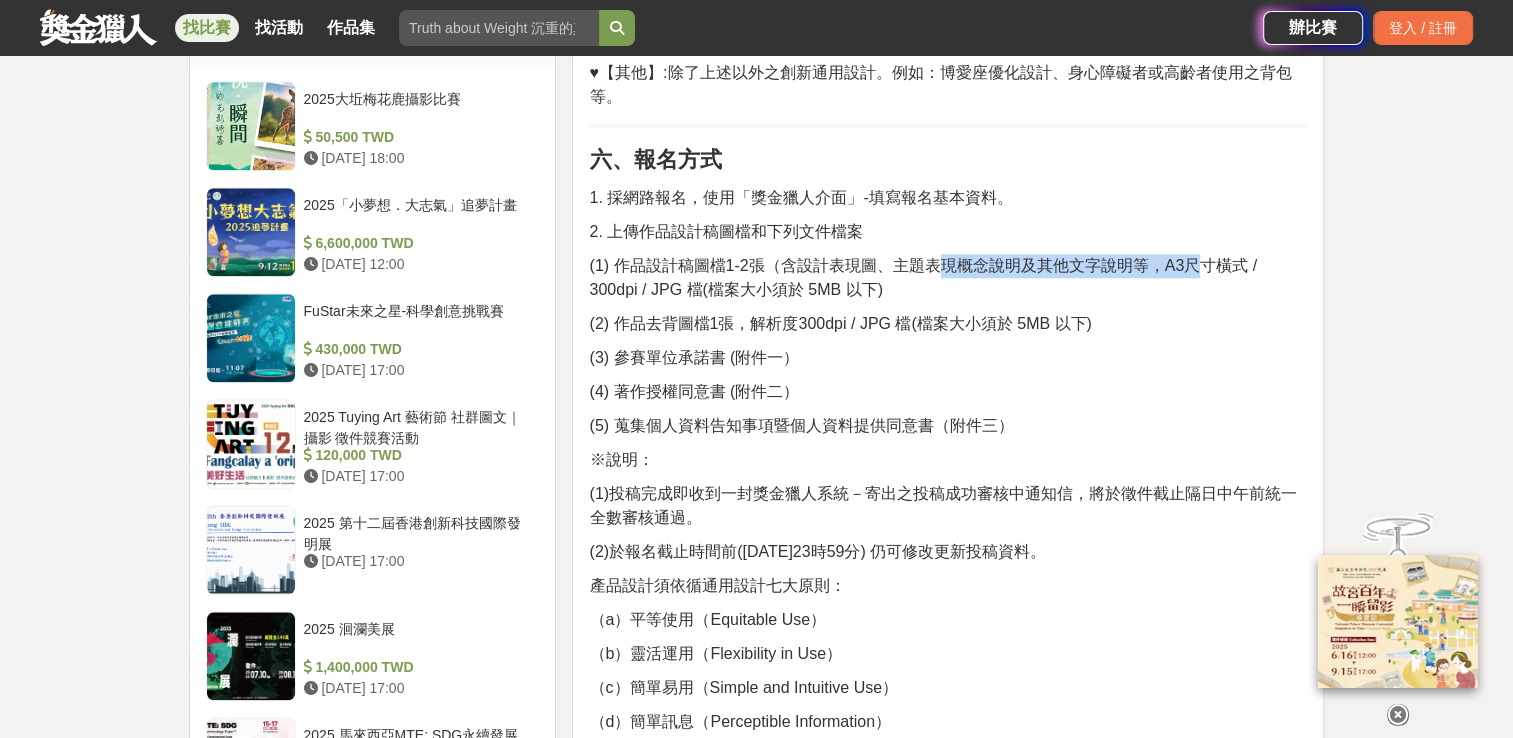 drag, startPoint x: 908, startPoint y: 263, endPoint x: 1174, endPoint y: 262, distance: 266.0019 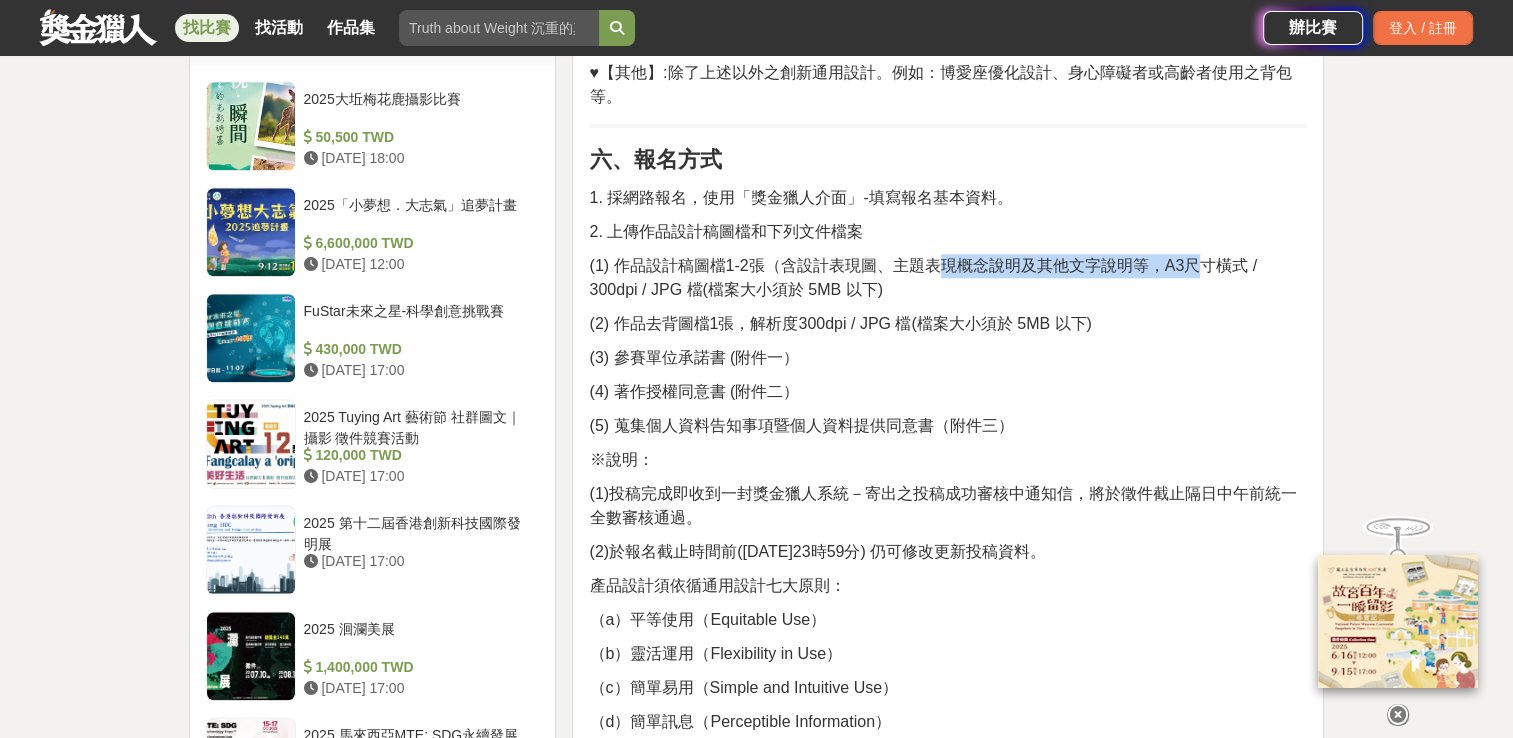 click on "(1) 作品設計稿圖檔1-2張（含設計表現圖、主題表現概念說明及其他文字說明等，A3尺寸橫式 / 300dpi / JPG 檔(檔案大小須於 5MB 以下)" at bounding box center (923, 277) 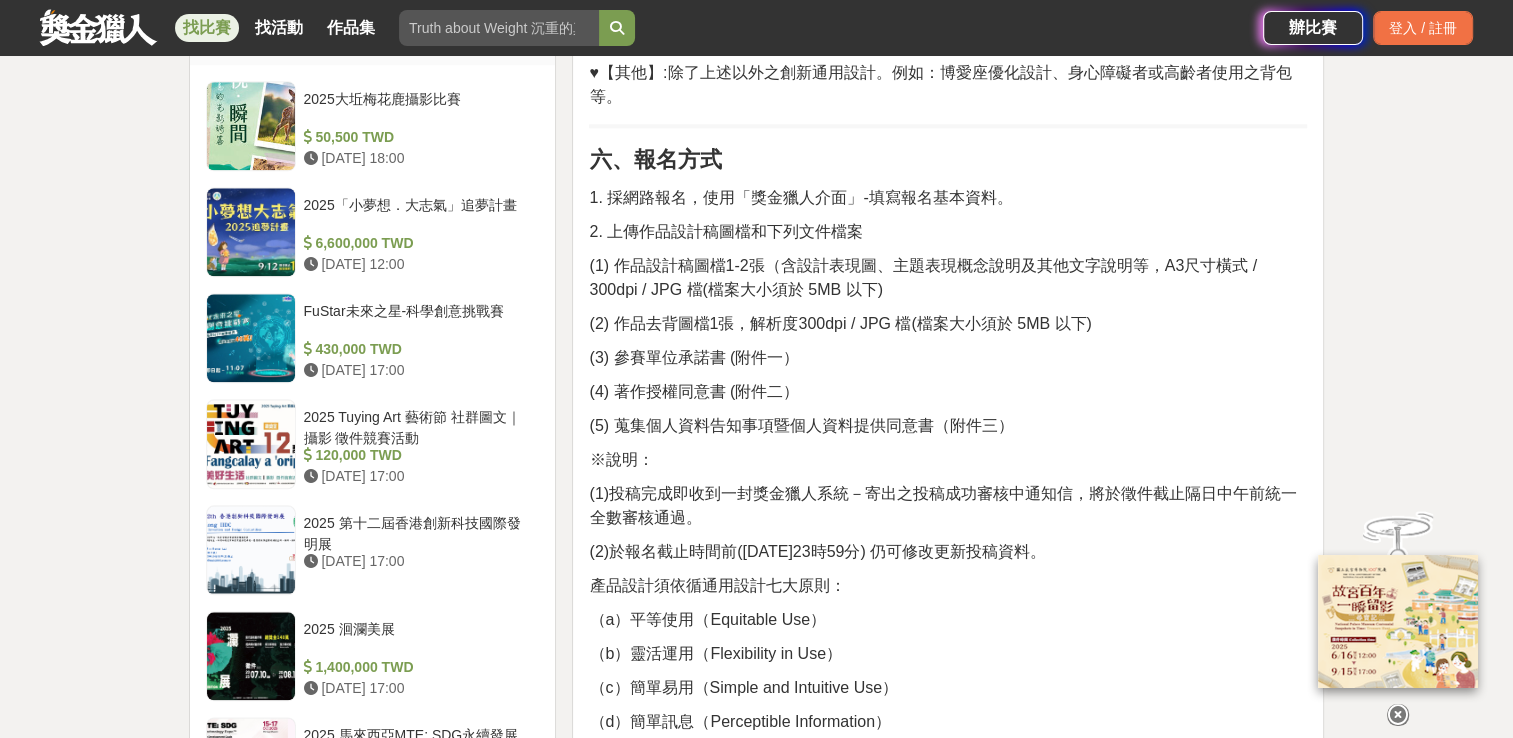 drag, startPoint x: 1174, startPoint y: 262, endPoint x: 1200, endPoint y: 381, distance: 121.80723 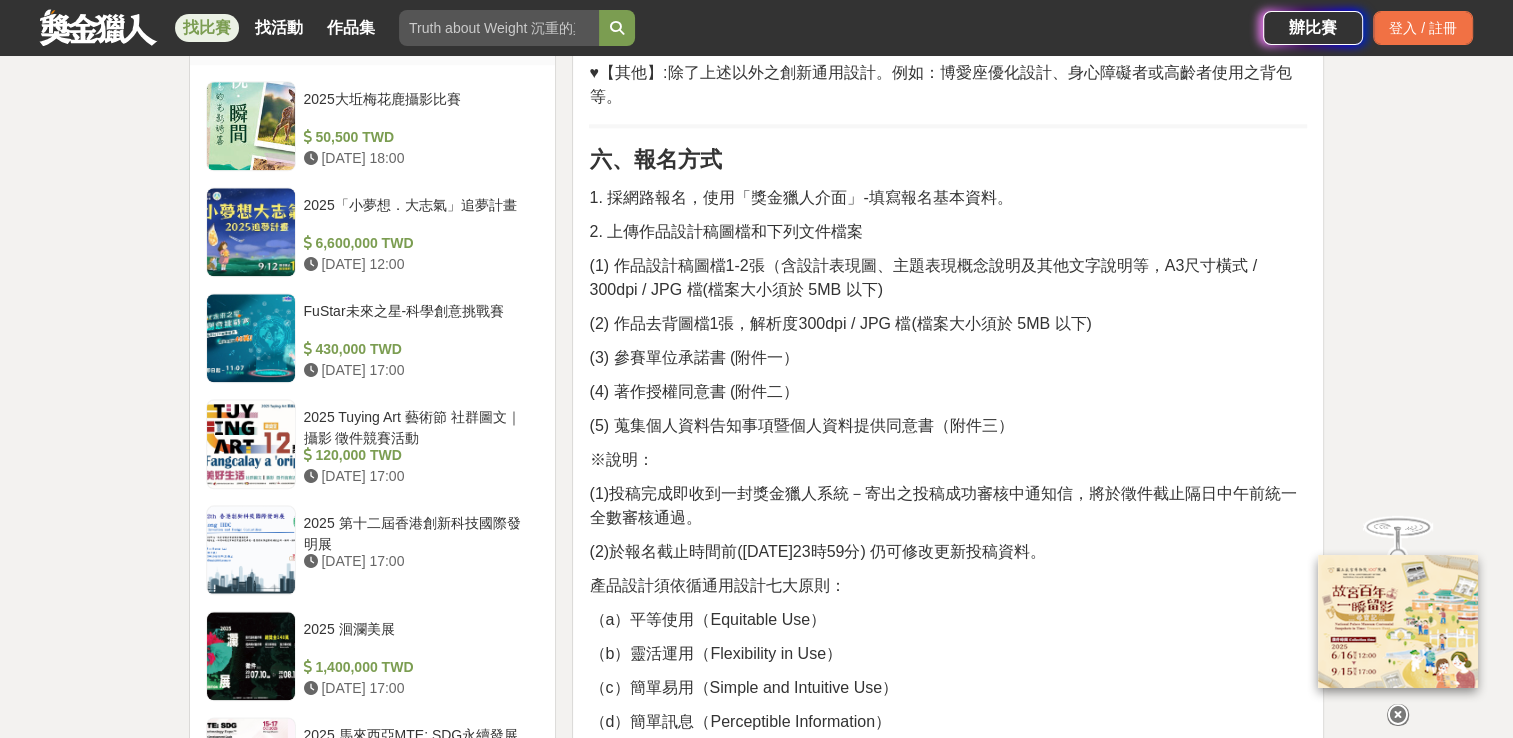click on "(4) 著作授權同意書 (附件二）" at bounding box center (948, 392) 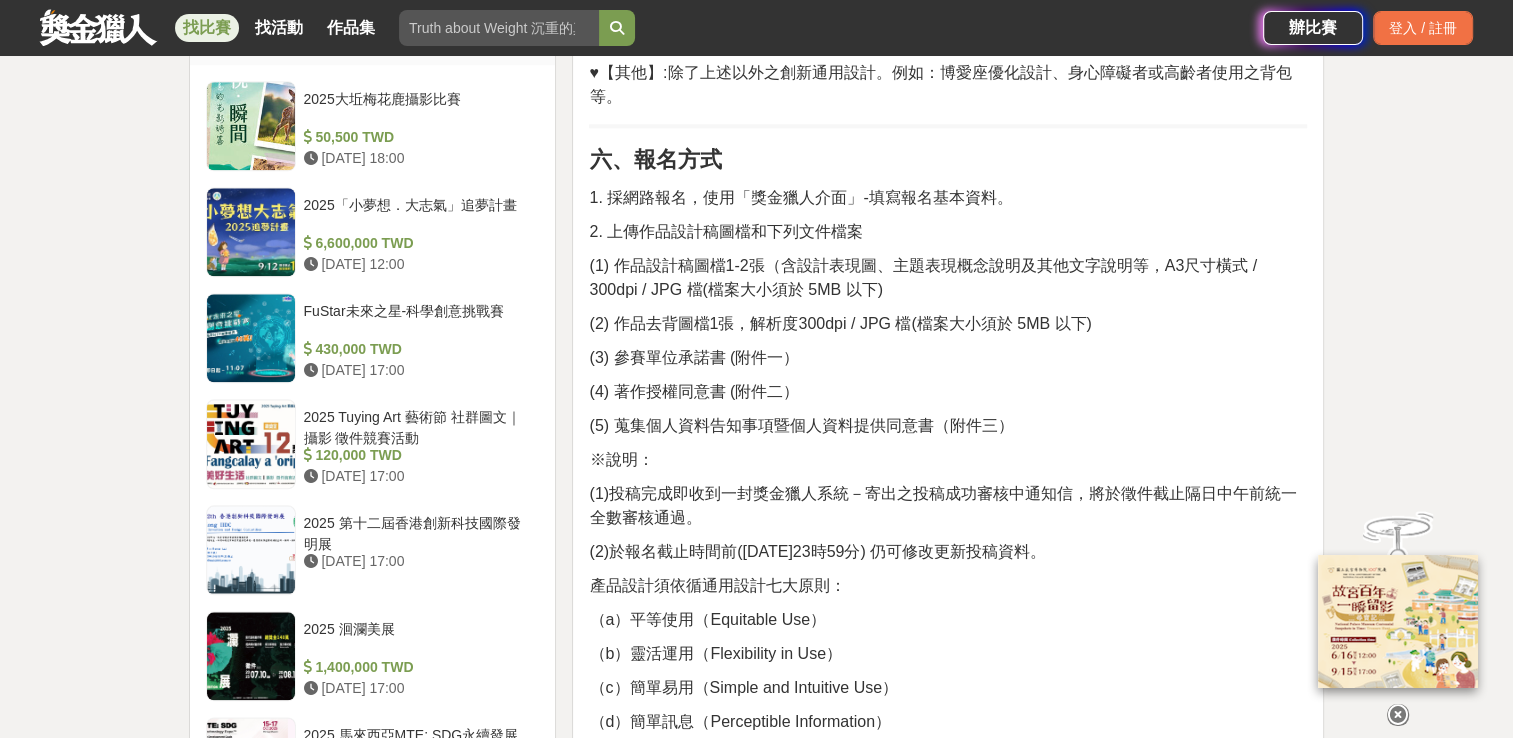 drag, startPoint x: 920, startPoint y: 272, endPoint x: 1109, endPoint y: 292, distance: 190.05525 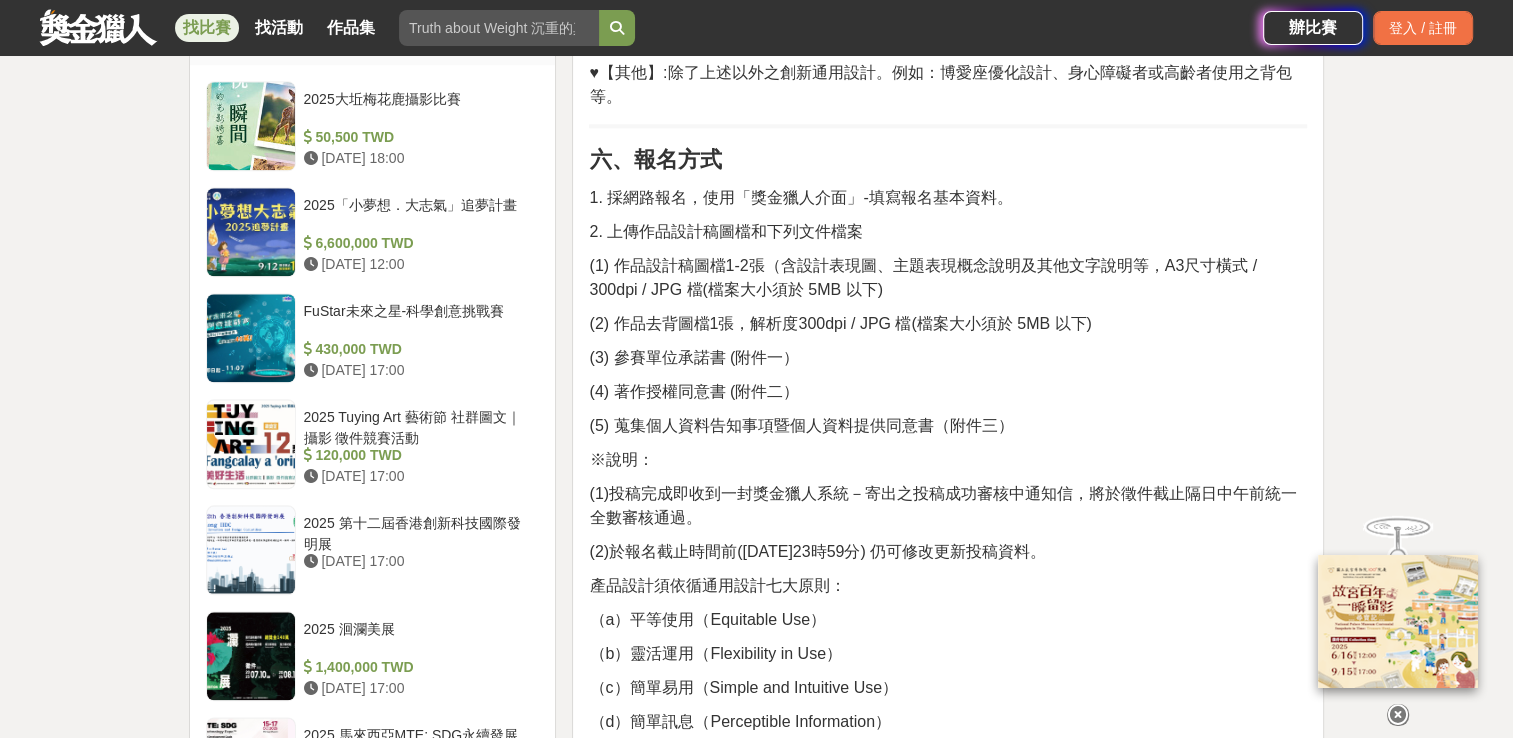 click on "(1) 作品設計稿圖檔1-2張（含設計表現圖、主題表現概念說明及其他文字說明等，A3尺寸橫式 / 300dpi / JPG 檔(檔案大小須於 5MB 以下)" at bounding box center (948, 278) 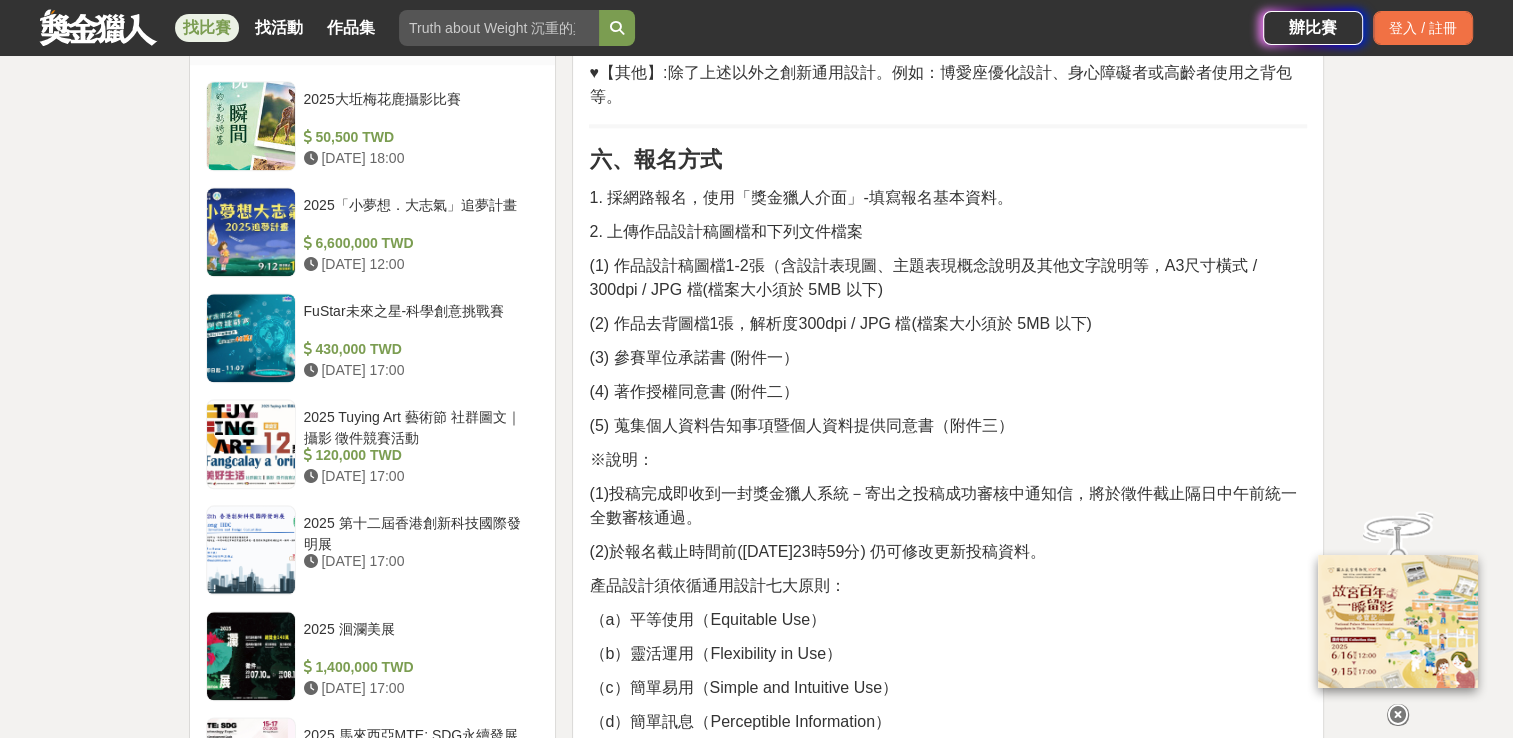 drag, startPoint x: 1109, startPoint y: 292, endPoint x: 1108, endPoint y: 310, distance: 18.027756 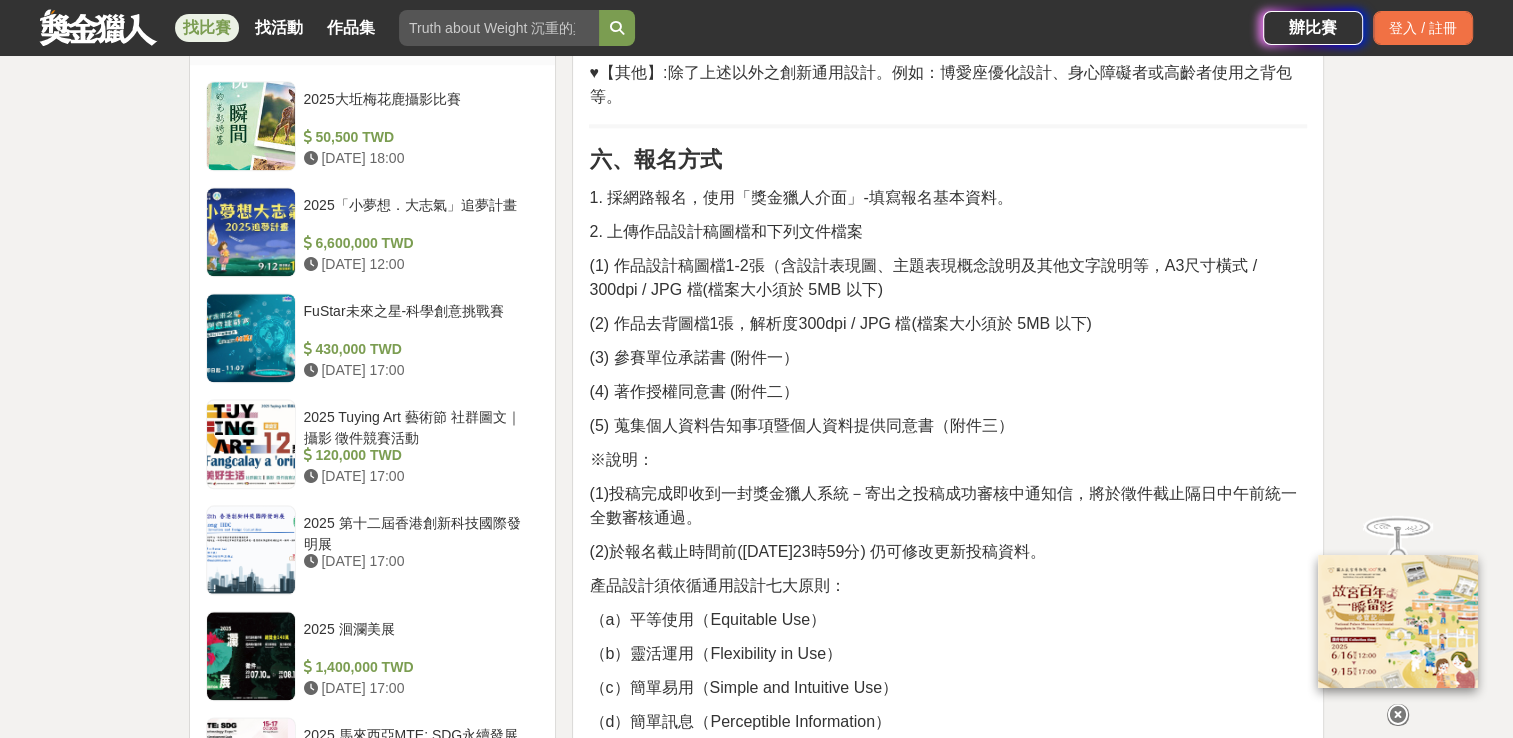 click on "一、活動目的 本競賽 主要目的 將徵選符合主題概念表現的通用設計作品，包含身心障礙與高齡者輔具通用設計及其他能夠改善或提升生活品質，增加生活便利性，促進環境永續發展概念之通用產品設計。 導入「通用設計（Universal Design）」理念，以「貼心生活」為範圍，及意識到關懷弱勢族群的心，並設計出蘊含創意想法，功能和美學加值的健康照護商品。 為了將其創新設計的概念得以實現並產品化，更期望媒合有興趣發展與擁有生產技術的業界，可推展出更多優良輔具產品，以改善身心障礙者與高齡者的生活，塑造友善社會氛圍。 二、辦理單位 ● 指導單位：經濟部標準檢驗局 ● 主辦單位：財團法人金屬工業研究發展中心 三、報名資格 1.、不限身分；對身心障礙或高齡者輔具或通用設計議題有興趣之個人、團體皆可參賽。 四、收件時間 五、徵件主題及說明" at bounding box center [948, 978] 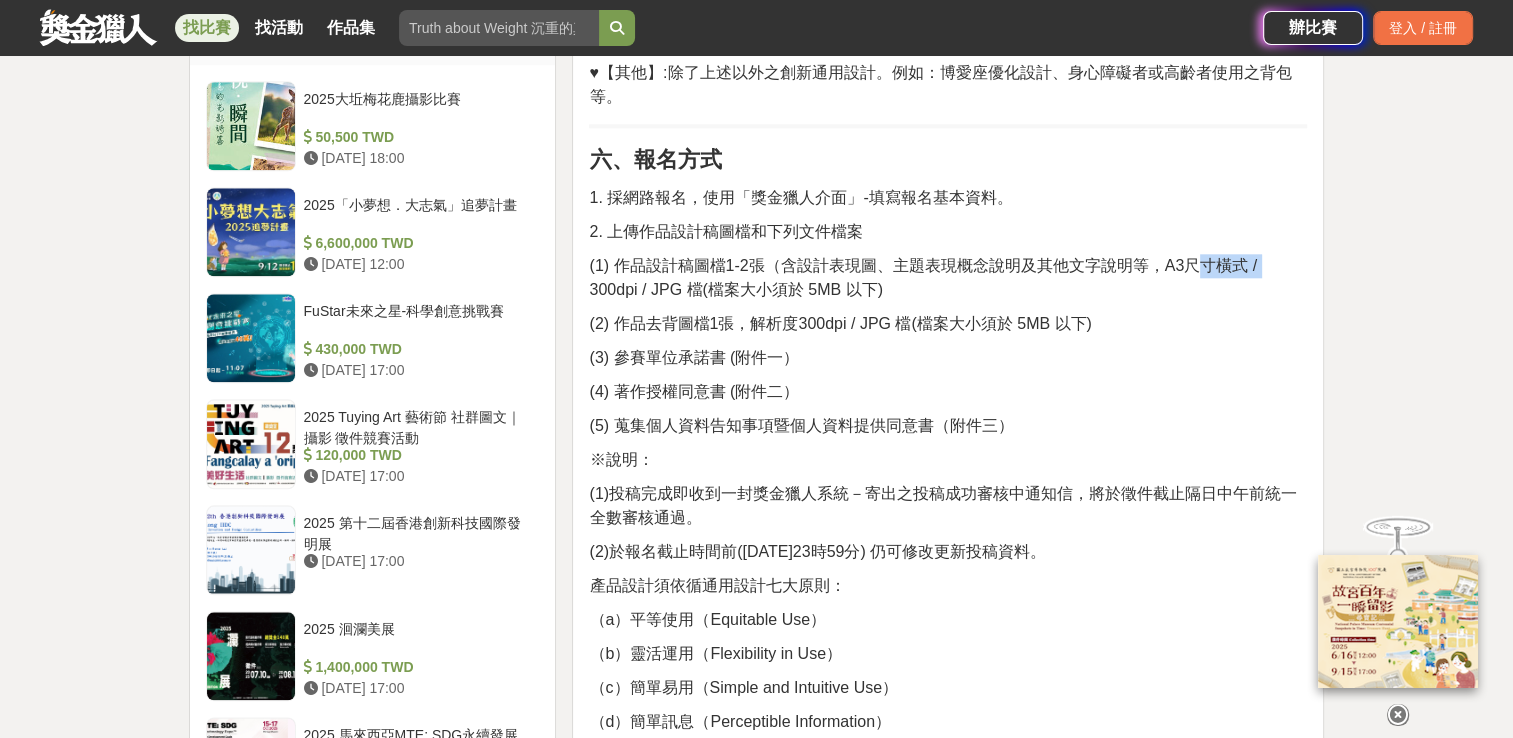 drag, startPoint x: 1171, startPoint y: 265, endPoint x: 1260, endPoint y: 269, distance: 89.08984 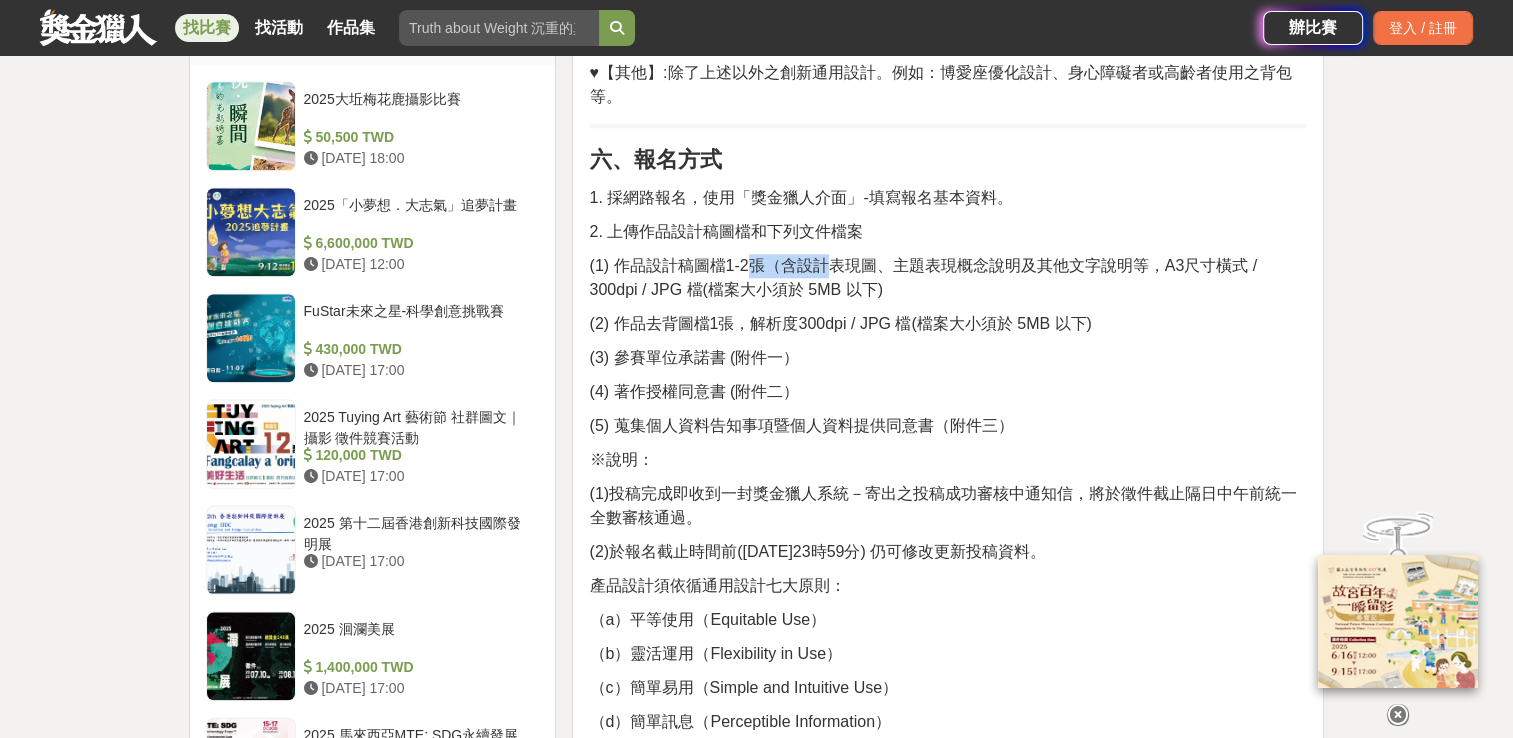drag, startPoint x: 736, startPoint y: 262, endPoint x: 785, endPoint y: 262, distance: 49 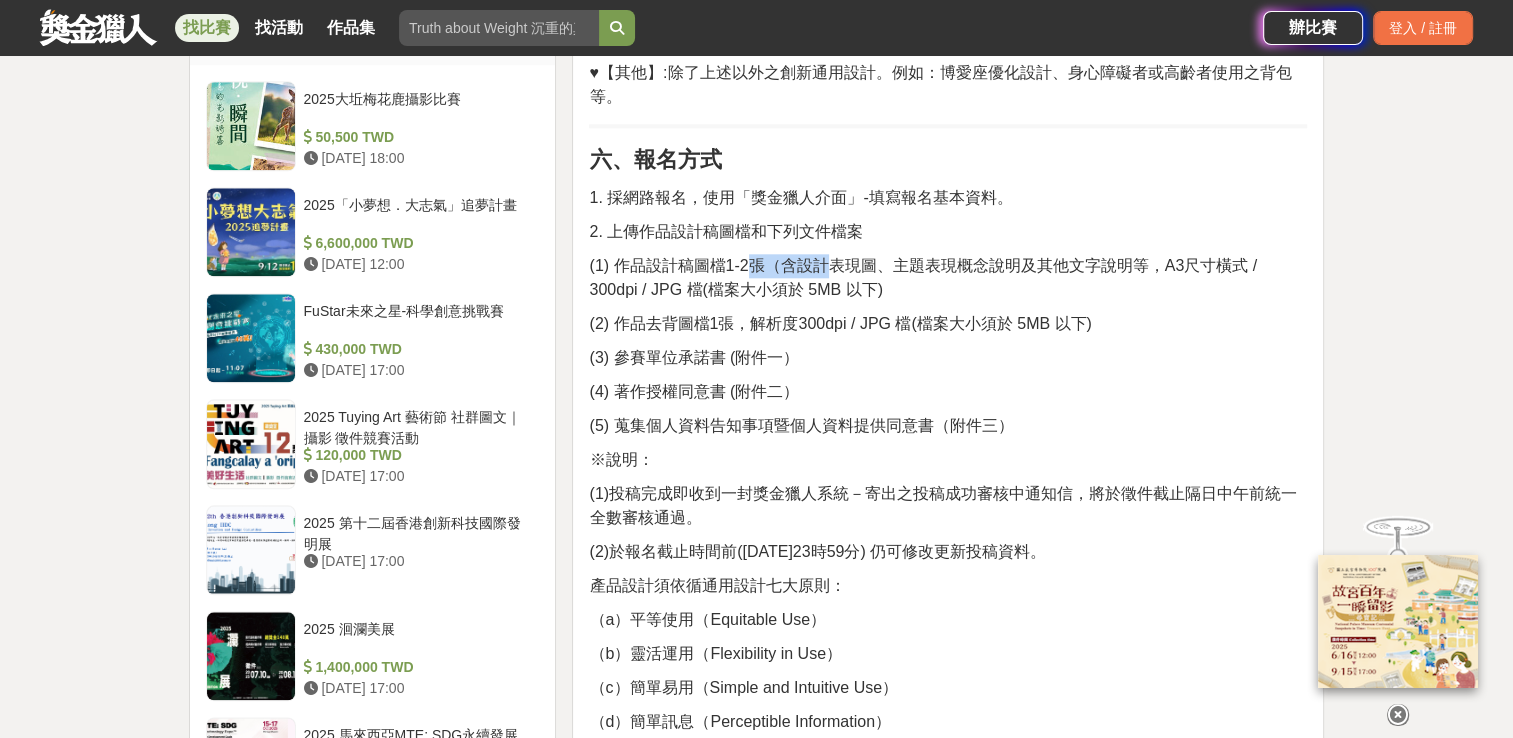 click on "(1) 作品設計稿圖檔1-2張（含設計表現圖、主題表現概念說明及其他文字說明等，A3尺寸橫式 / 300dpi / JPG 檔(檔案大小須於 5MB 以下)" at bounding box center (923, 277) 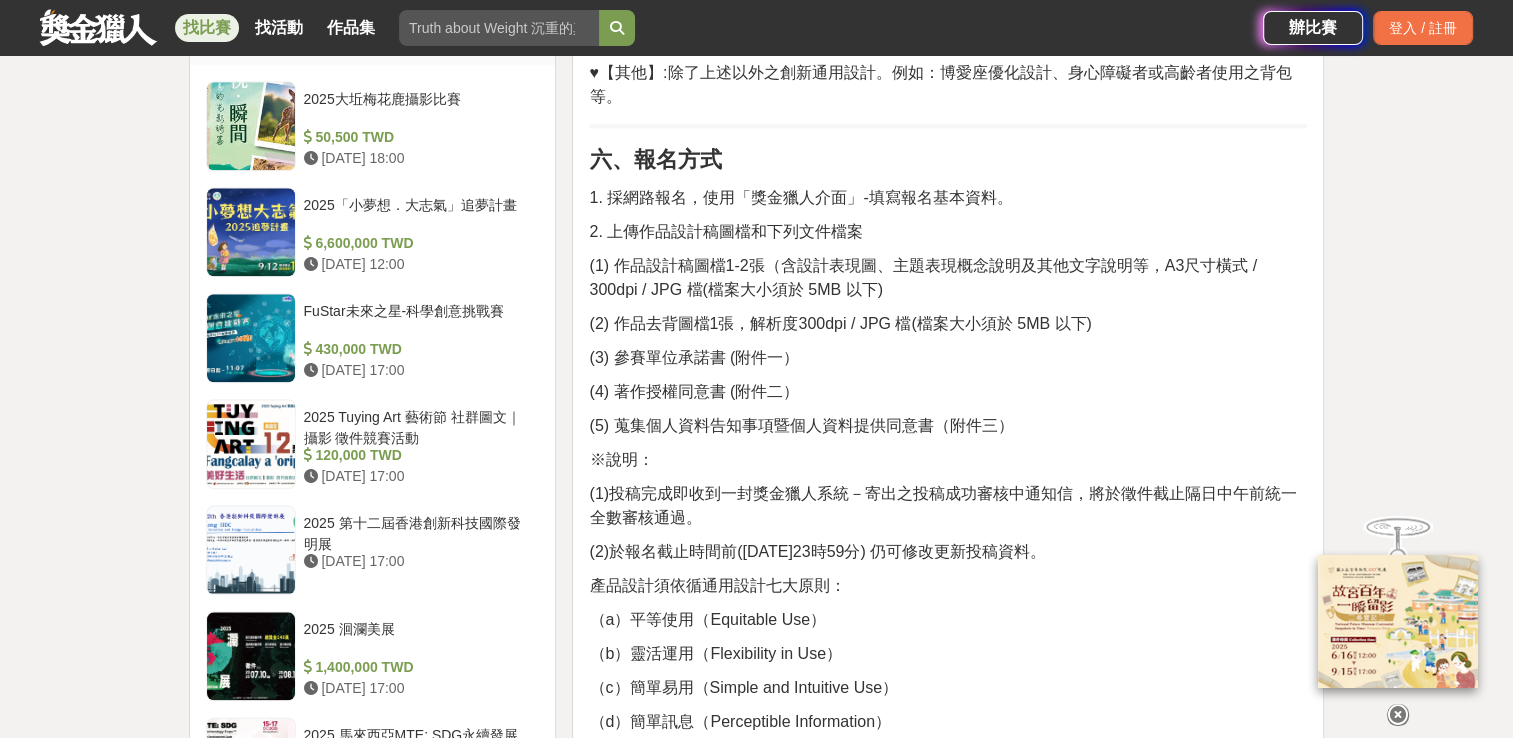 click on "(4) 著作授權同意書 (附件二）" at bounding box center (948, 392) 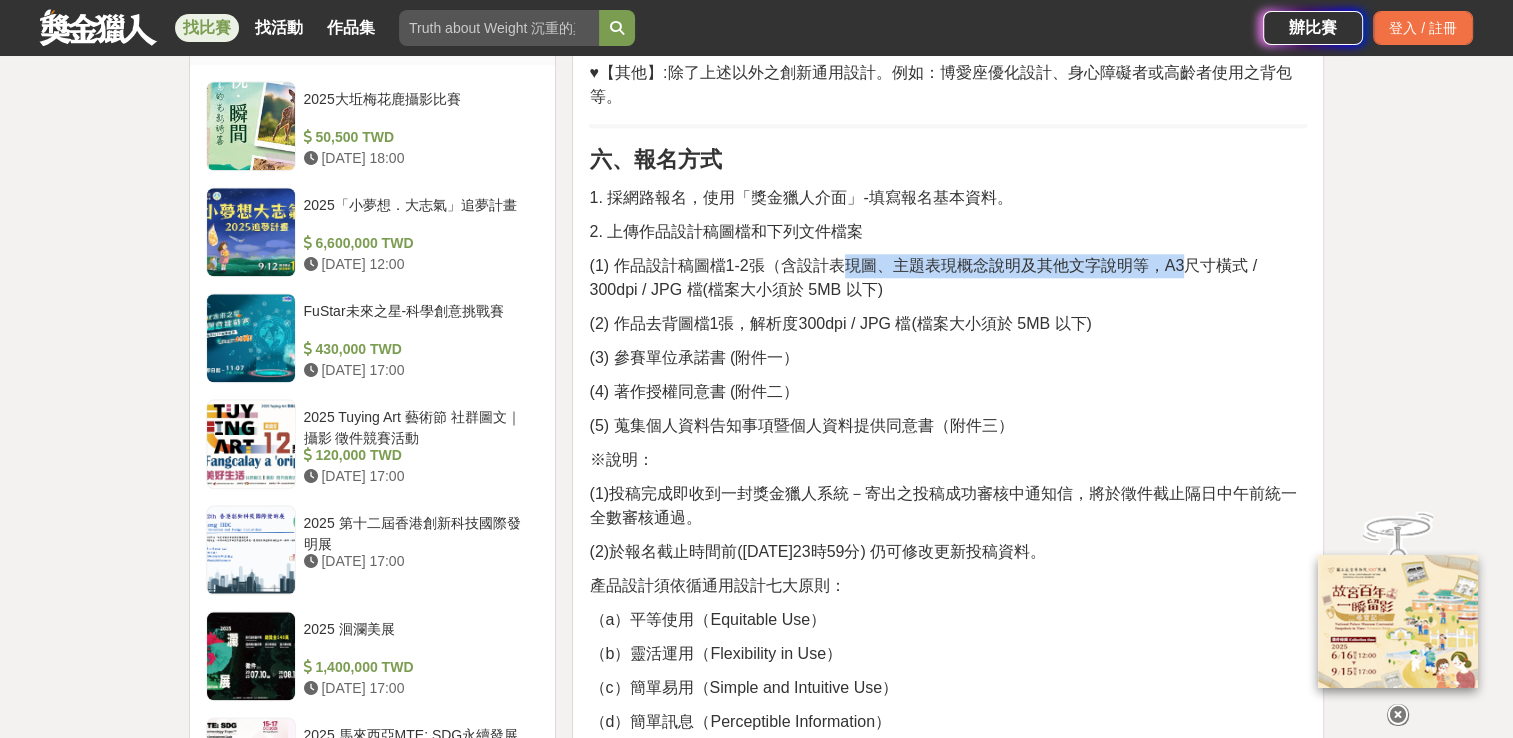 drag, startPoint x: 813, startPoint y: 263, endPoint x: 1154, endPoint y: 262, distance: 341.00146 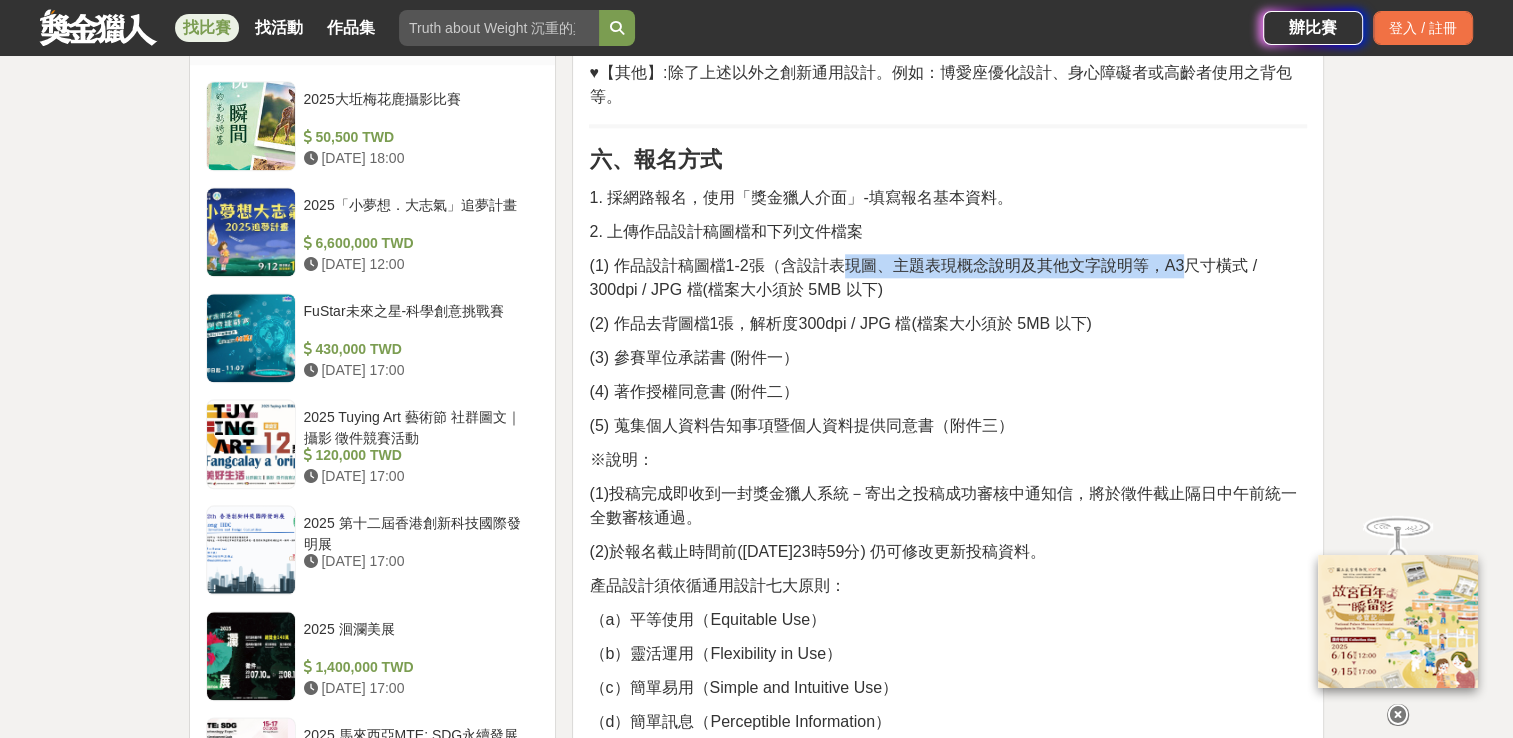 click on "(1) 作品設計稿圖檔1-2張（含設計表現圖、主題表現概念說明及其他文字說明等，A3尺寸橫式 / 300dpi / JPG 檔(檔案大小須於 5MB 以下)" at bounding box center (923, 277) 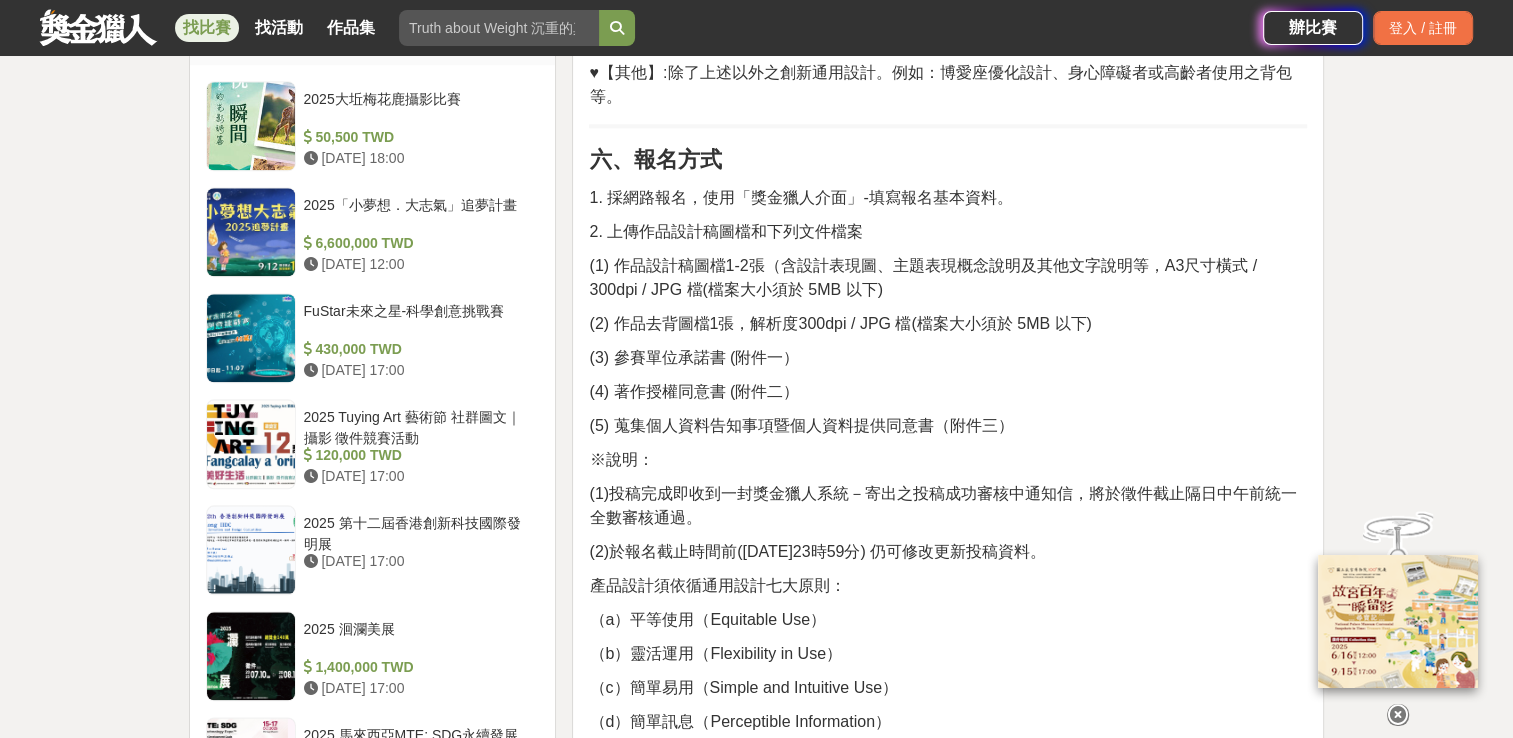 click on "(1) 作品設計稿圖檔1-2張（含設計表現圖、主題表現概念說明及其他文字說明等，A3尺寸橫式 / 300dpi / JPG 檔(檔案大小須於 5MB 以下)" at bounding box center [948, 278] 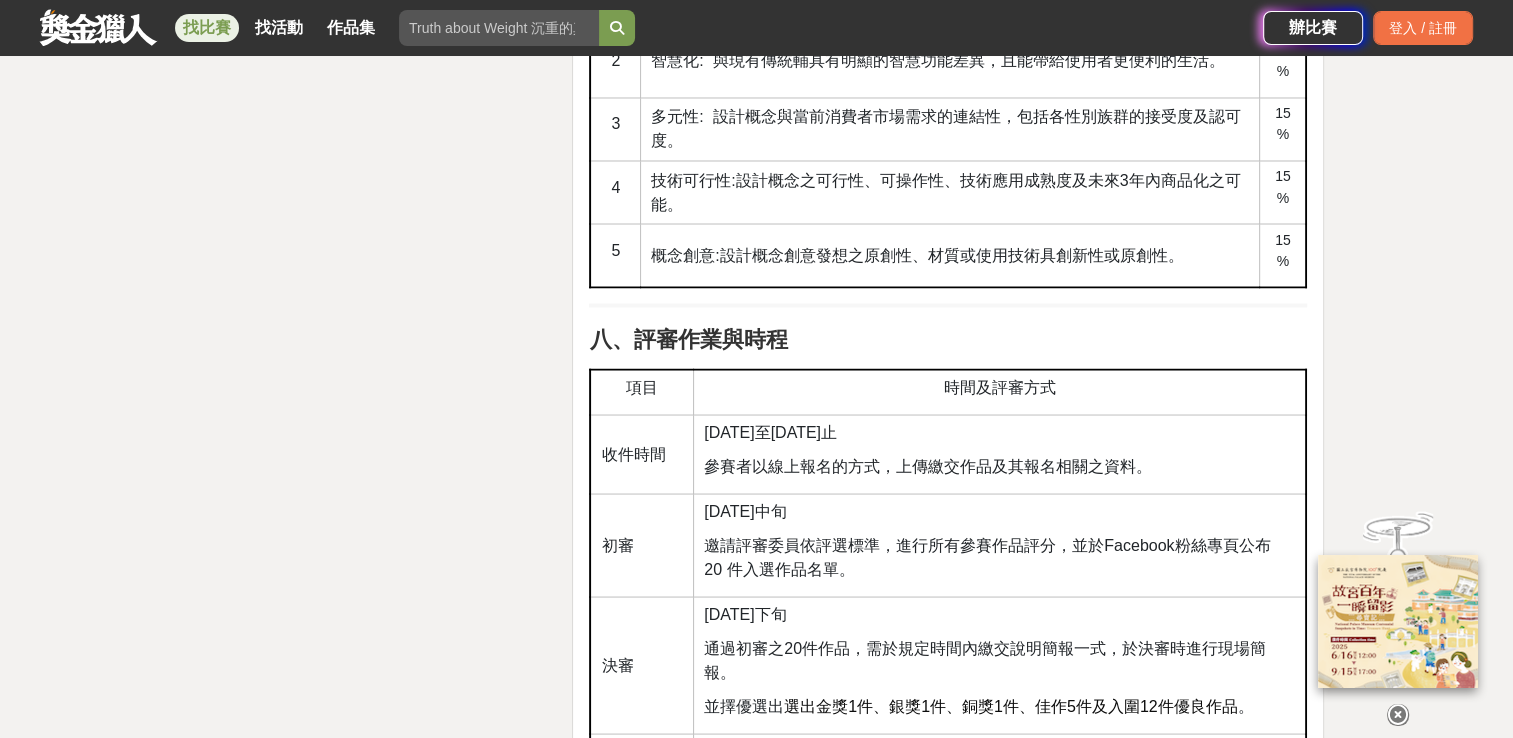 scroll, scrollTop: 3627, scrollLeft: 0, axis: vertical 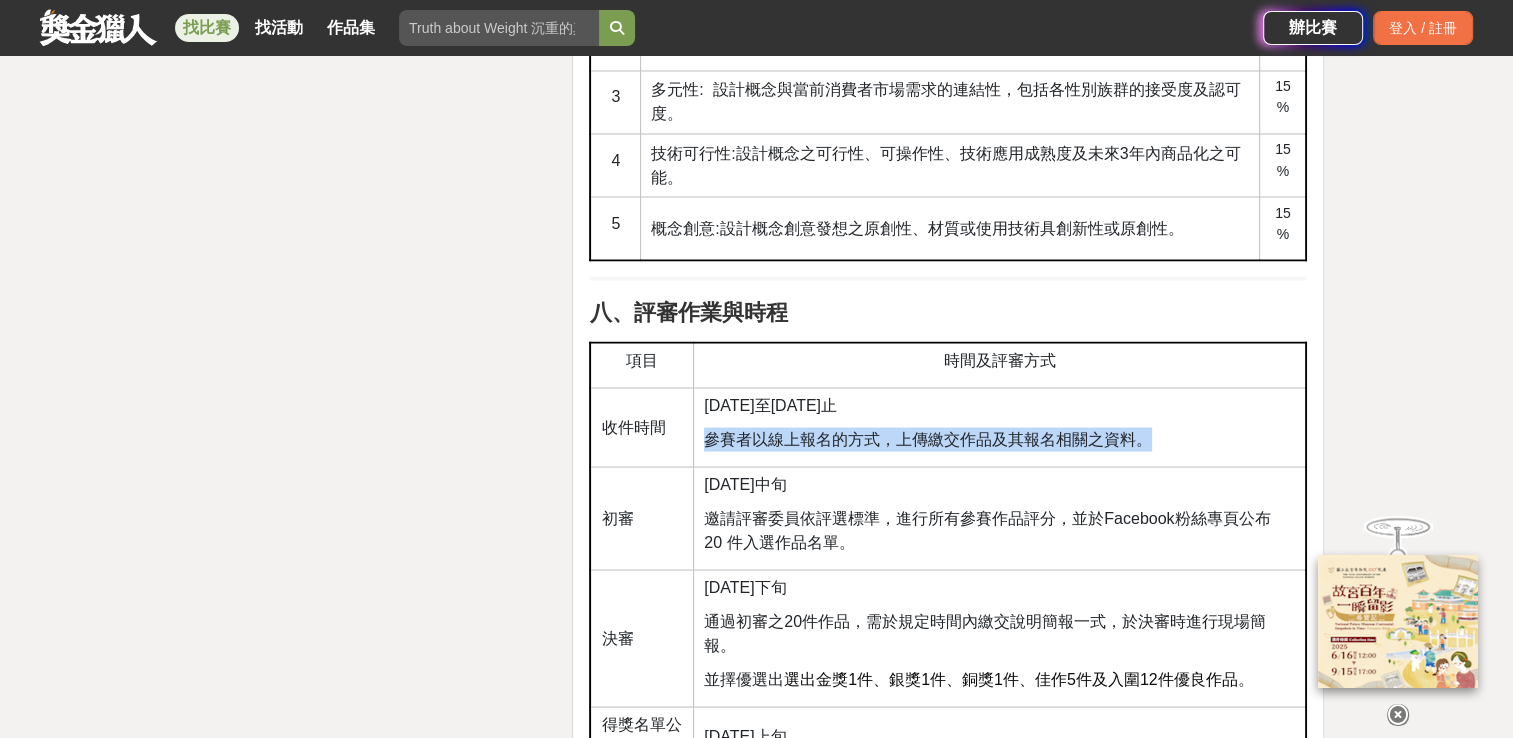 drag, startPoint x: 704, startPoint y: 421, endPoint x: 1159, endPoint y: 437, distance: 455.28122 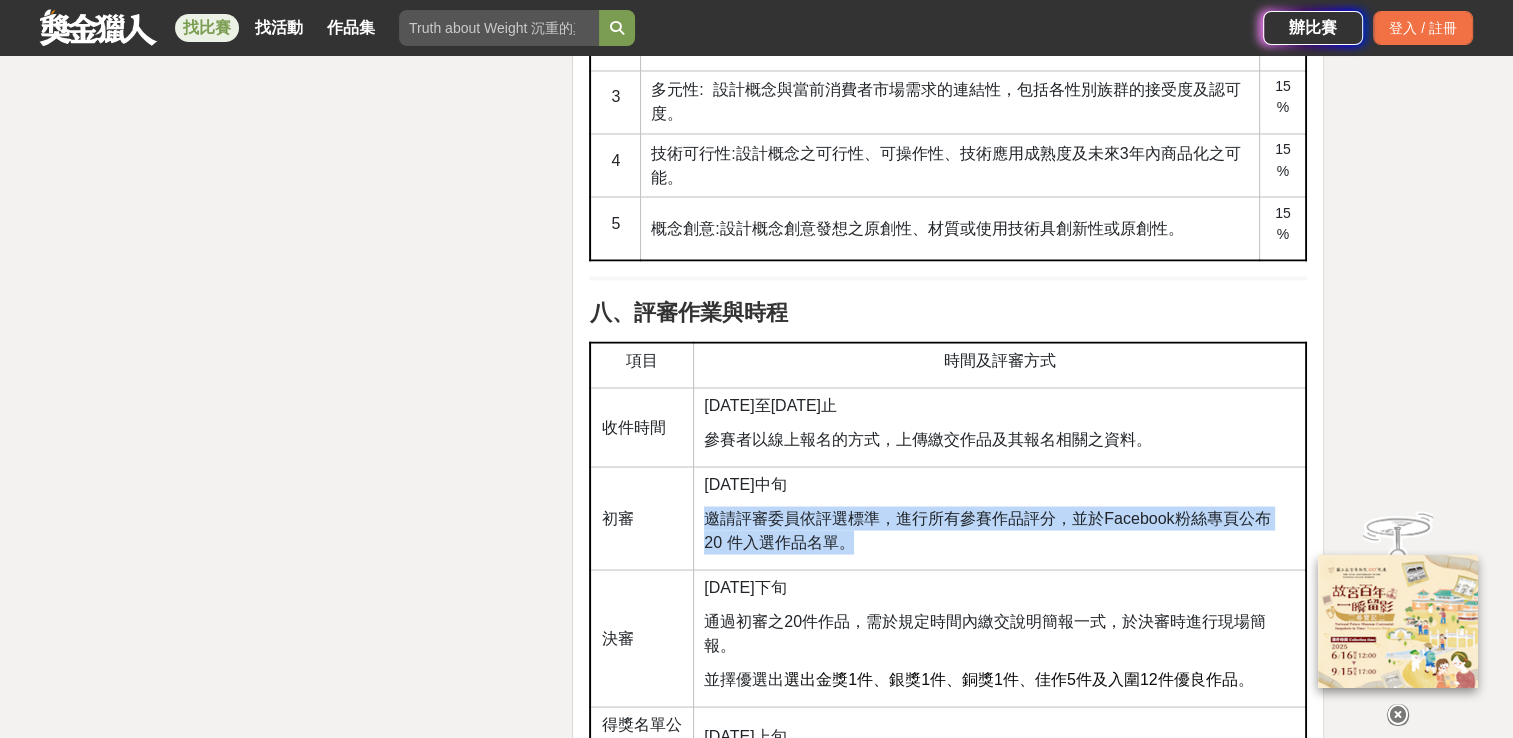 drag, startPoint x: 709, startPoint y: 507, endPoint x: 856, endPoint y: 532, distance: 149.1107 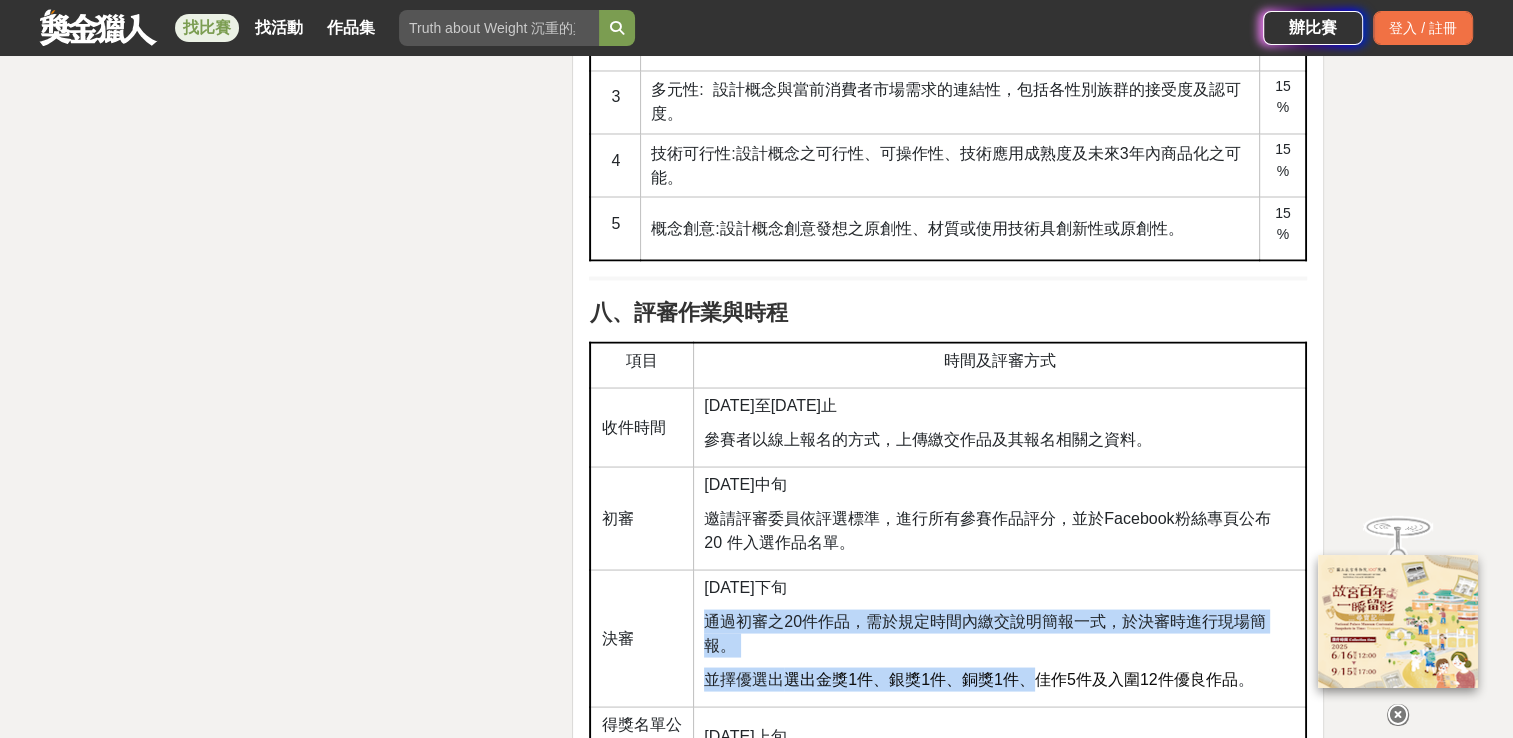 drag, startPoint x: 708, startPoint y: 622, endPoint x: 1033, endPoint y: 662, distance: 327.4523 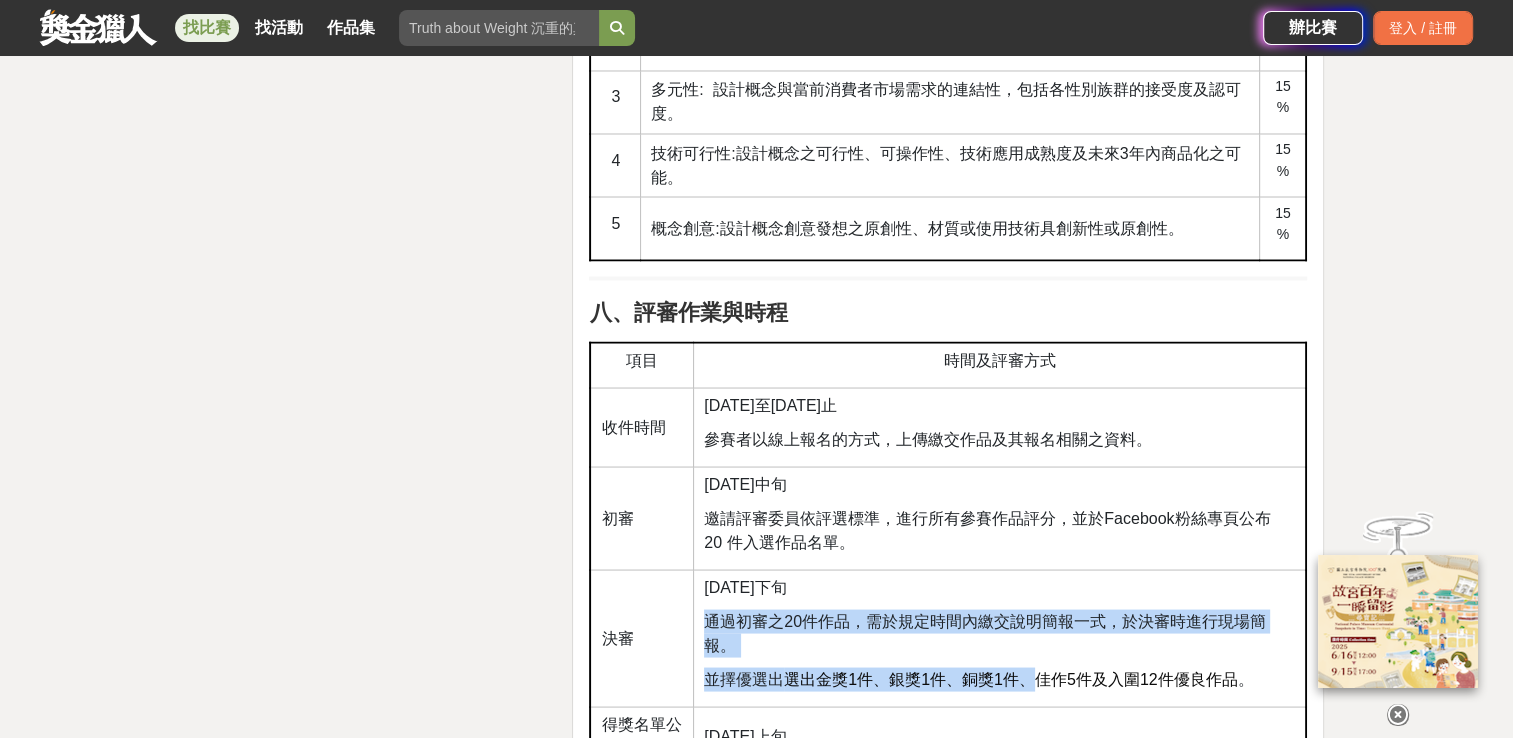 click on "114年9月下旬 通過初審之20件作品，需於規定時間內繳交說明簡報一式，於決審時進行現場簡報。 並擇優選出 選出金獎1件、銀獎1件、銅獎1件、佳作5件及入圍12件優良作品 。" at bounding box center [1000, 637] 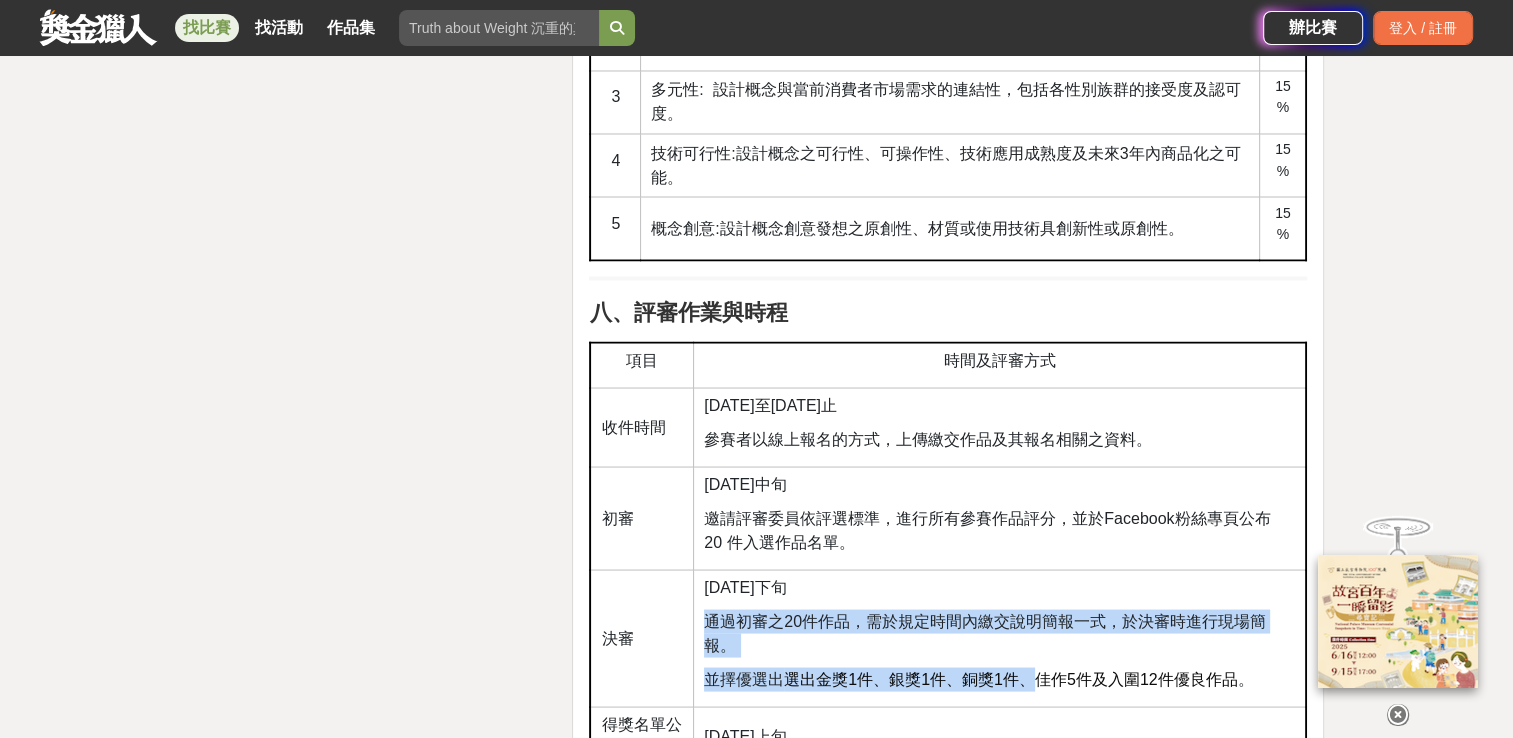 click on "通過初審之20件作品，需於規定時間內繳交說明簡報一式，於決審時進行現場簡報。" at bounding box center [999, 633] 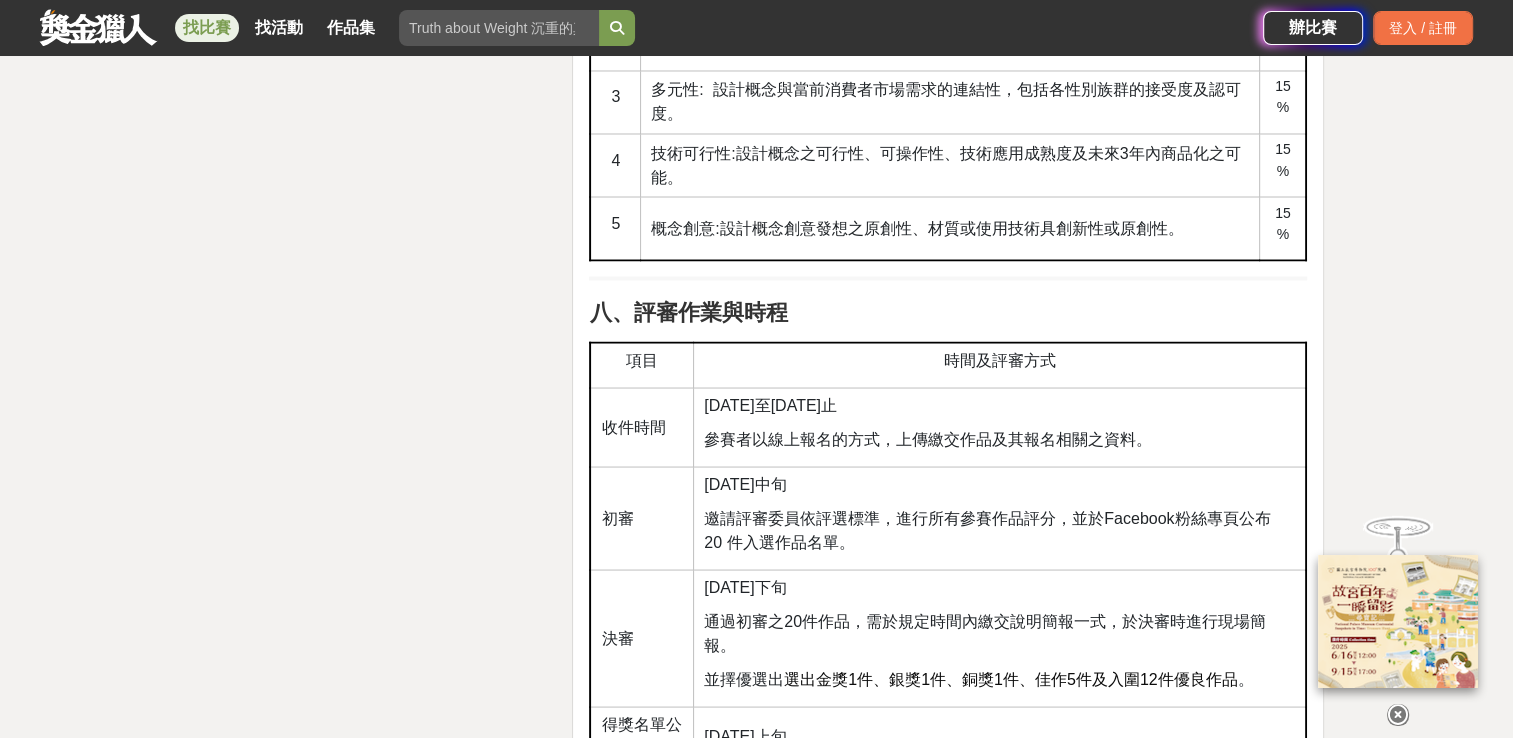 click on "114年9月中旬 邀請評審委員依評選標準，進行所有參賽作品評分，並於Facebook粉絲專頁公布20 件入選作品名單。" at bounding box center [1000, 517] 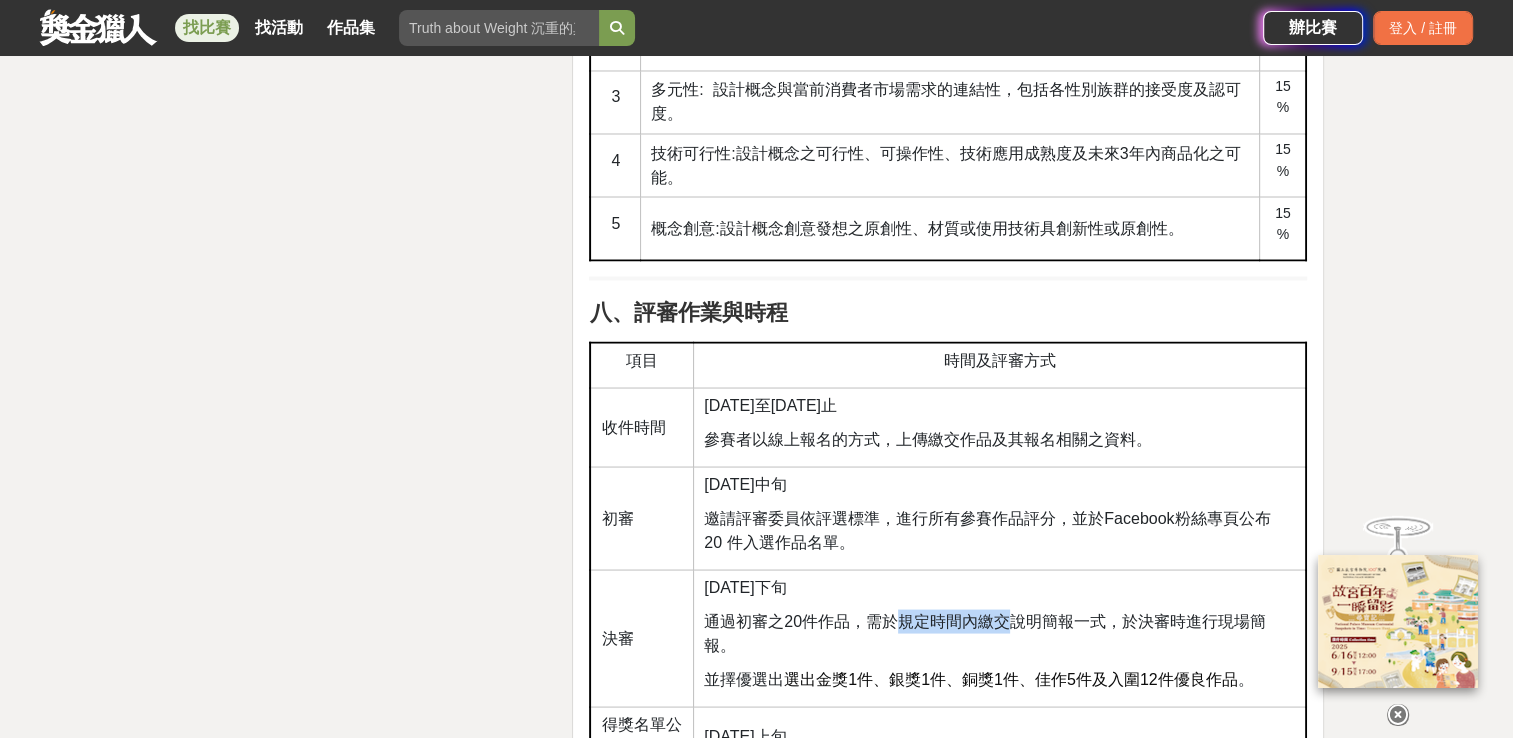 drag, startPoint x: 900, startPoint y: 611, endPoint x: 1013, endPoint y: 608, distance: 113.03982 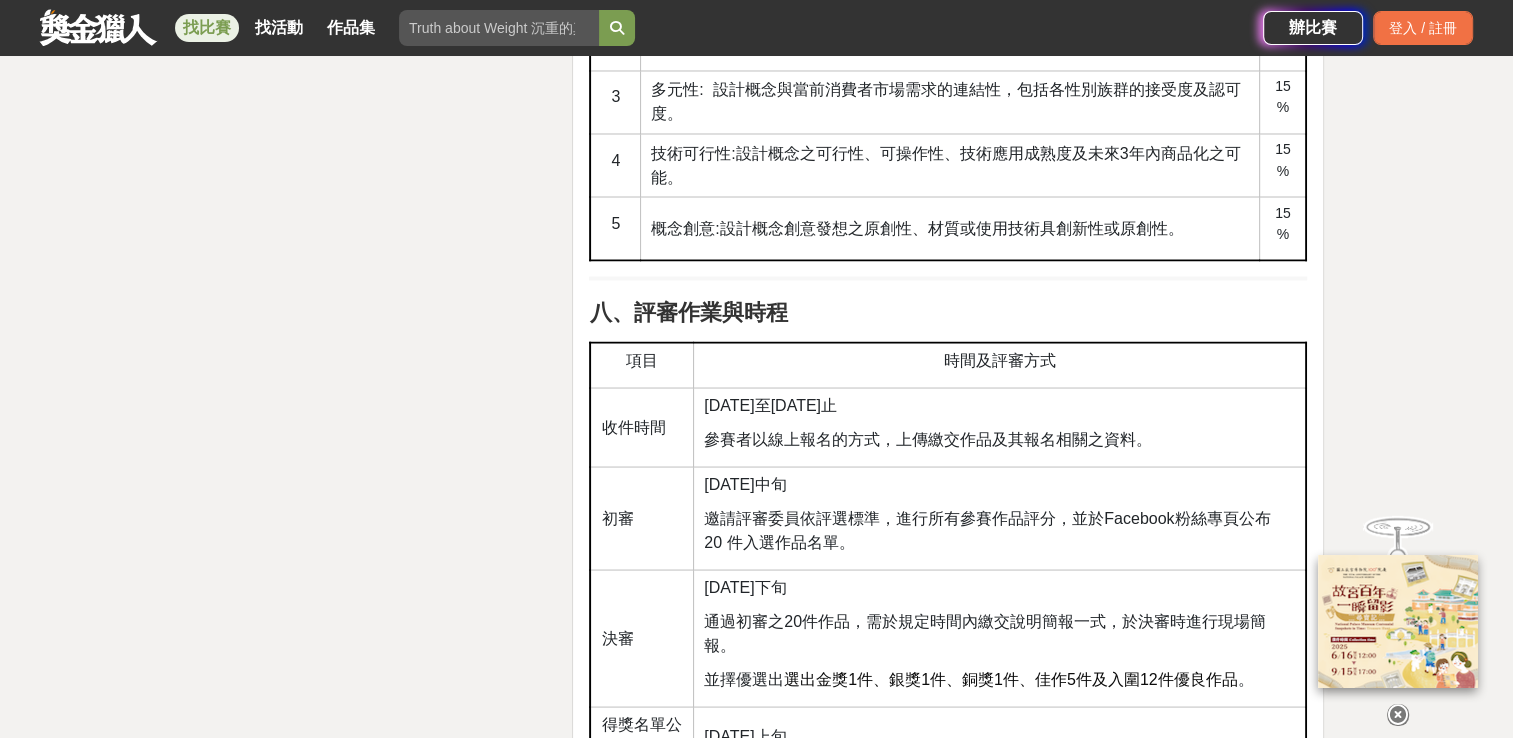 drag, startPoint x: 1013, startPoint y: 608, endPoint x: 959, endPoint y: 578, distance: 61.77378 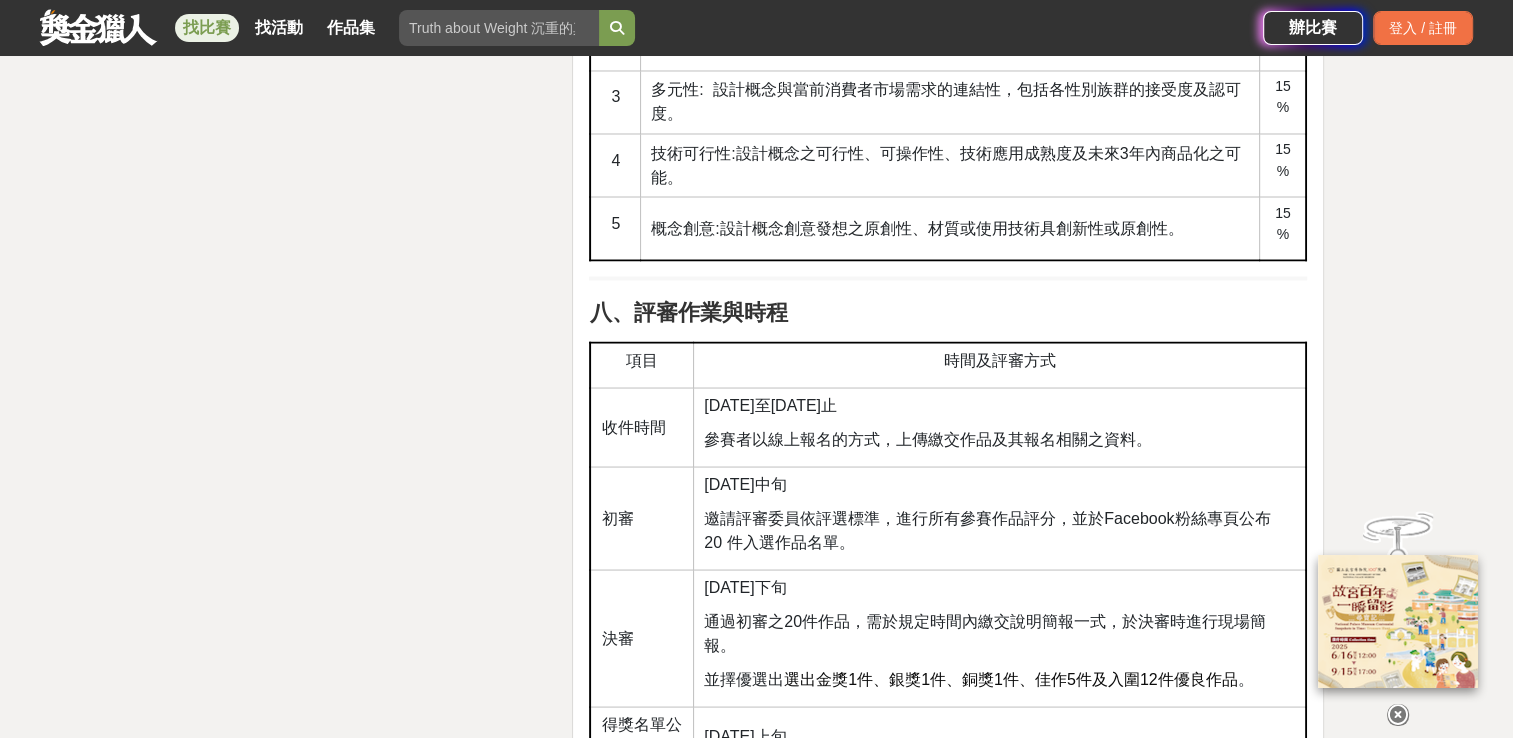 click on "114年9月下旬" at bounding box center (999, 587) 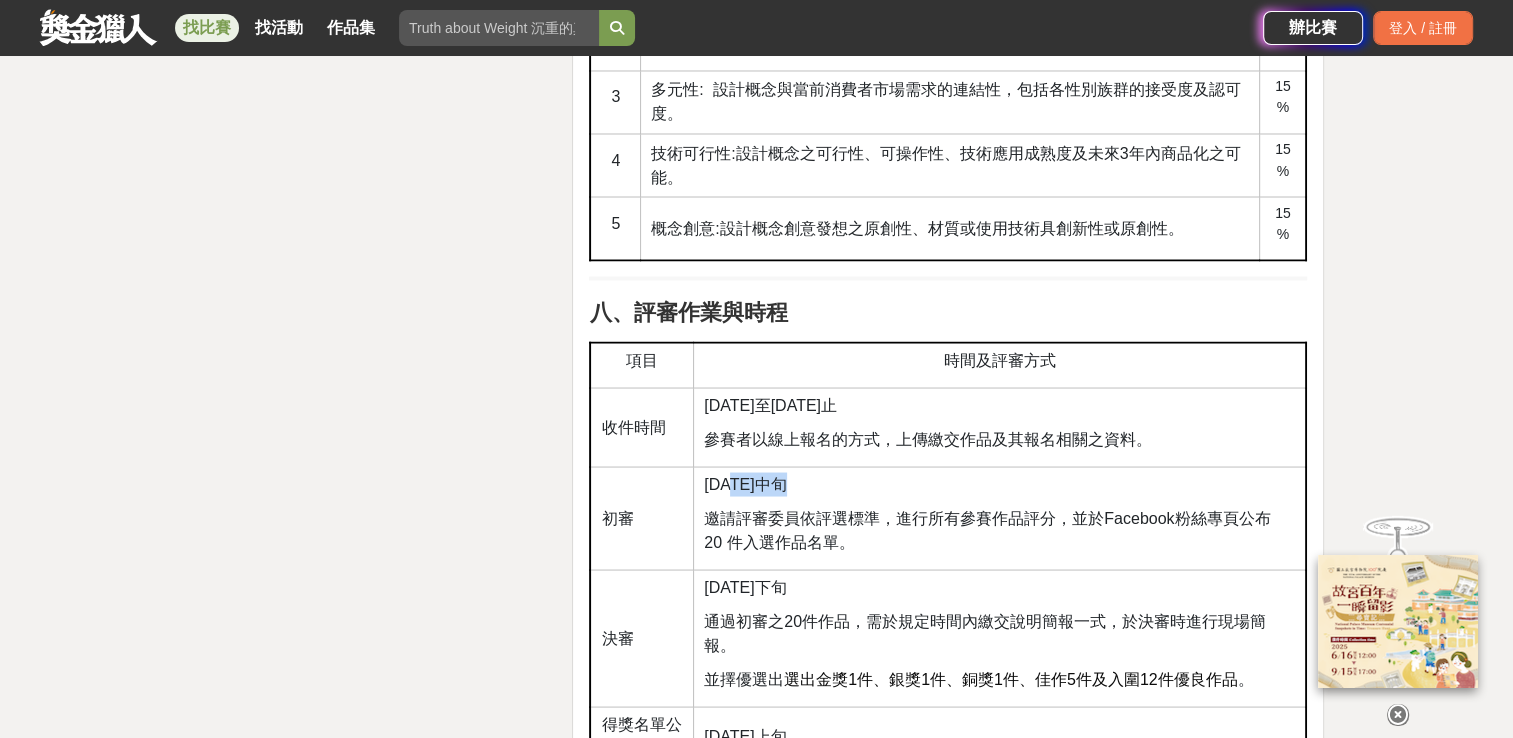 drag, startPoint x: 735, startPoint y: 478, endPoint x: 824, endPoint y: 478, distance: 89 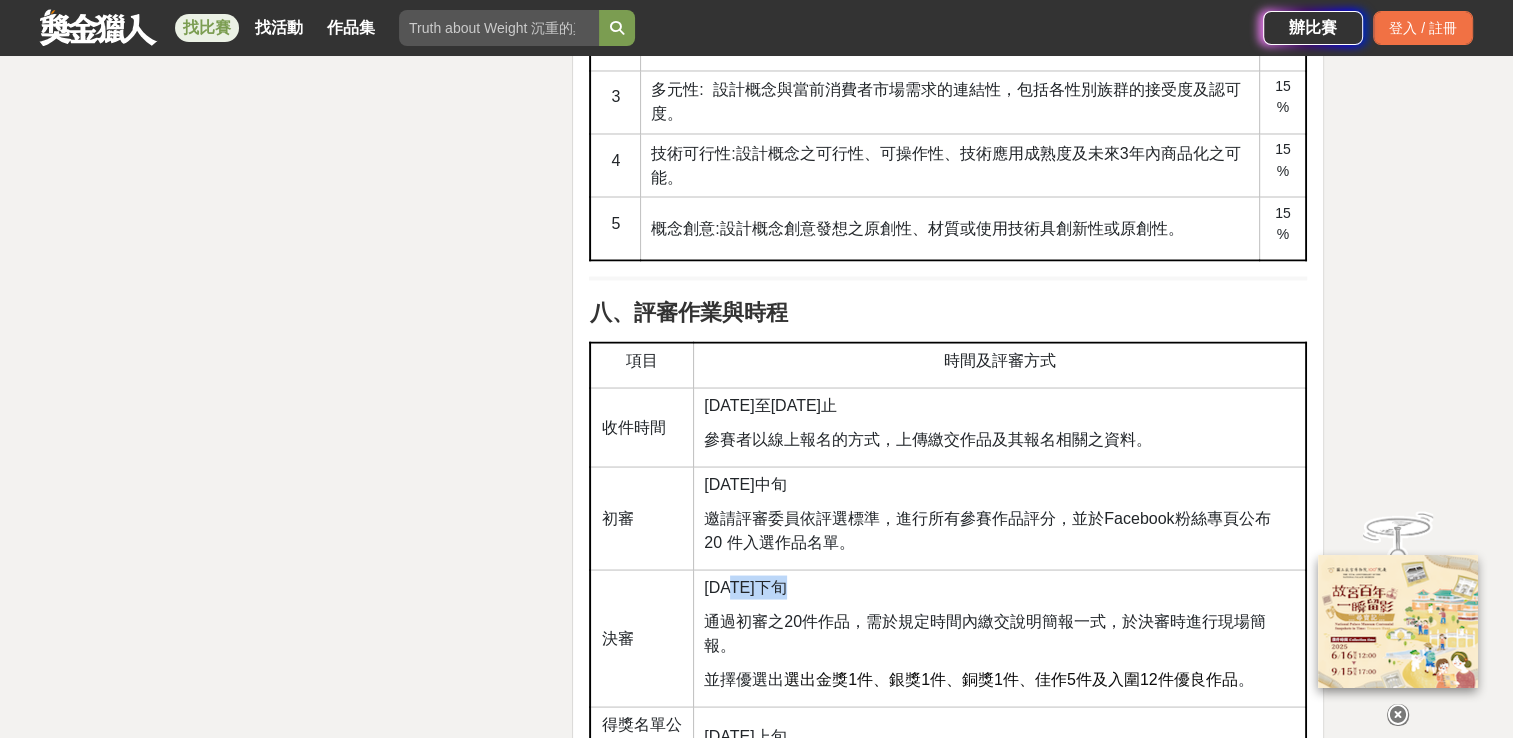 drag, startPoint x: 824, startPoint y: 478, endPoint x: 844, endPoint y: 584, distance: 107.87029 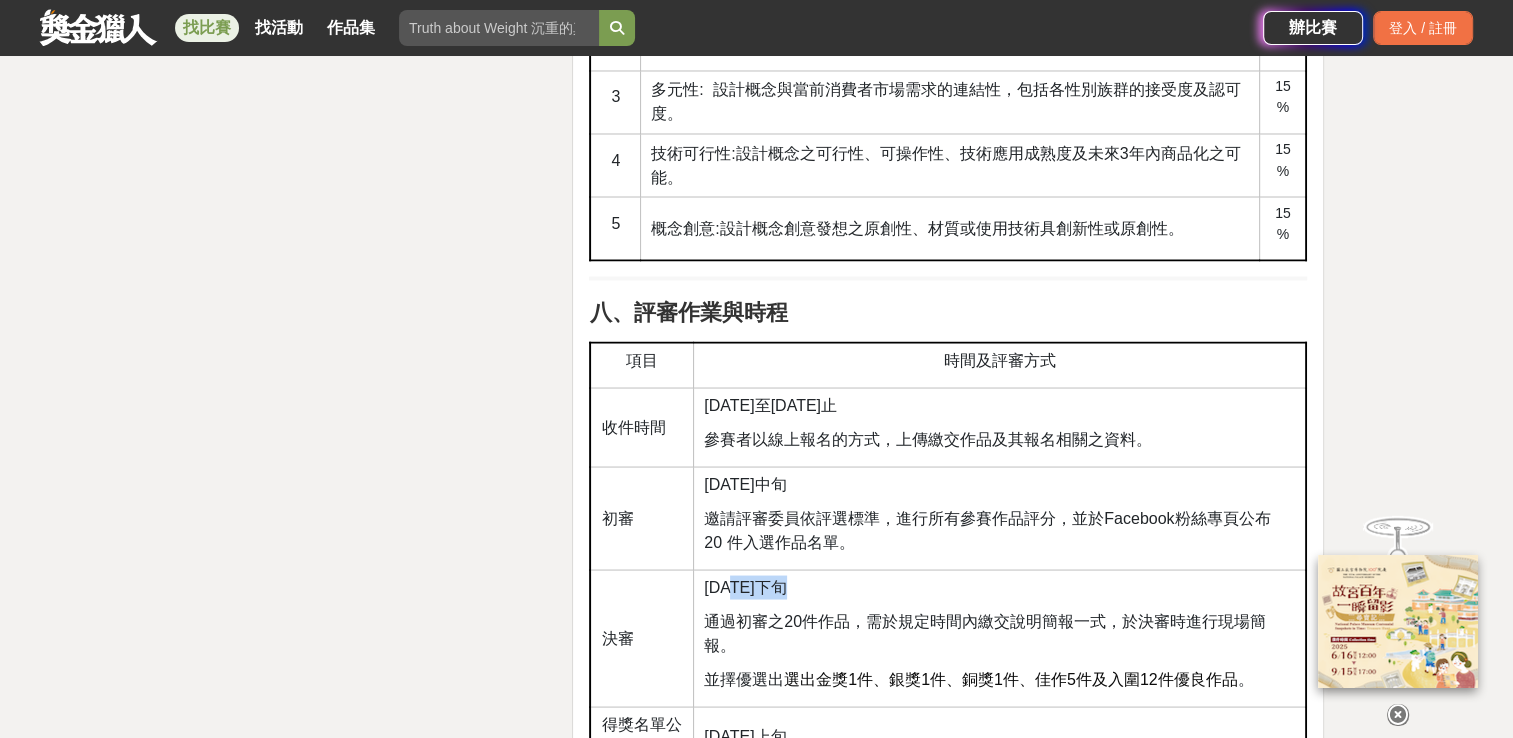 click on "114年9月下旬" at bounding box center [999, 587] 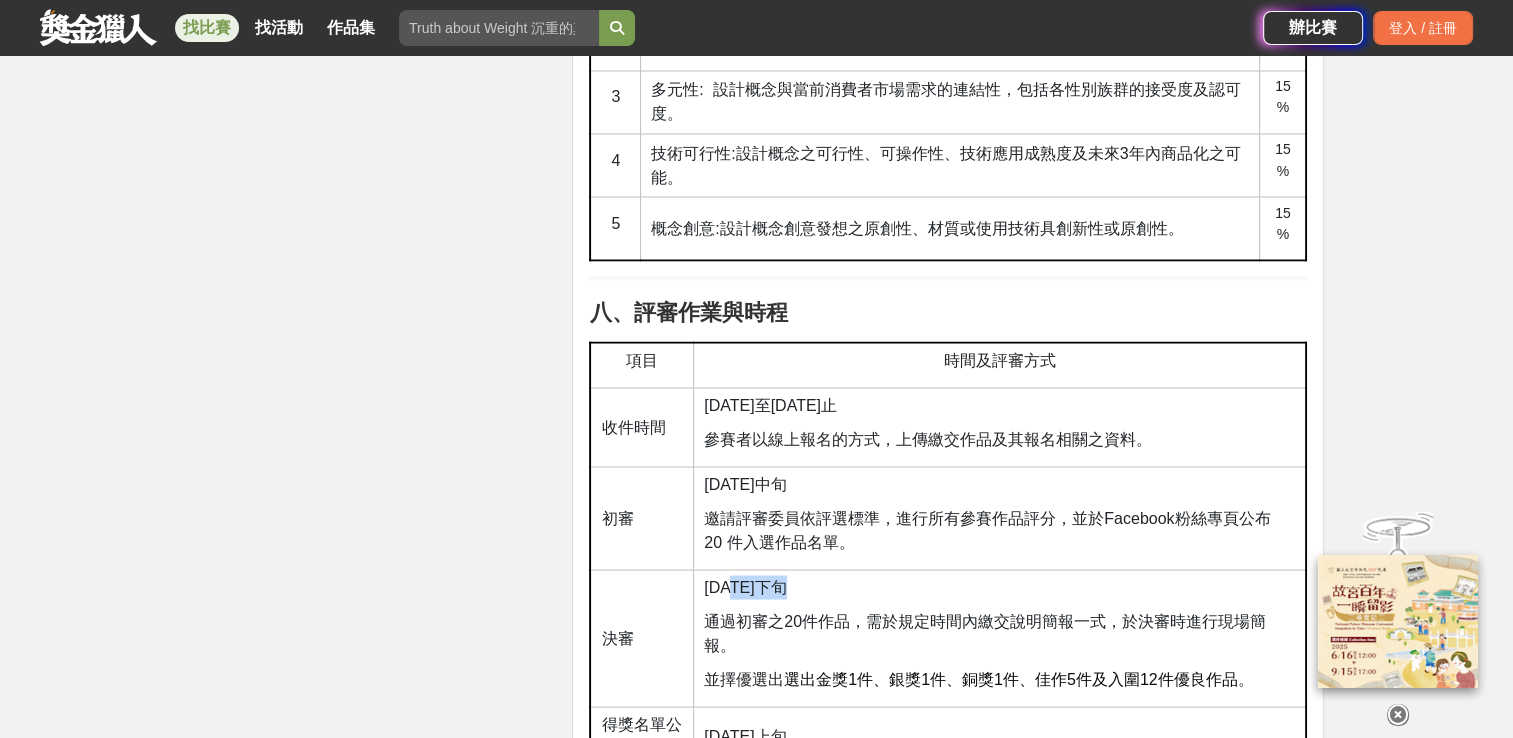 drag, startPoint x: 844, startPoint y: 584, endPoint x: 876, endPoint y: 586, distance: 32.06244 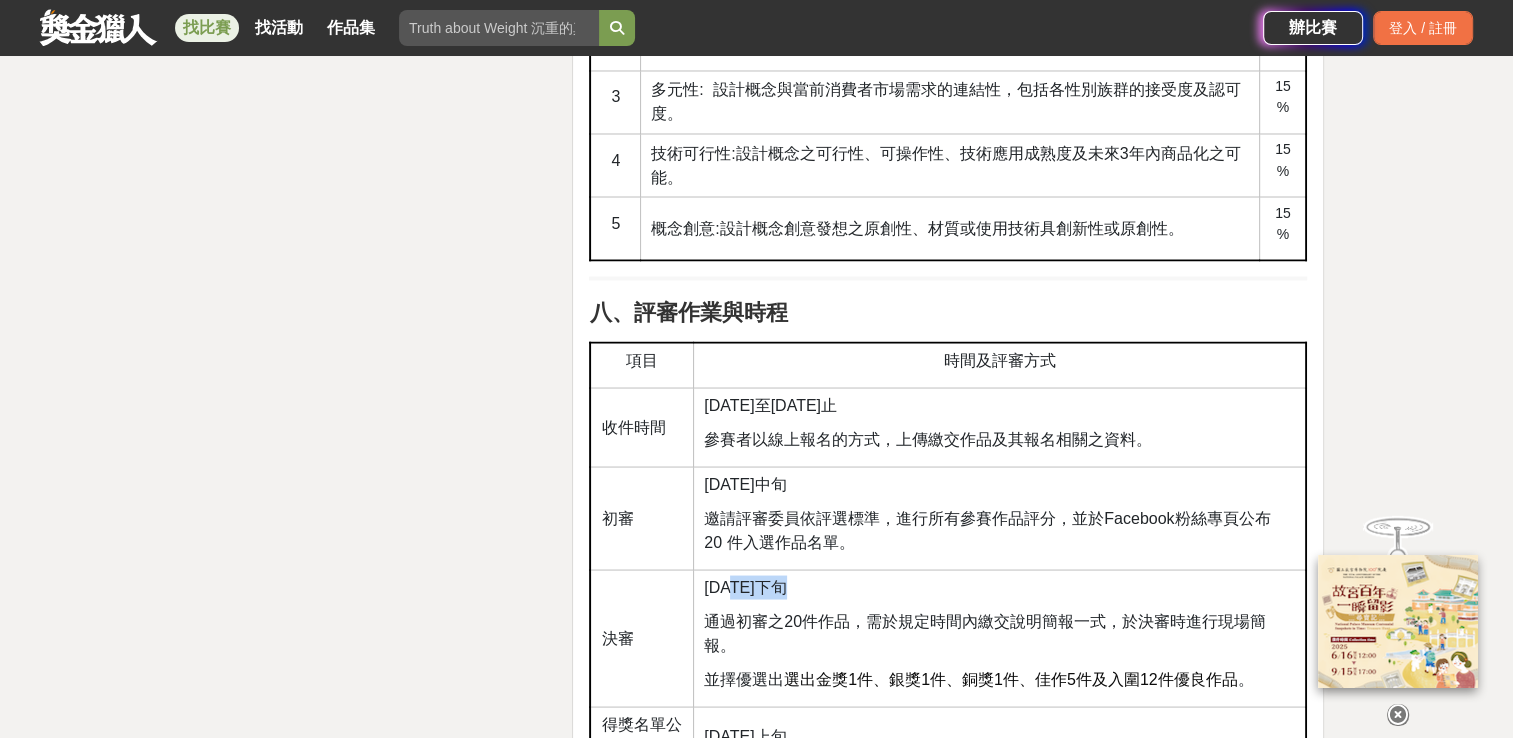 click on "114年9月下旬" at bounding box center (999, 587) 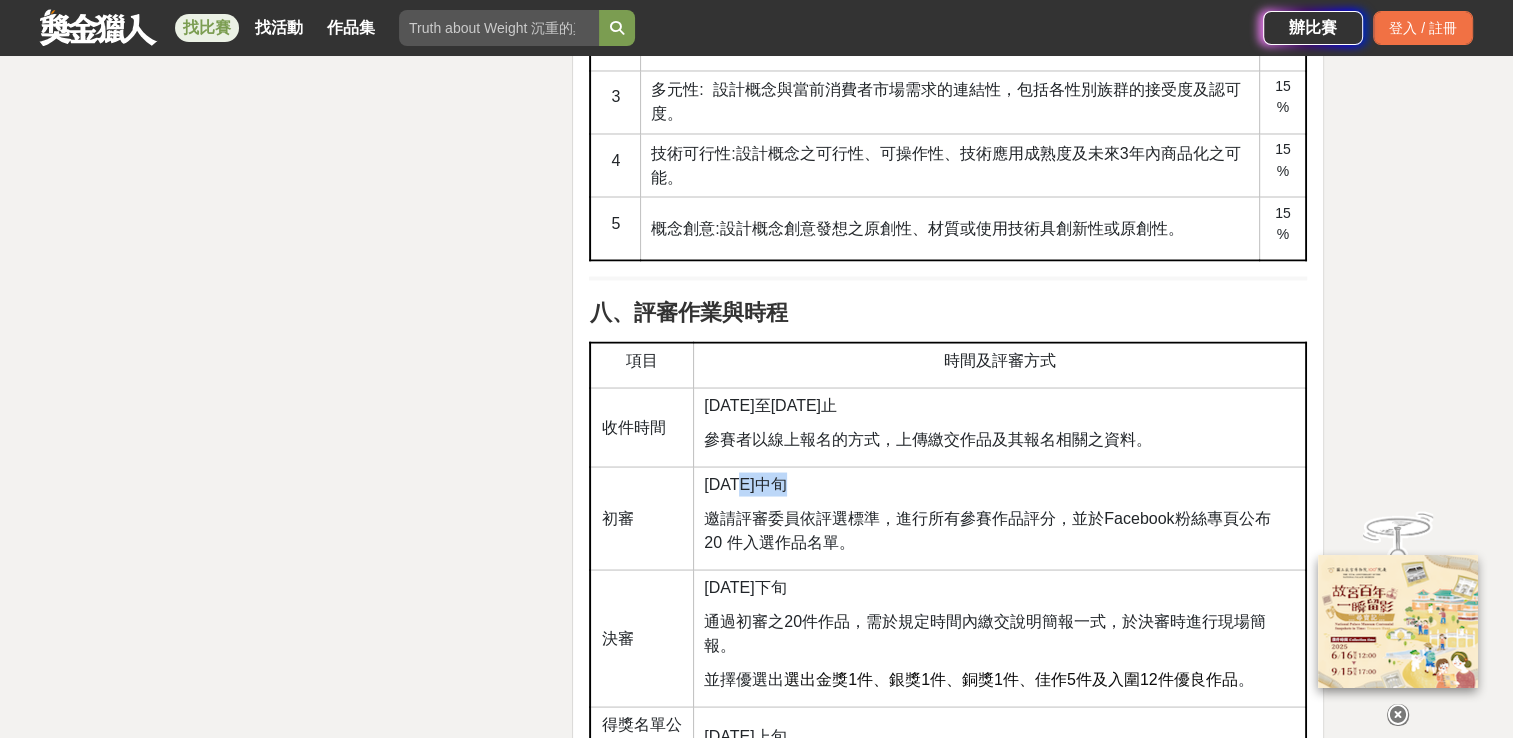 drag, startPoint x: 746, startPoint y: 478, endPoint x: 830, endPoint y: 472, distance: 84.21401 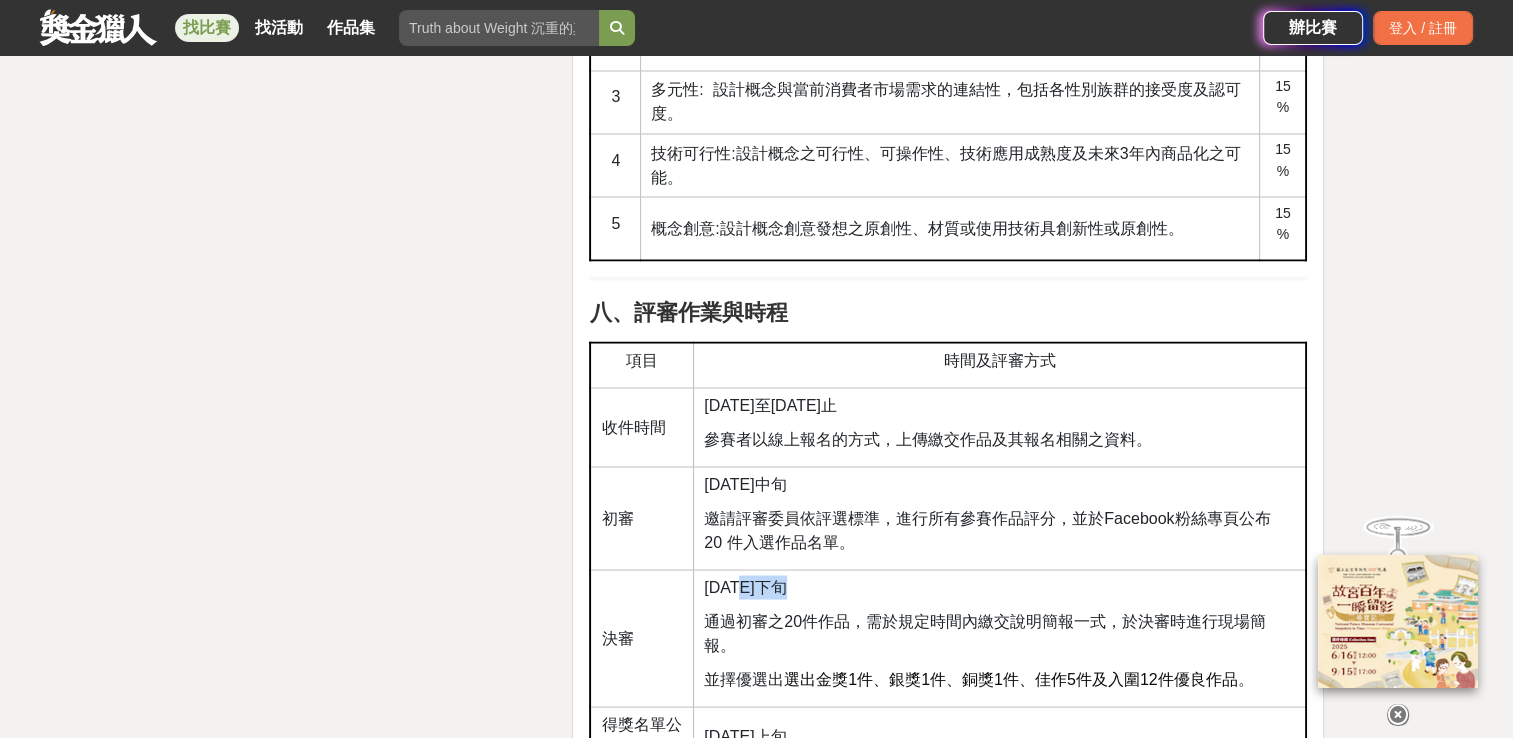 drag, startPoint x: 830, startPoint y: 472, endPoint x: 873, endPoint y: 566, distance: 103.36827 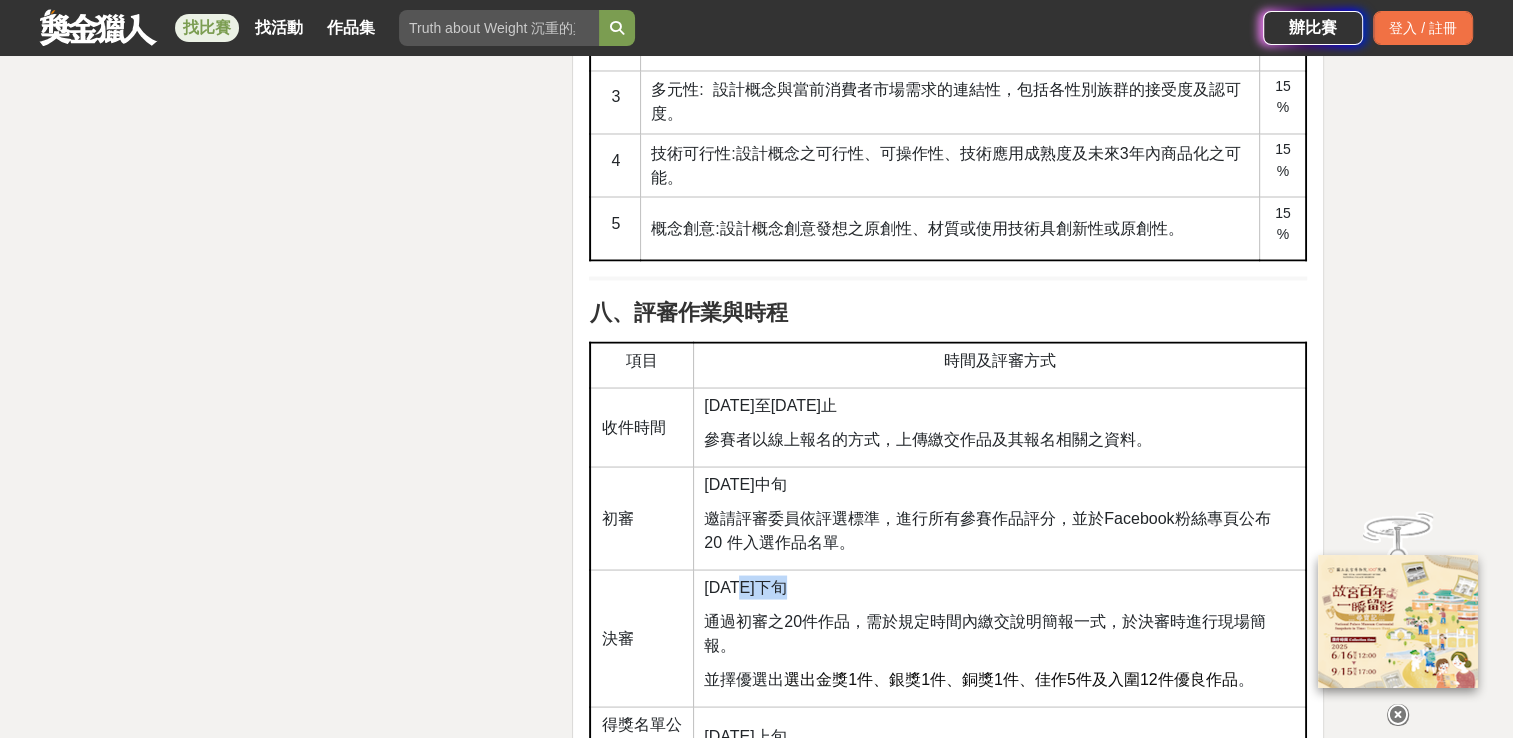 drag, startPoint x: 873, startPoint y: 566, endPoint x: 861, endPoint y: 590, distance: 26.832815 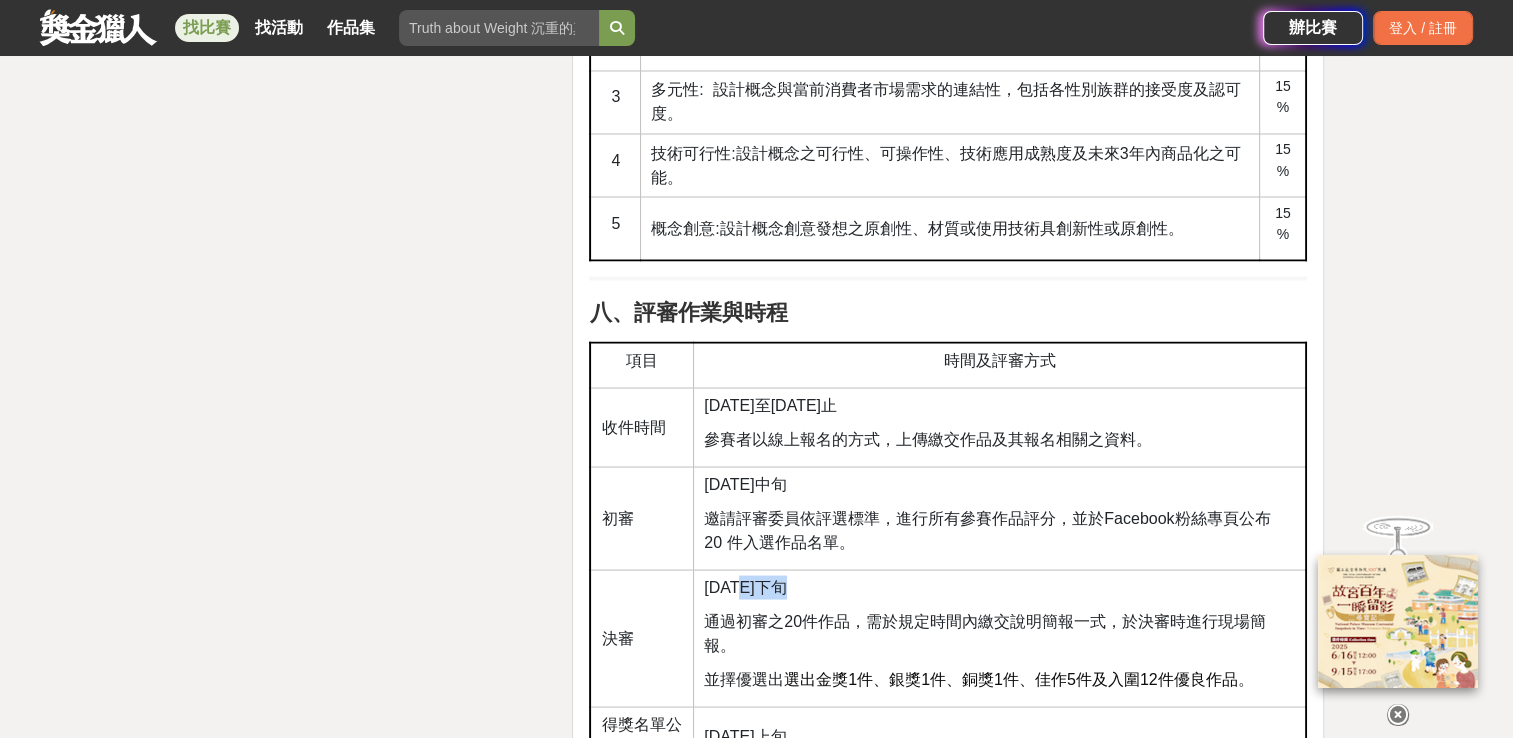 click on "114年9月下旬" at bounding box center [999, 587] 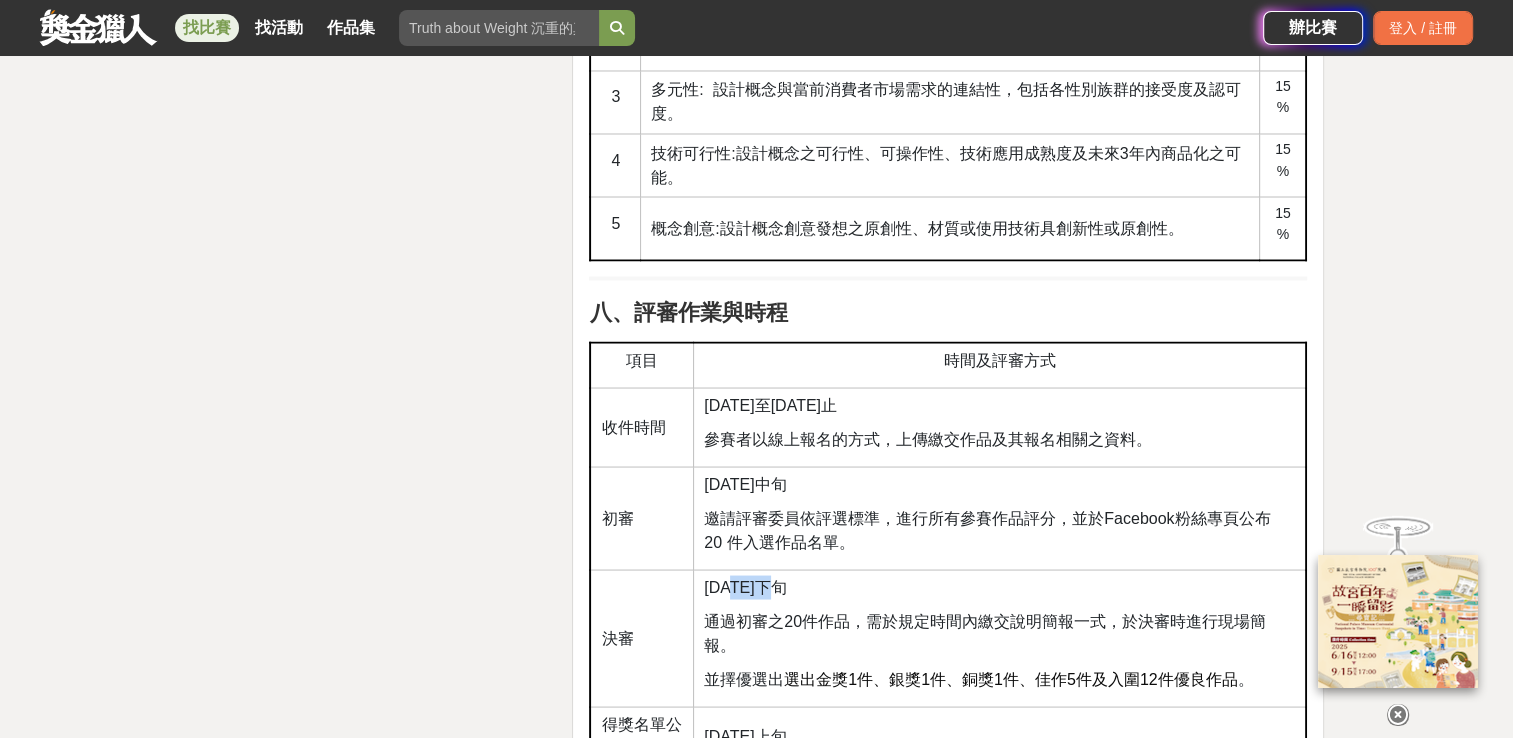 drag, startPoint x: 732, startPoint y: 584, endPoint x: 794, endPoint y: 580, distance: 62.1289 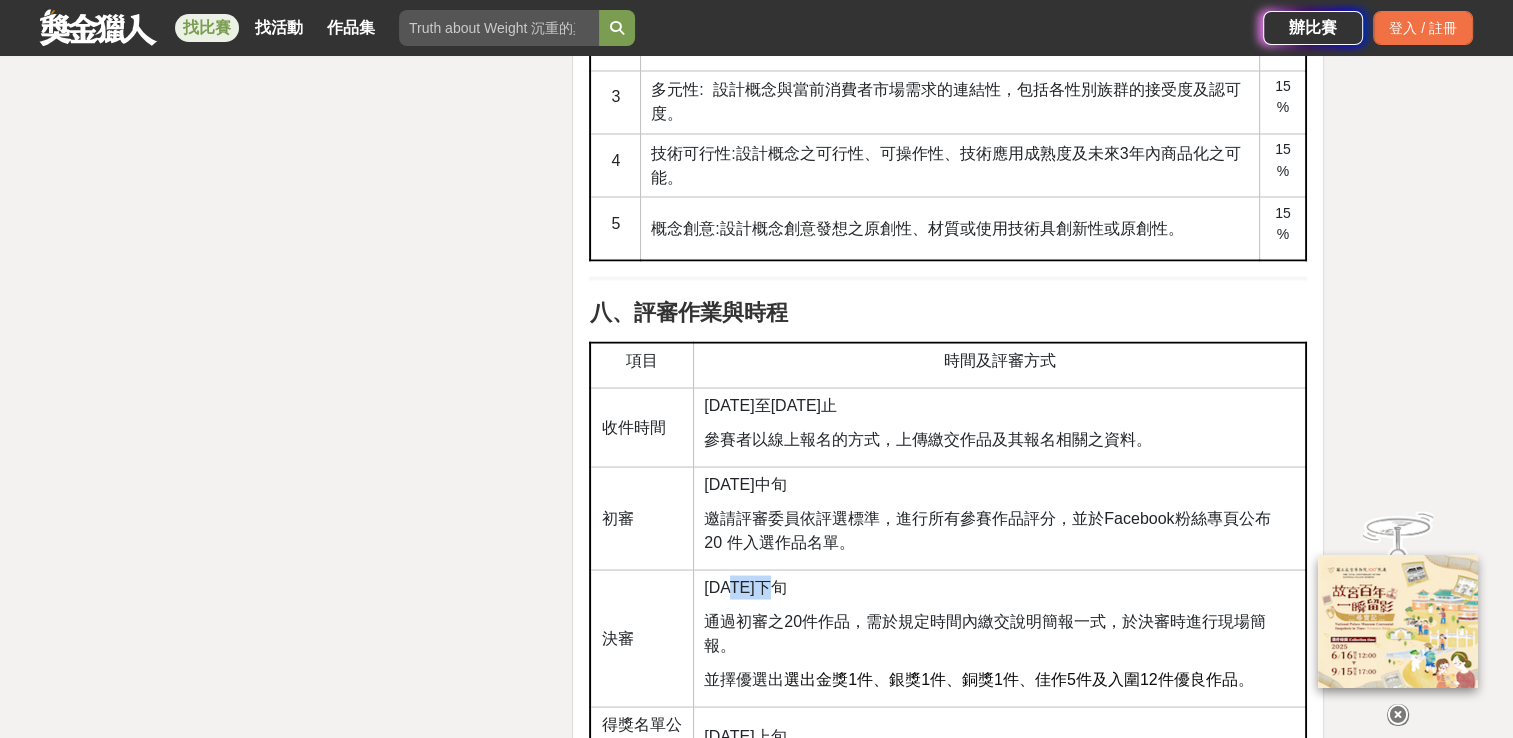 click on "114年9月下旬" at bounding box center [745, 586] 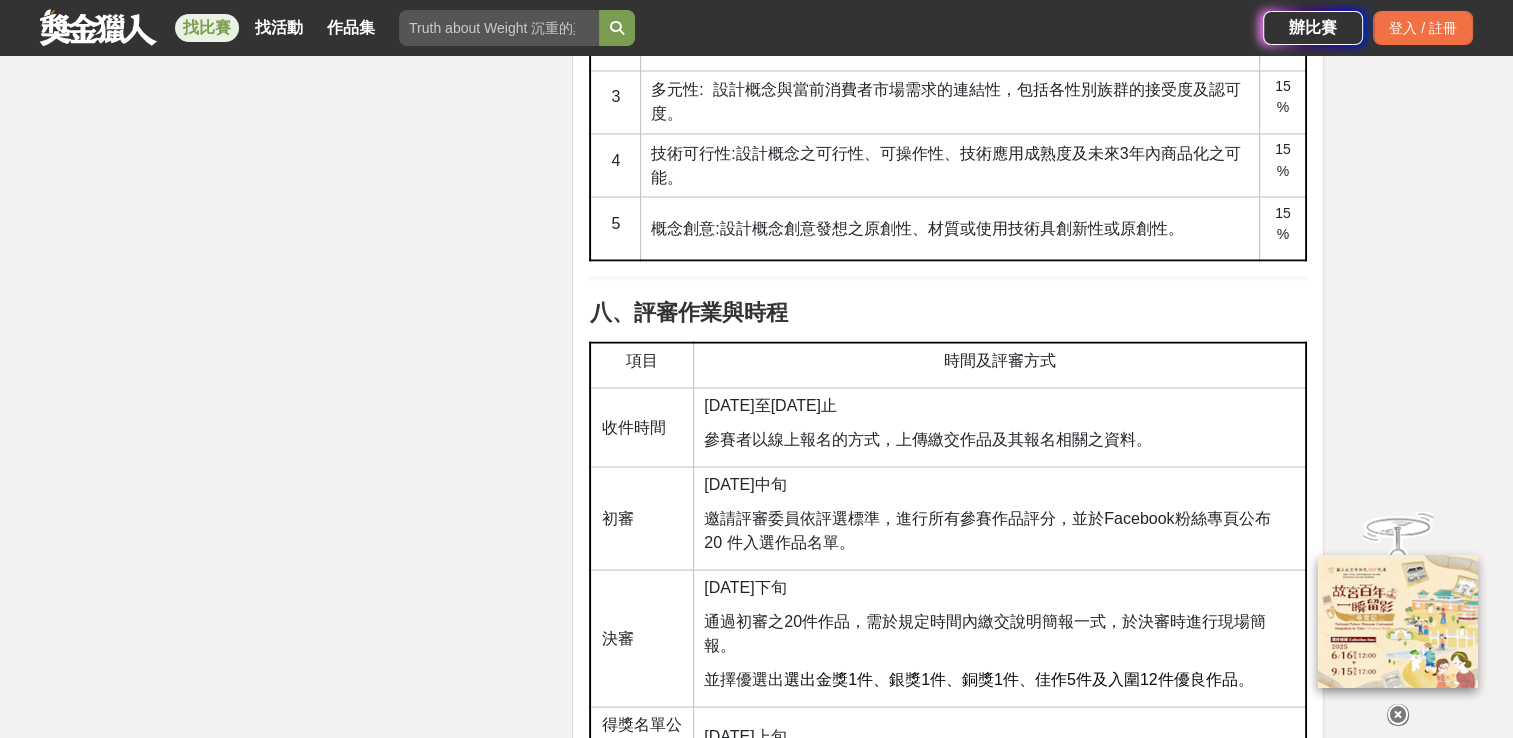 drag, startPoint x: 794, startPoint y: 580, endPoint x: 817, endPoint y: 590, distance: 25.079872 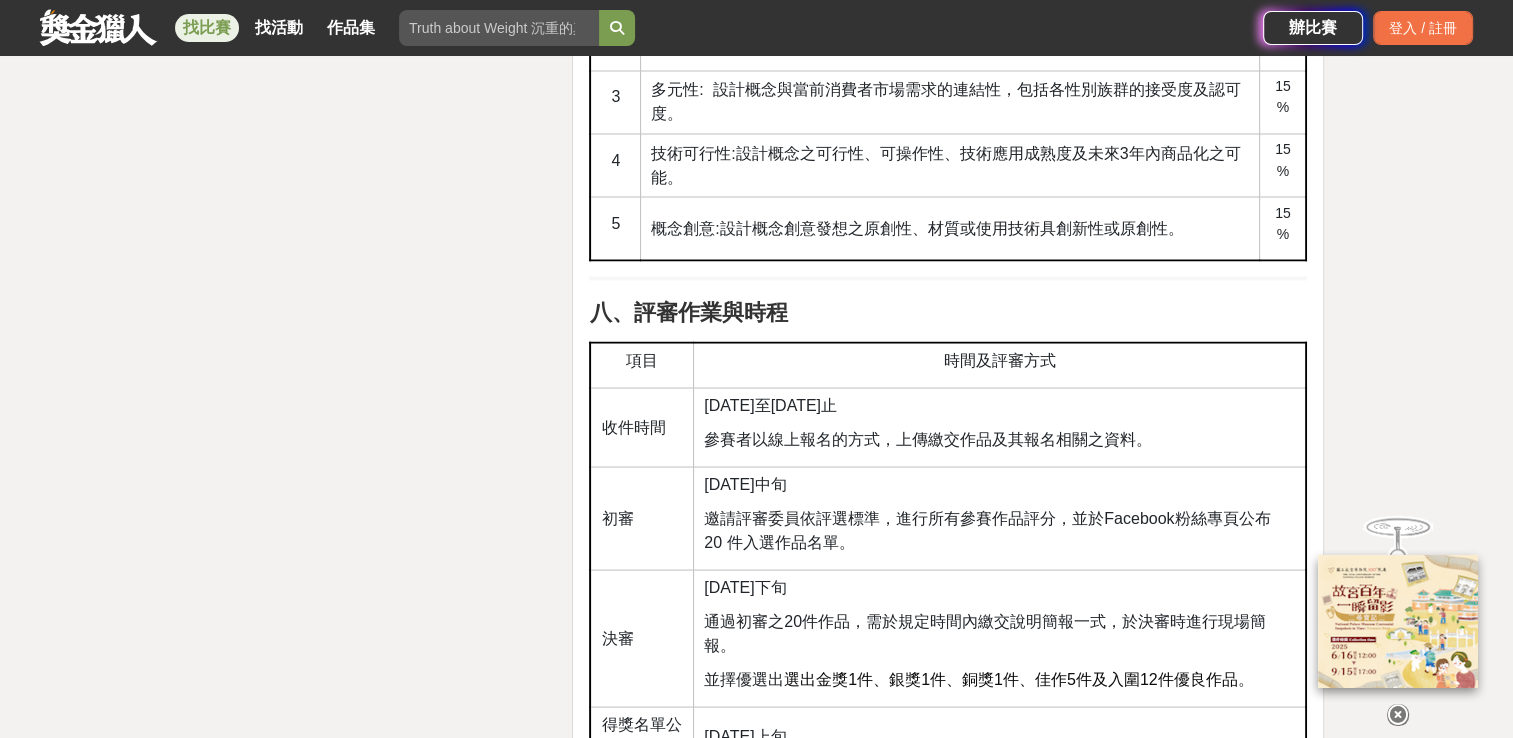 click at bounding box center (1398, 715) 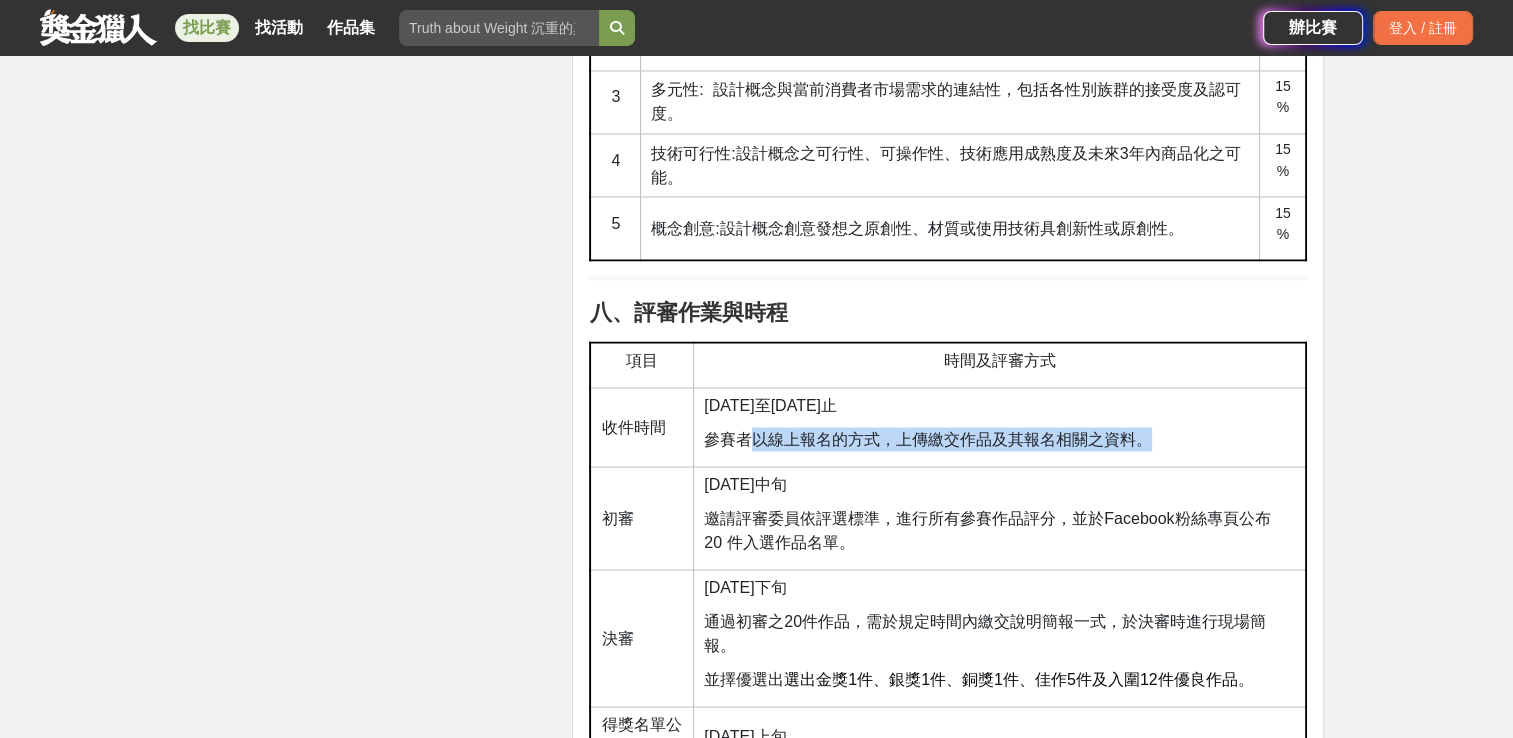 drag, startPoint x: 1089, startPoint y: 447, endPoint x: 1171, endPoint y: 455, distance: 82.38932 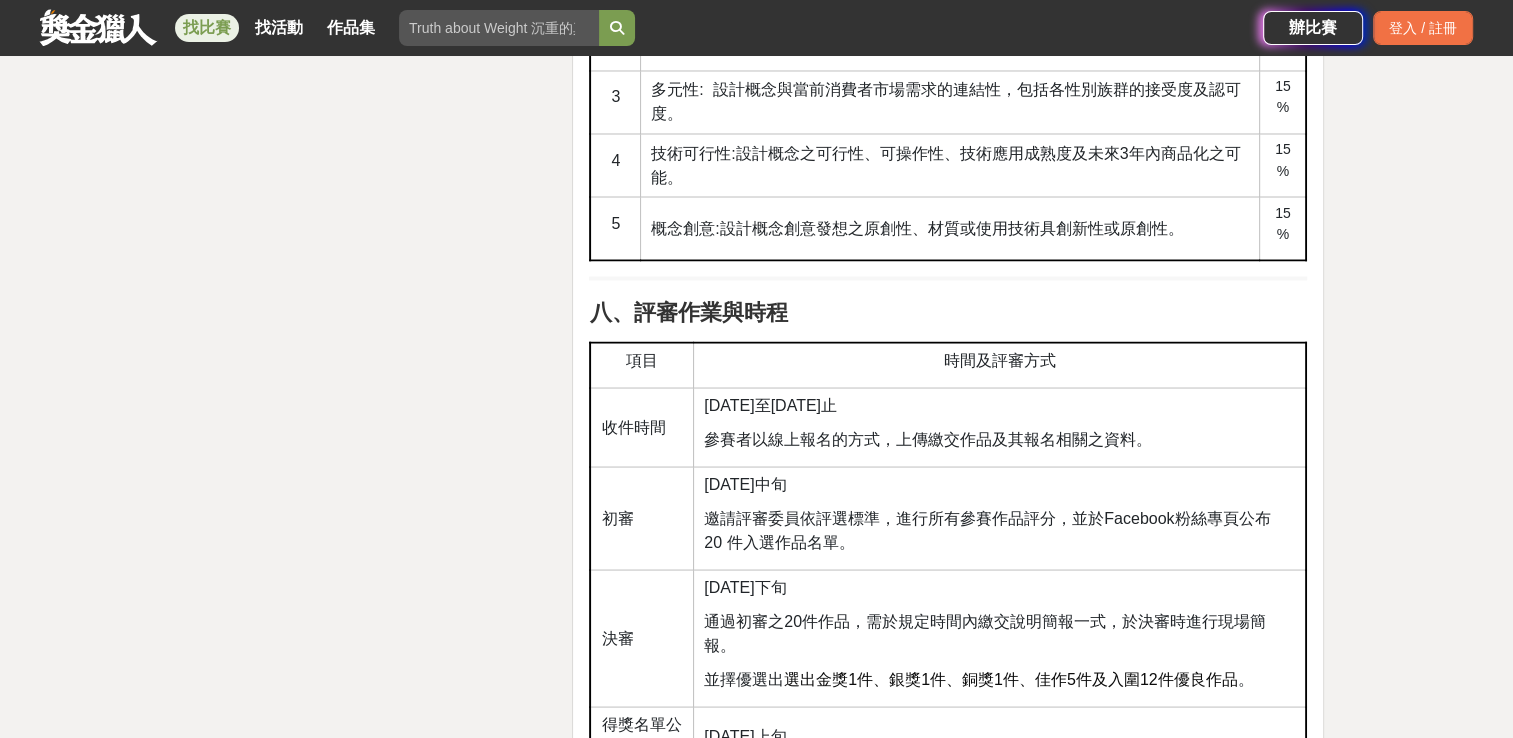 drag, startPoint x: 1171, startPoint y: 455, endPoint x: 1022, endPoint y: 555, distance: 179.44637 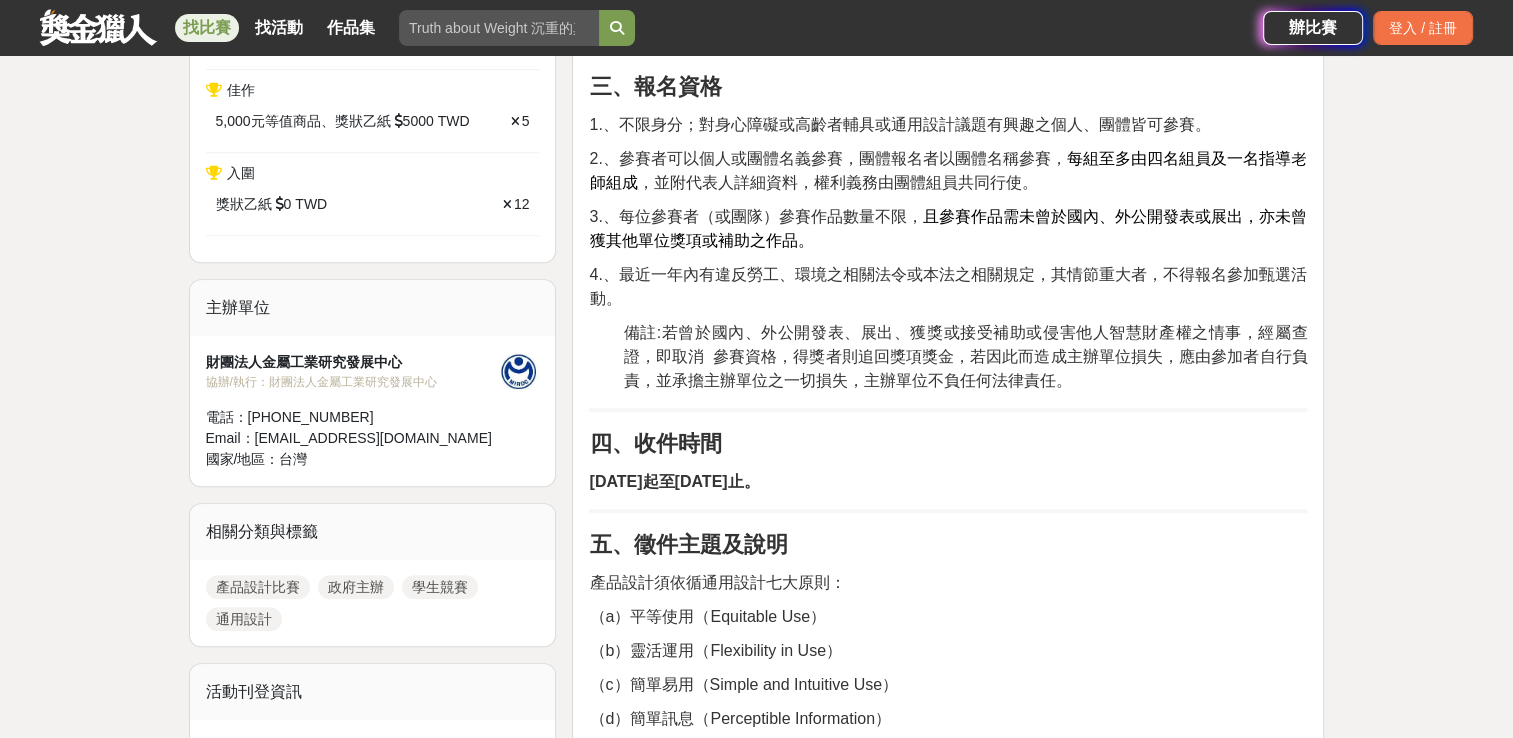 scroll, scrollTop: 1227, scrollLeft: 0, axis: vertical 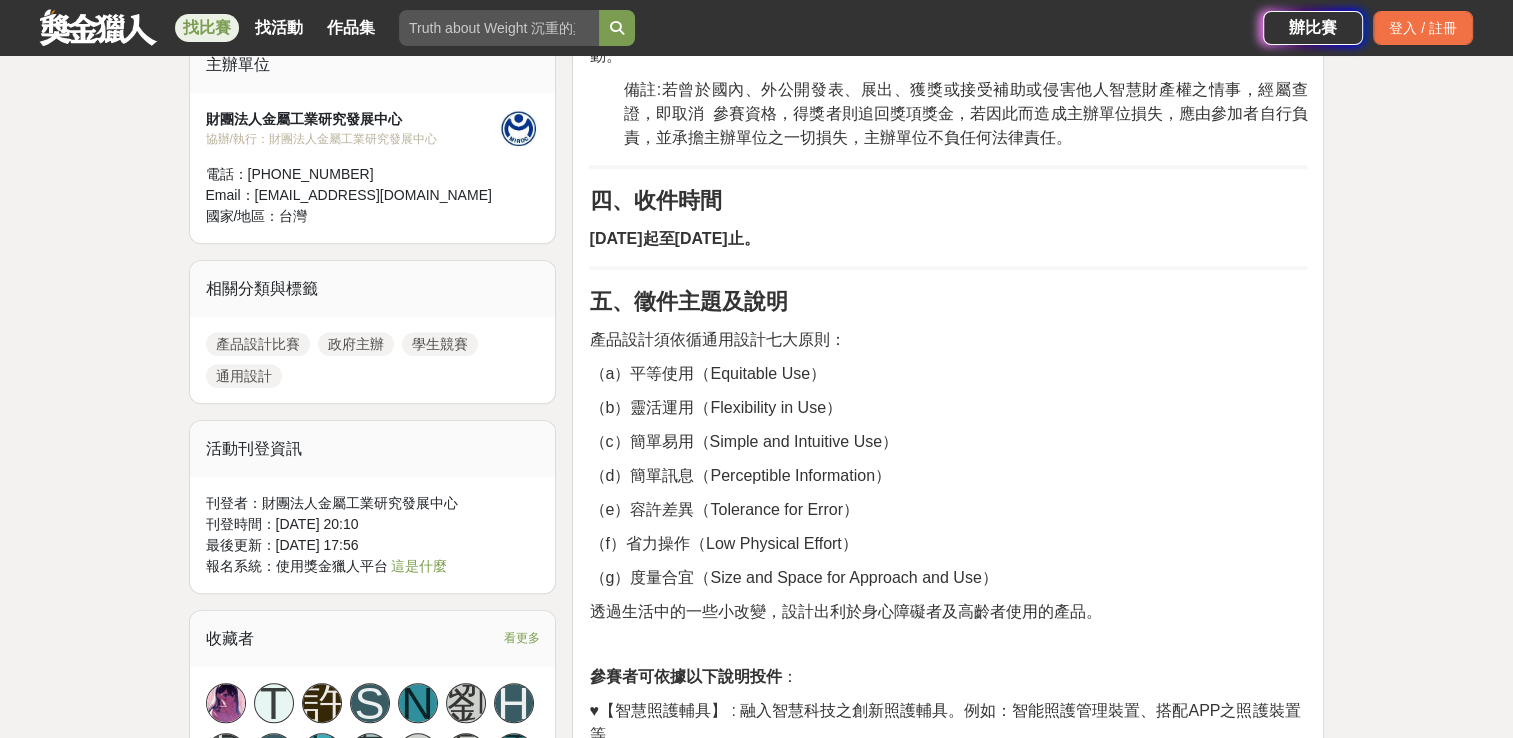 click on "（d）簡單訊息（Perceptible Information）" at bounding box center (739, 475) 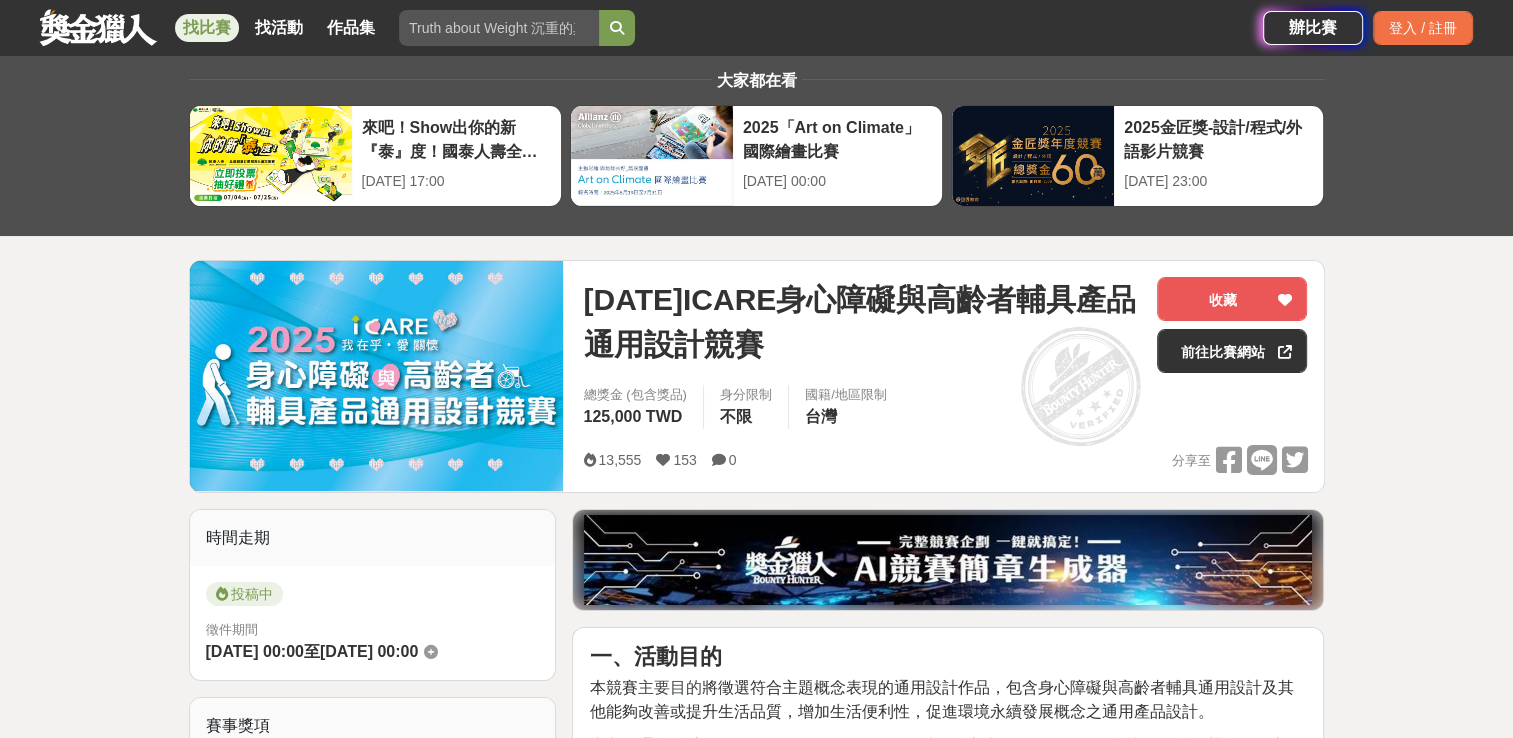 scroll, scrollTop: 0, scrollLeft: 0, axis: both 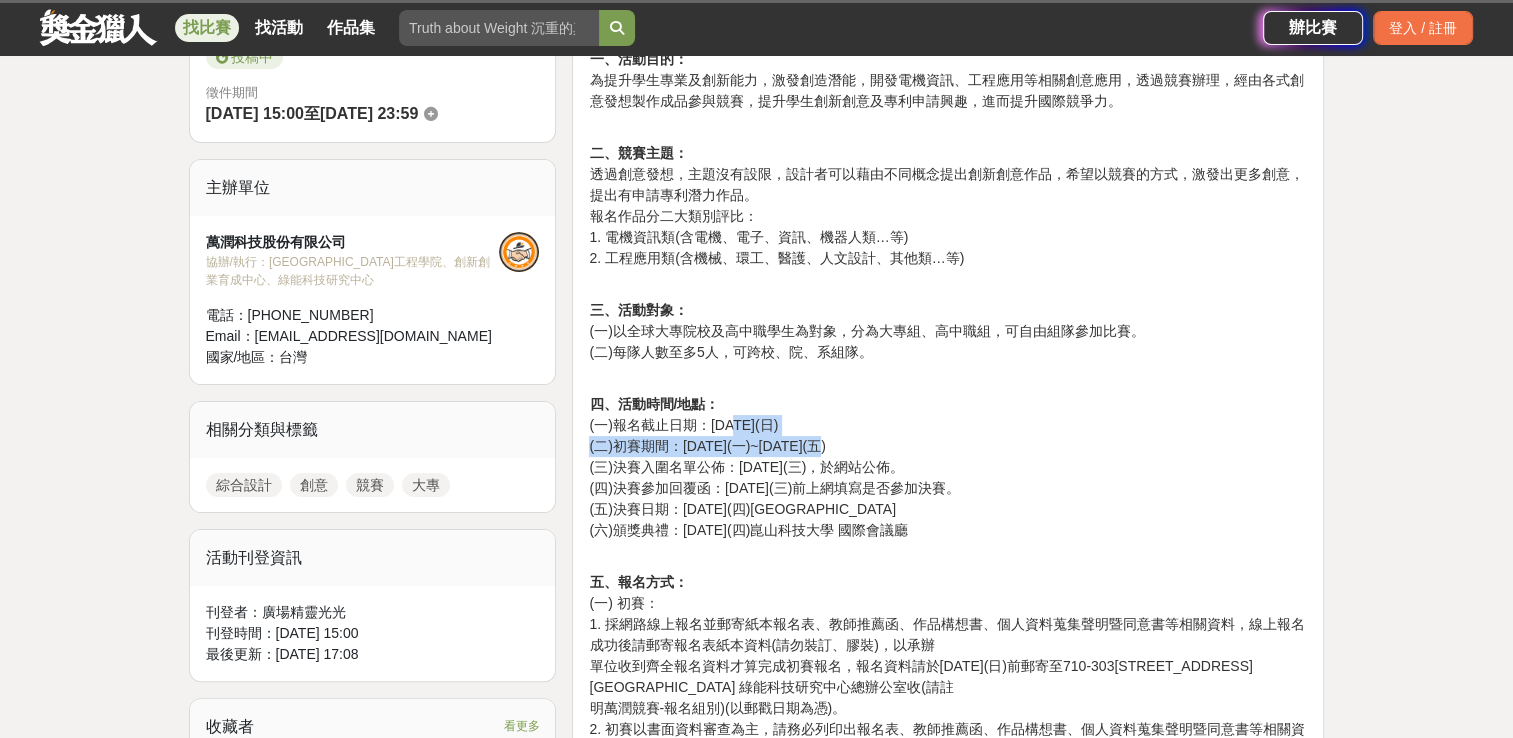 drag, startPoint x: 740, startPoint y: 428, endPoint x: 849, endPoint y: 435, distance: 109.22454 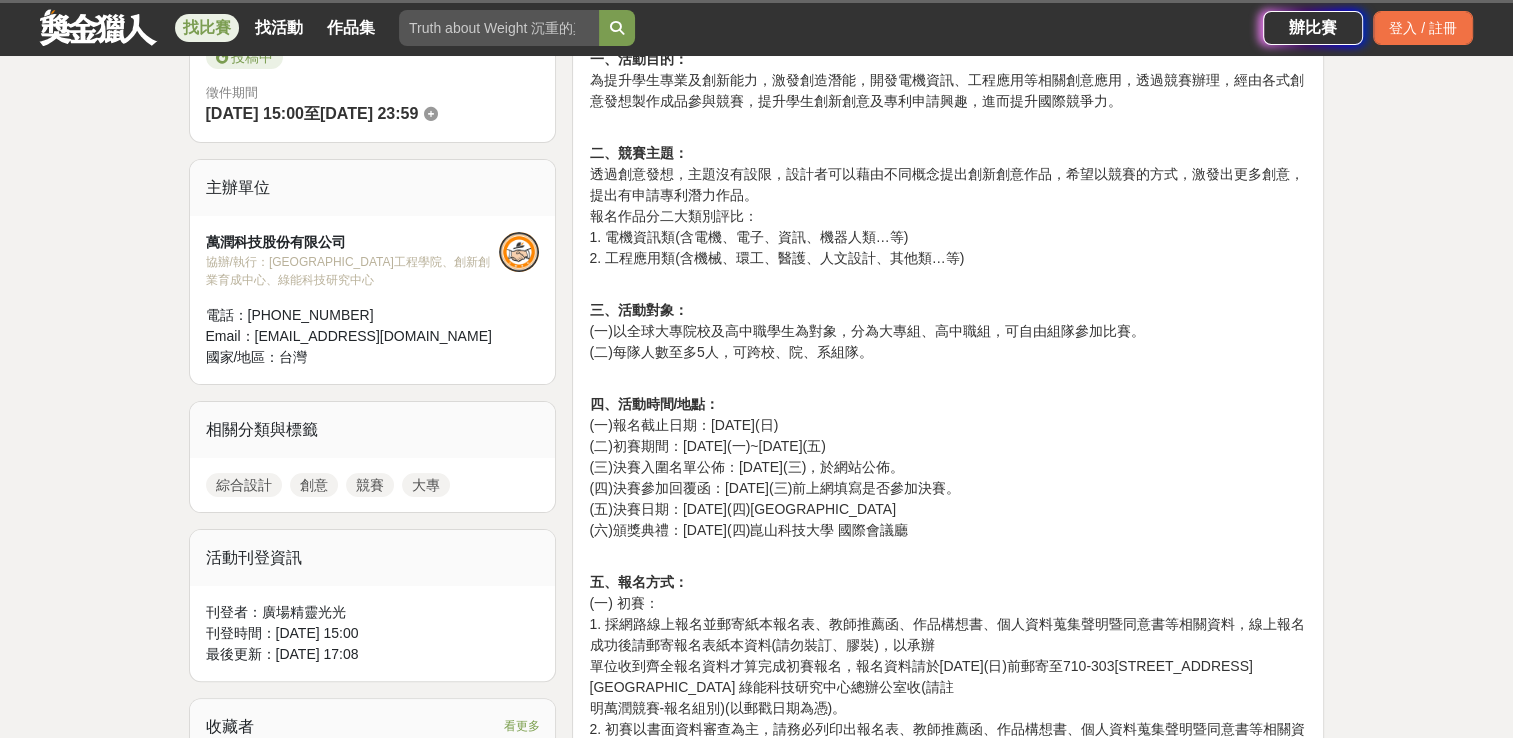 drag, startPoint x: 949, startPoint y: 442, endPoint x: 962, endPoint y: 443, distance: 13.038404 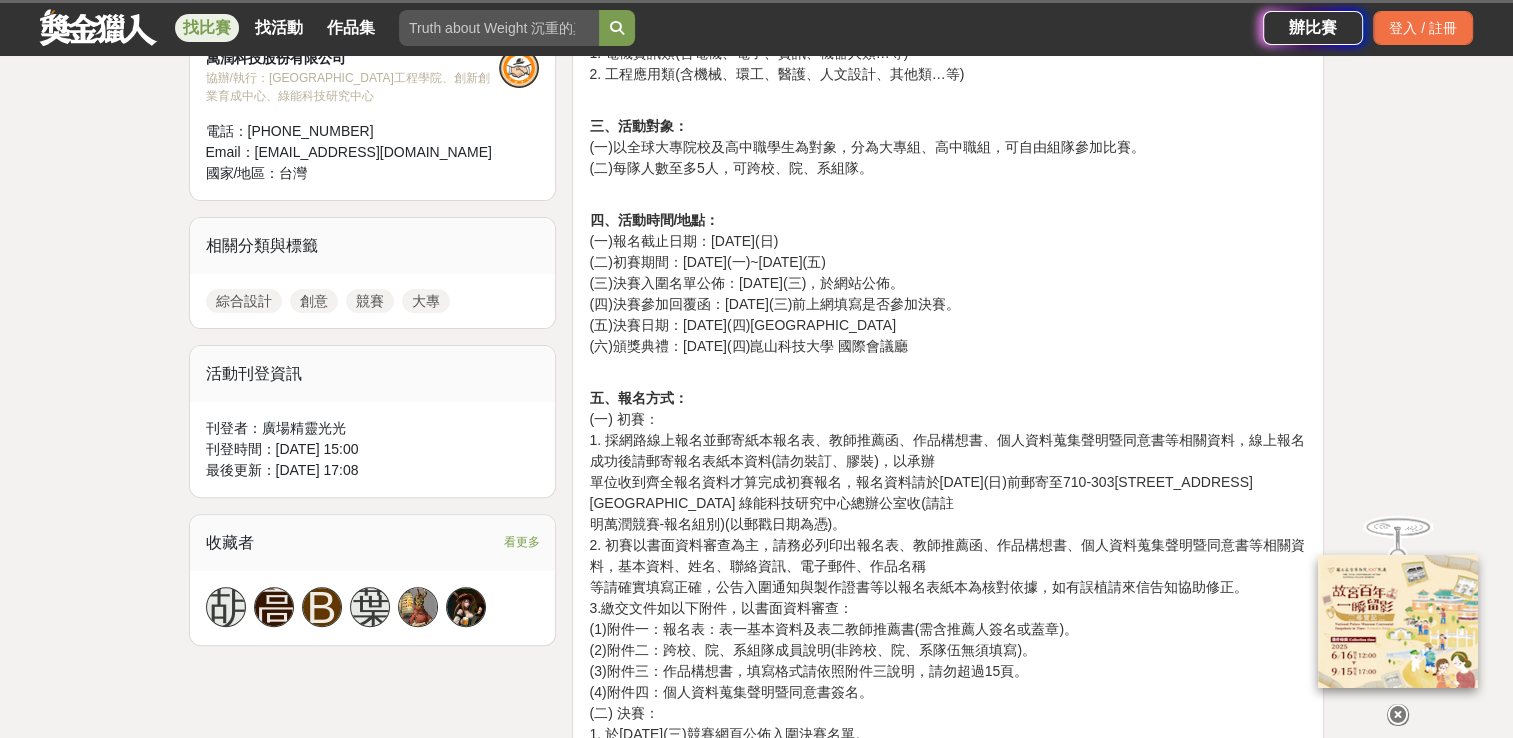 scroll, scrollTop: 700, scrollLeft: 0, axis: vertical 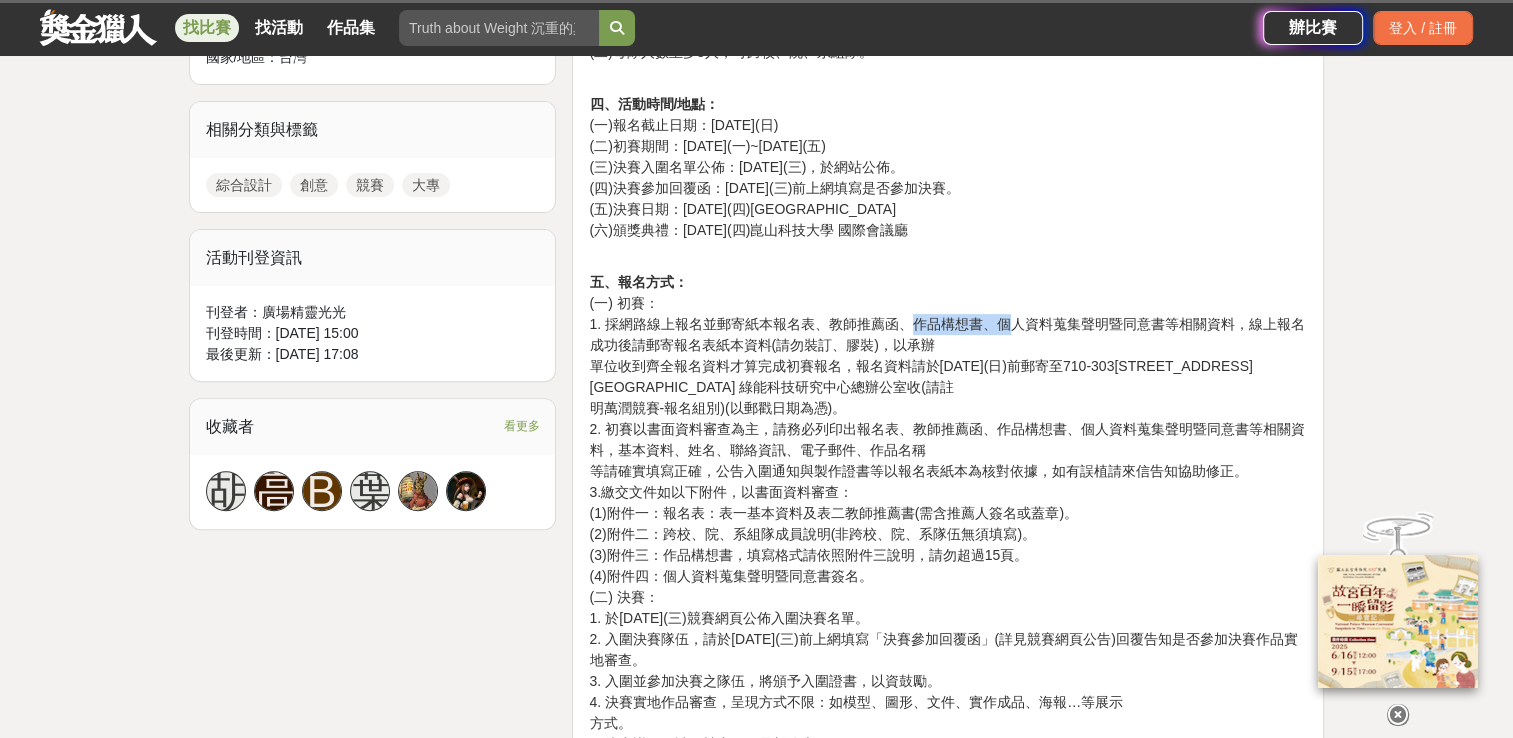 drag, startPoint x: 997, startPoint y: 329, endPoint x: 1020, endPoint y: 341, distance: 25.942244 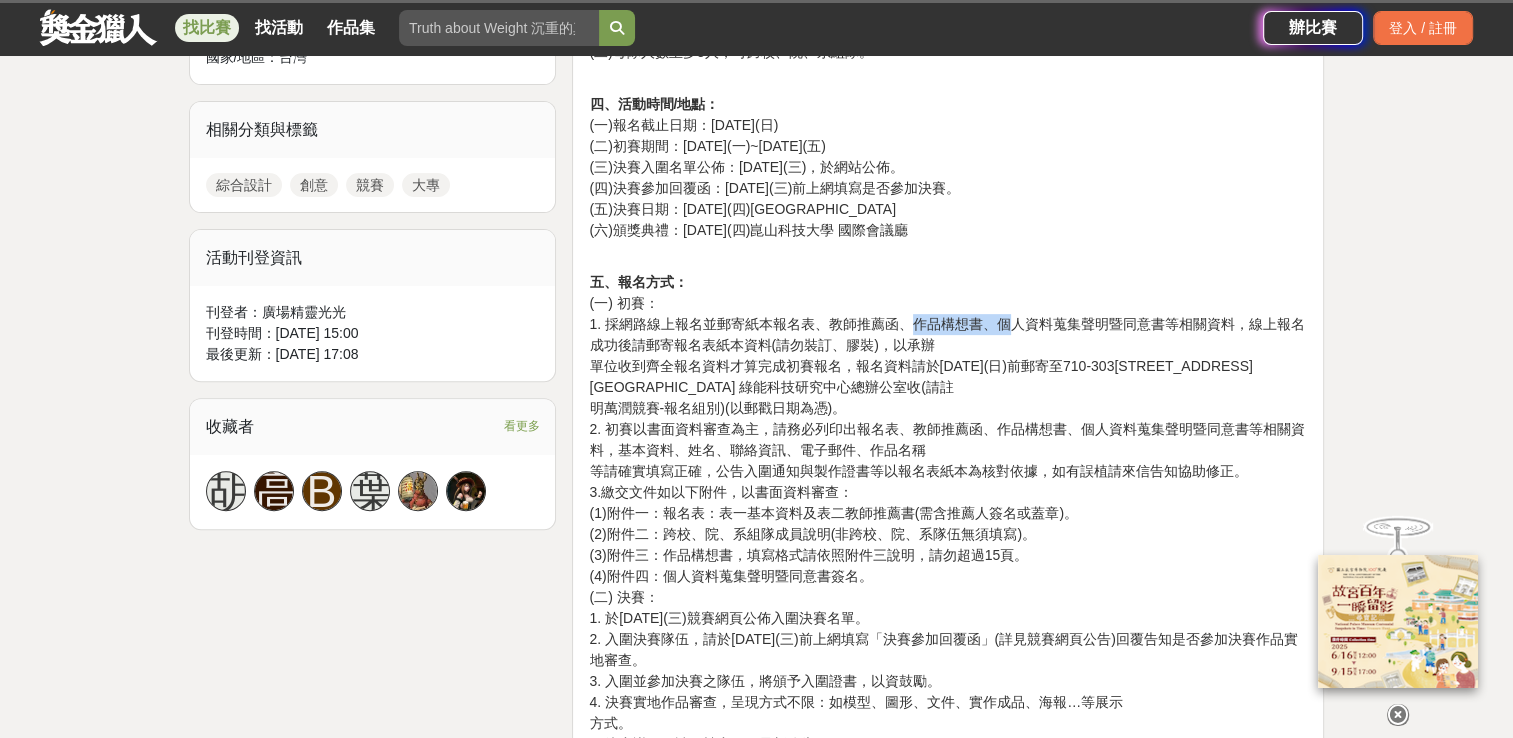 click on "五、報名方式： (一) 初賽： 1. 採網路線上報名並郵寄紙本報名表、教師推薦函、作品構想書、個人資料蒐集聲明暨同意書等相關資料，線上報名成功後請郵寄報名表紙本資料(請勿裝訂、膠裝)，以承辦 單位收到齊全報名資料才算完成初賽報名，報名資料請於[DATE](日)前郵寄至[STREET_ADDRESS] 崑山科技大學 綠能科技研究中心總辦公室收(請註 明萬潤競賽-報名組別)(以郵戳日期為憑)。 2. 初賽以書面資料審查為主，請務必列印出報名表、教師推薦函、作品構想書、個人資料蒐集聲明暨同意書等相關資料，基本資料、姓名、聯絡資訊、電子郵件、作品名稱 等請確實填寫正確，公告入圍通知與製作證書等以報名表紙本為核對依據，如有誤植請來信告知協助修正。 3.繳交文件如以下附件，以書面資料審查： (4)附件四：個人資料蒐集聲明暨同意書簽名。" at bounding box center (948, 503) 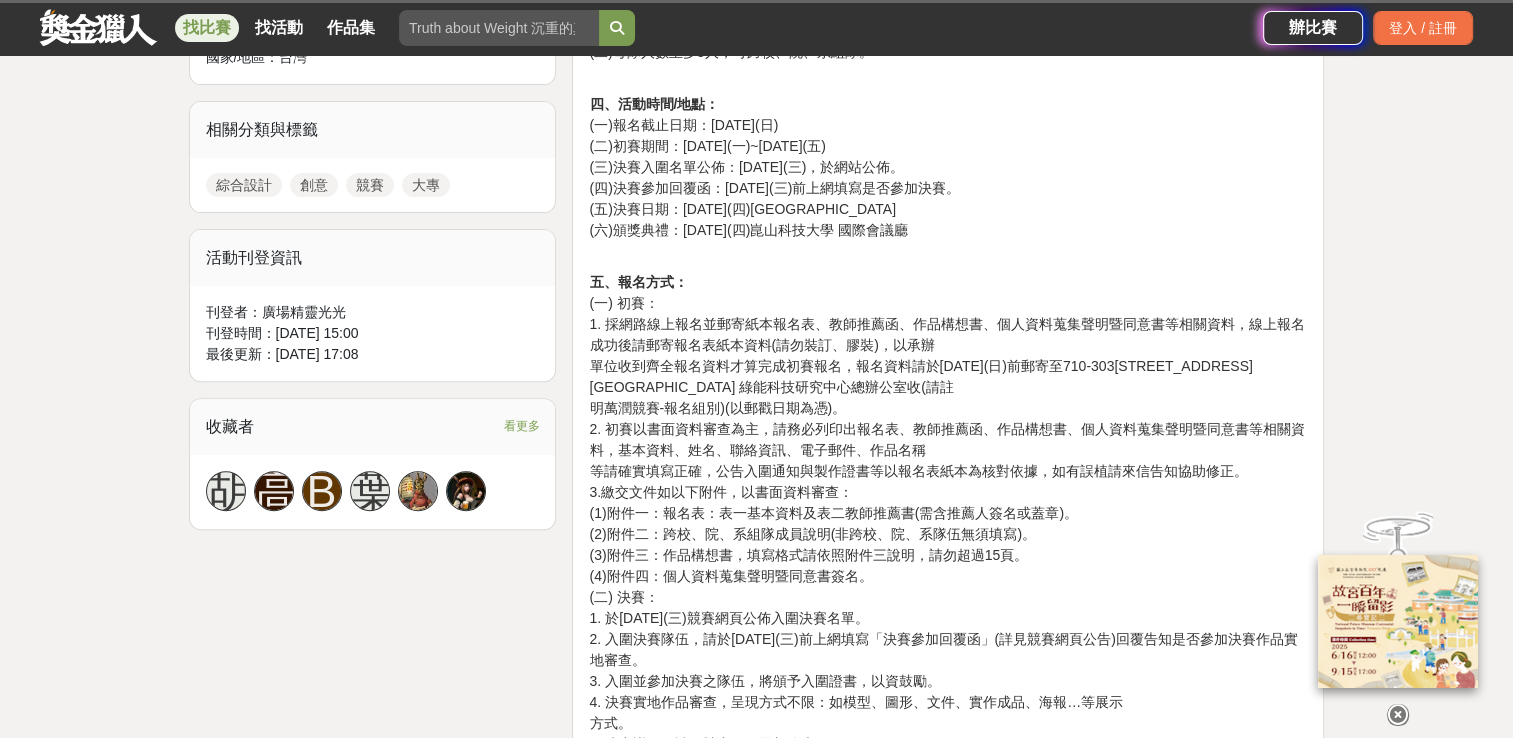 drag, startPoint x: 1020, startPoint y: 341, endPoint x: 1032, endPoint y: 366, distance: 27.730848 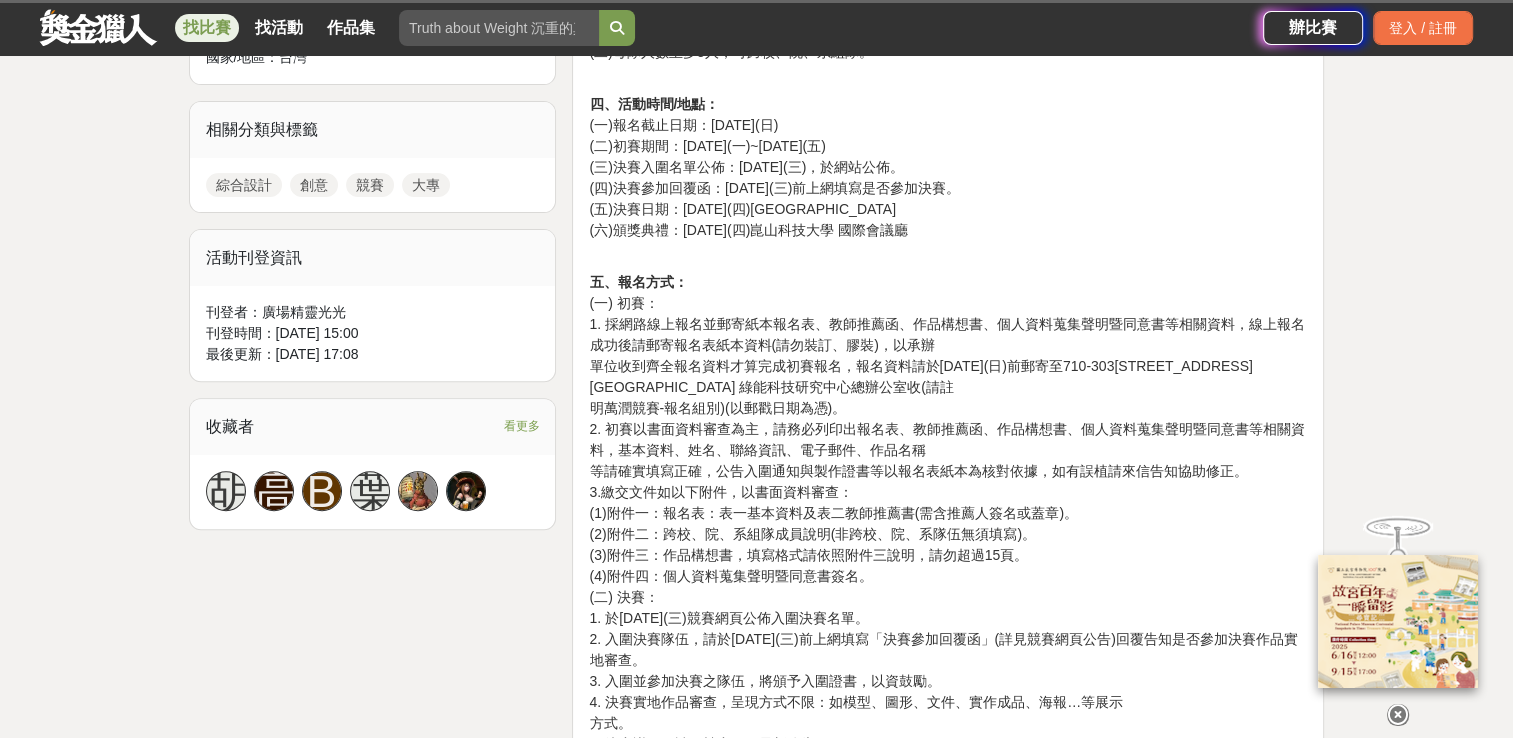 click on "五、報名方式： (一) 初賽： 1. 採網路線上報名並郵寄紙本報名表、教師推薦函、作品構想書、個人資料蒐集聲明暨同意書等相關資料，線上報名成功後請郵寄報名表紙本資料(請勿裝訂、膠裝)，以承辦 單位收到齊全報名資料才算完成初賽報名，報名資料請於[DATE](日)前郵寄至[STREET_ADDRESS] 崑山科技大學 綠能科技研究中心總辦公室收(請註 明萬潤競賽-報名組別)(以郵戳日期為憑)。 2. 初賽以書面資料審查為主，請務必列印出報名表、教師推薦函、作品構想書、個人資料蒐集聲明暨同意書等相關資料，基本資料、姓名、聯絡資訊、電子郵件、作品名稱 等請確實填寫正確，公告入圍通知與製作證書等以報名表紙本為核對依據，如有誤植請來信告知協助修正。 3.繳交文件如以下附件，以書面資料審查： (4)附件四：個人資料蒐集聲明暨同意書簽名。" at bounding box center (948, 503) 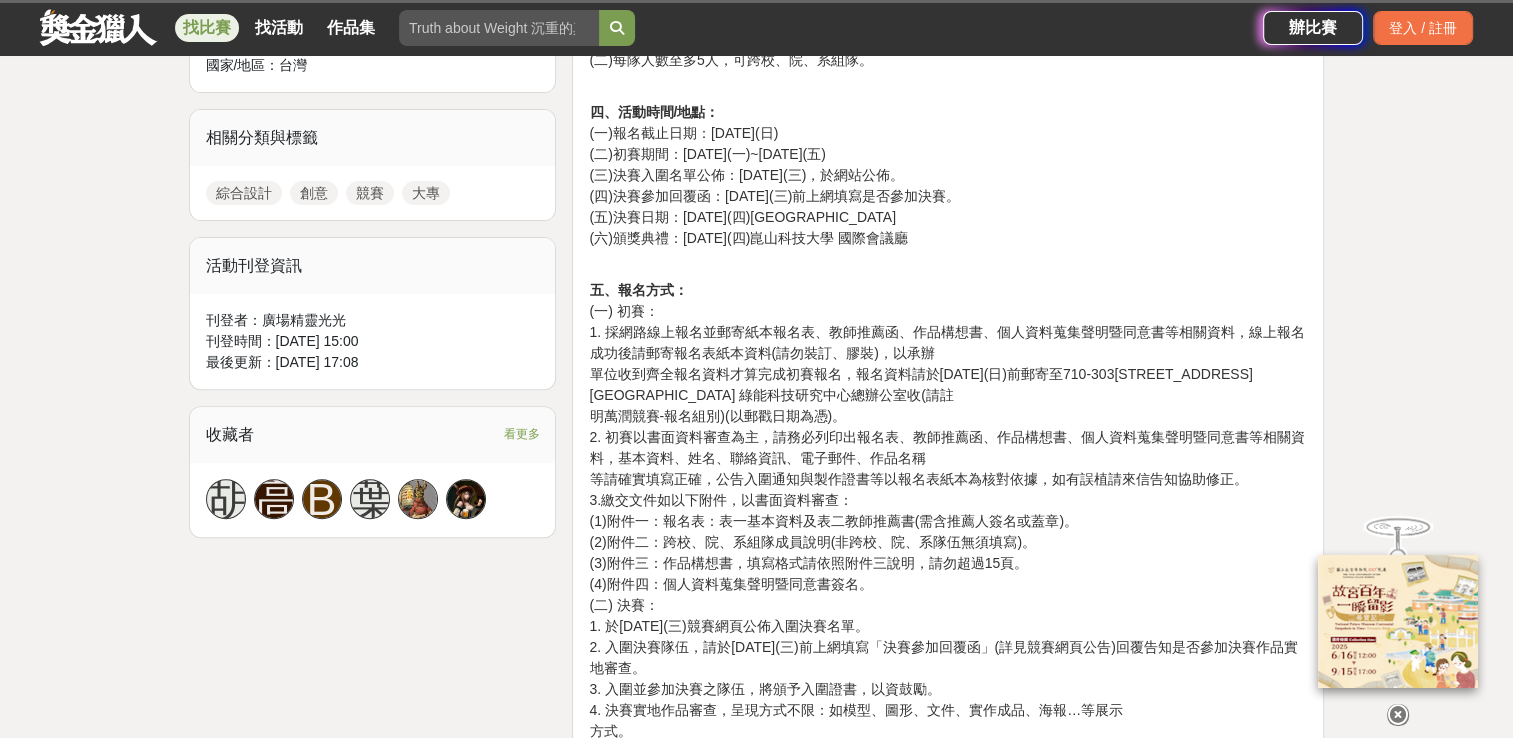 scroll, scrollTop: 700, scrollLeft: 0, axis: vertical 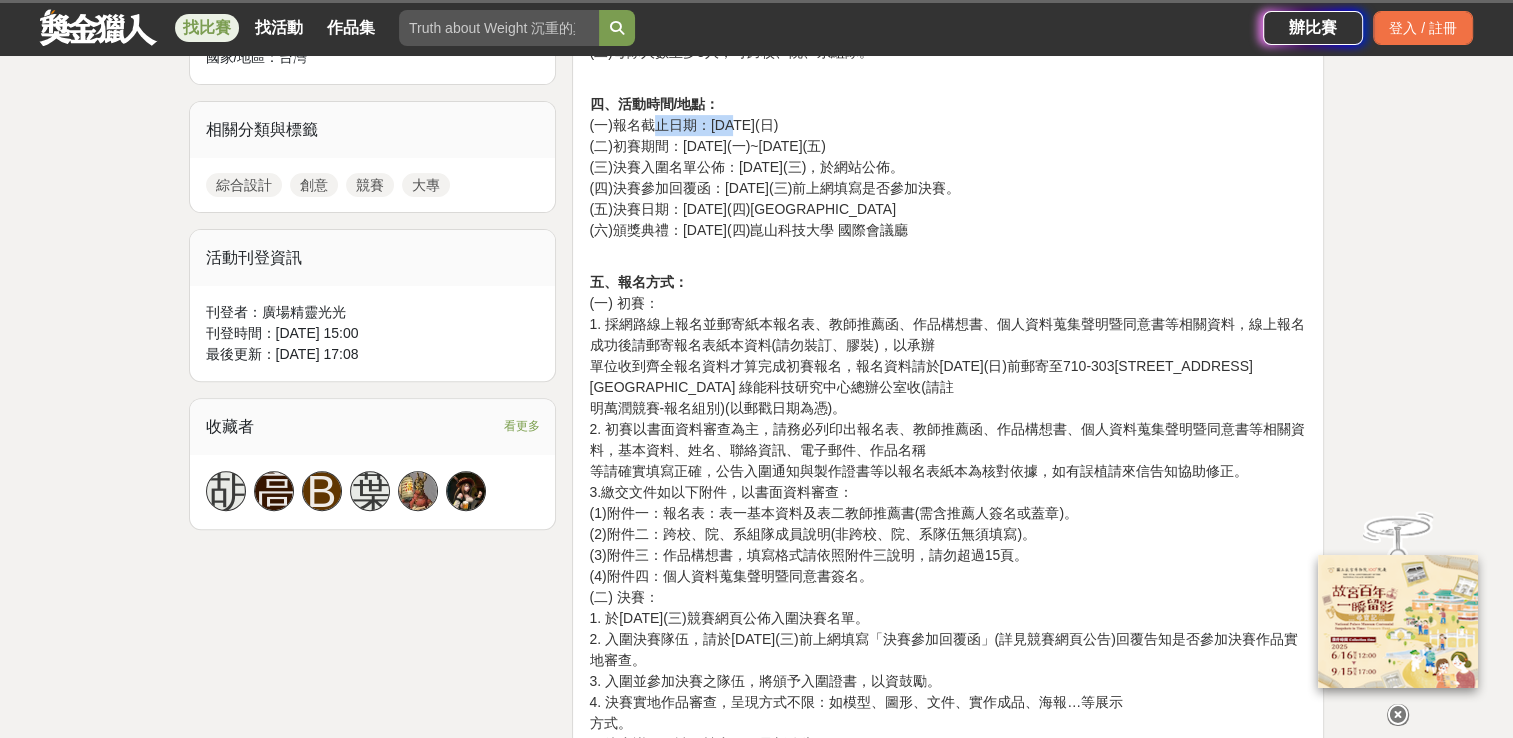 drag, startPoint x: 654, startPoint y: 121, endPoint x: 742, endPoint y: 124, distance: 88.051125 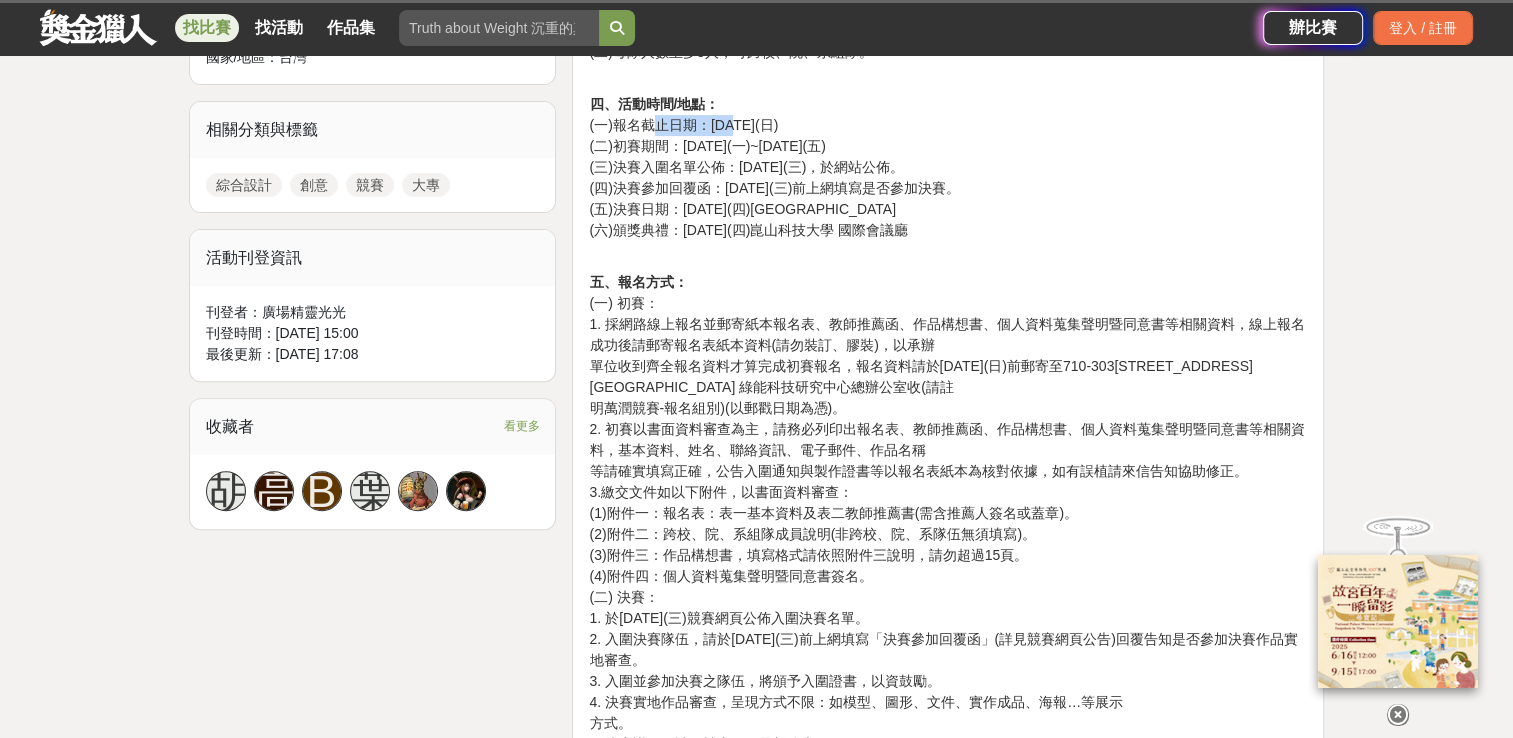 click on "四、活動時間/地點： (一)報名截止日期：[DATE](日) (二)初賽期間：[DATE](一)~[DATE](五) (三)決賽入圍名單公佈：[DATE](三)，於網站公佈。 (四)決賽參加回覆函：[DATE](三)前上網填寫是否參加決賽。 (五)決賽日期：[DATE](四)崑山科技大學 體育館 (六)頒獎典禮：[DATE](四)[GEOGRAPHIC_DATA]" at bounding box center (948, 157) 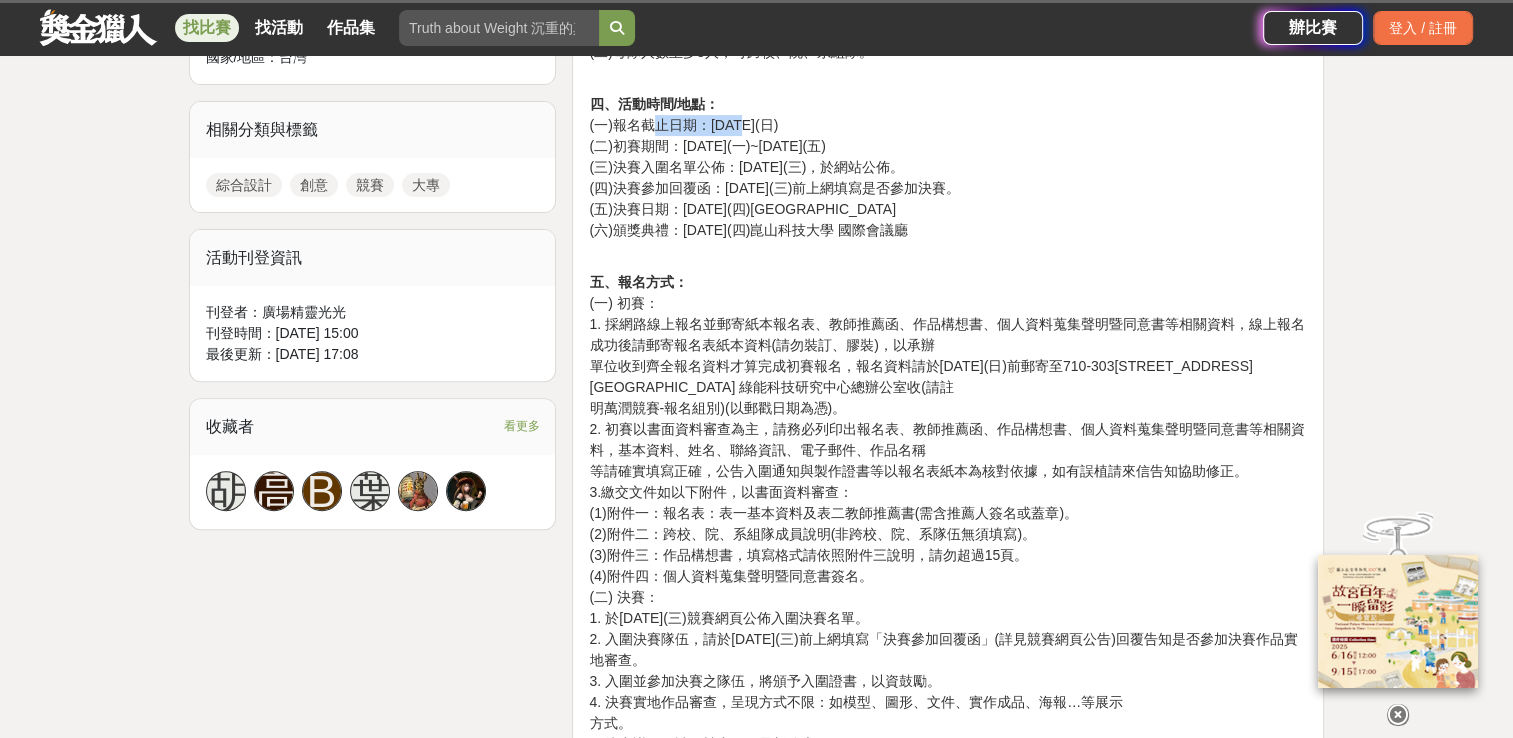 copy on "止日期：[DATE]" 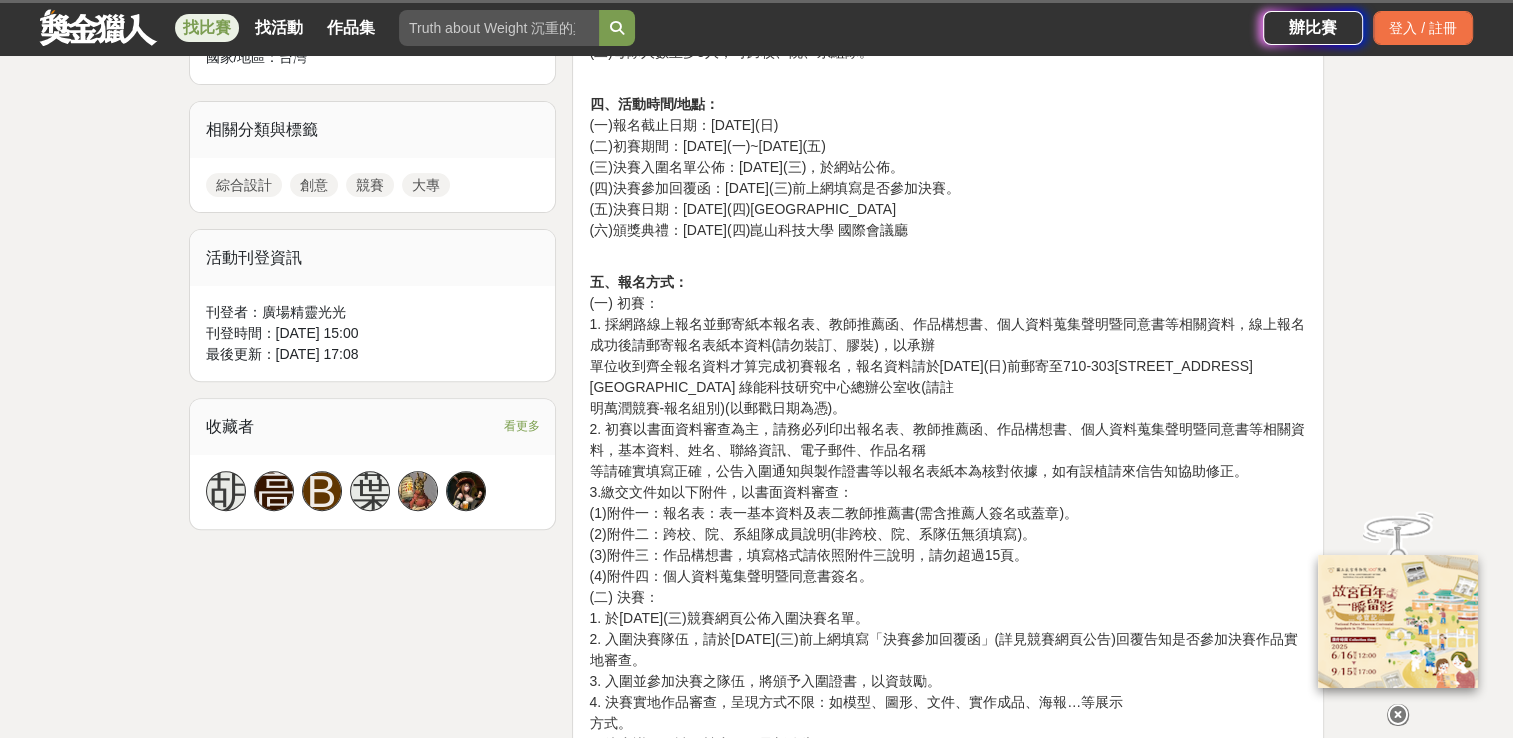 click on "四、活動時間/地點： (一)報名截止日期：[DATE](日) (二)初賽期間：[DATE](一)~[DATE](五) (三)決賽入圍名單公佈：[DATE](三)，於網站公佈。 (四)決賽參加回覆函：[DATE](三)前上網填寫是否參加決賽。 (五)決賽日期：[DATE](四)崑山科技大學 體育館 (六)頒獎典禮：[DATE](四)[GEOGRAPHIC_DATA]" at bounding box center [948, 157] 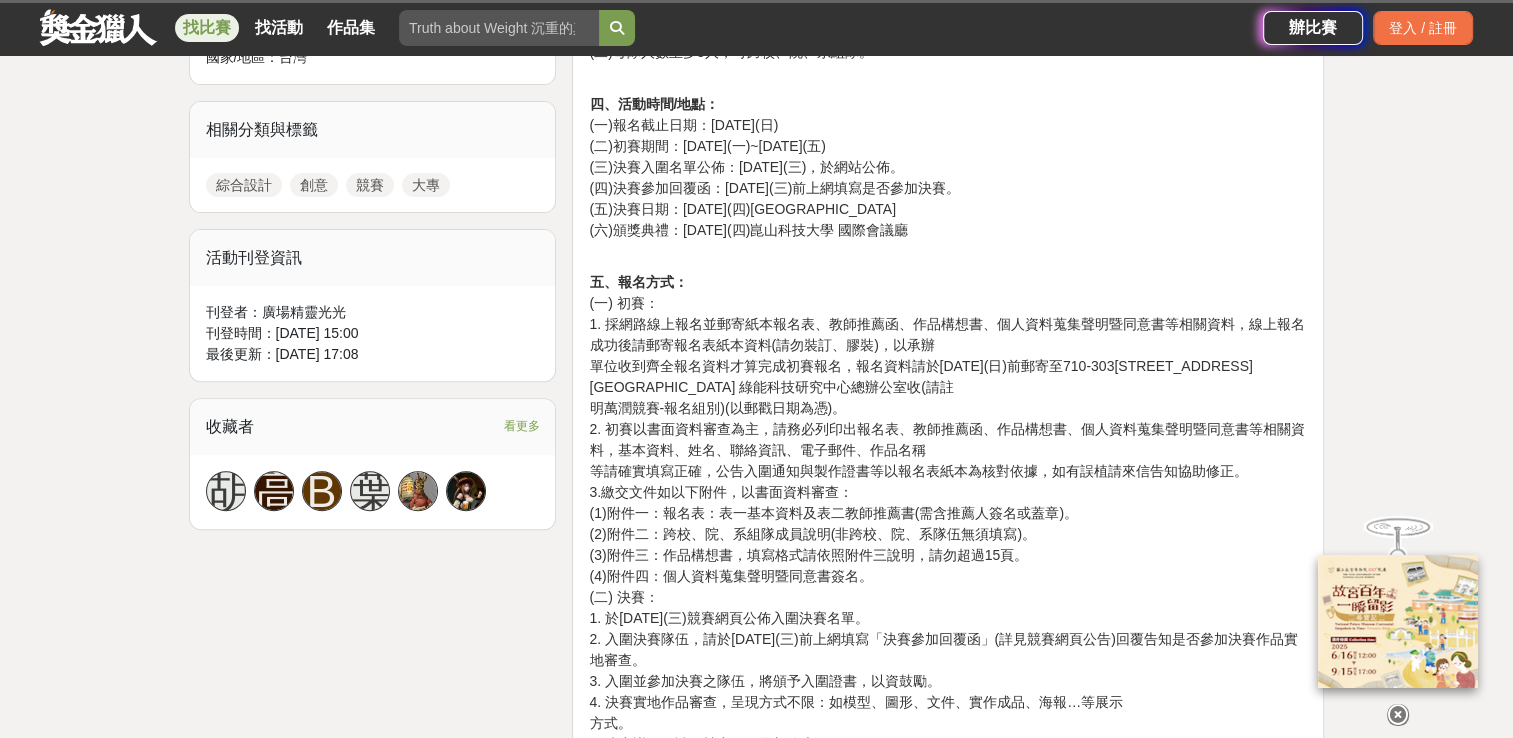 click on "四、活動時間/地點： (一)報名截止日期：[DATE](日) (二)初賽期間：[DATE](一)~[DATE](五) (三)決賽入圍名單公佈：[DATE](三)，於網站公佈。 (四)決賽參加回覆函：[DATE](三)前上網填寫是否參加決賽。 (五)決賽日期：[DATE](四)崑山科技大學 體育館 (六)頒獎典禮：[DATE](四)[GEOGRAPHIC_DATA]" at bounding box center [948, 157] 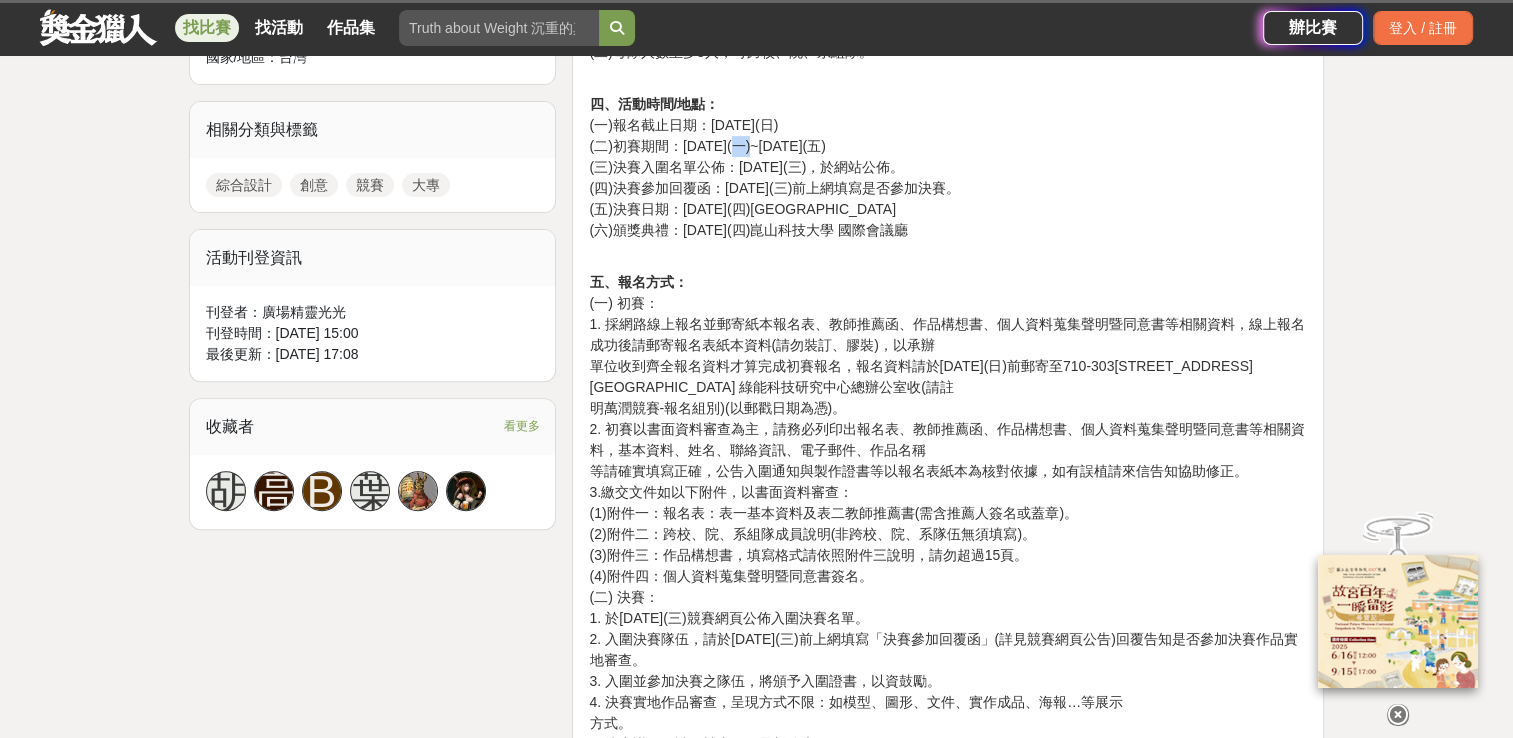 drag, startPoint x: 744, startPoint y: 146, endPoint x: 769, endPoint y: 145, distance: 25.019993 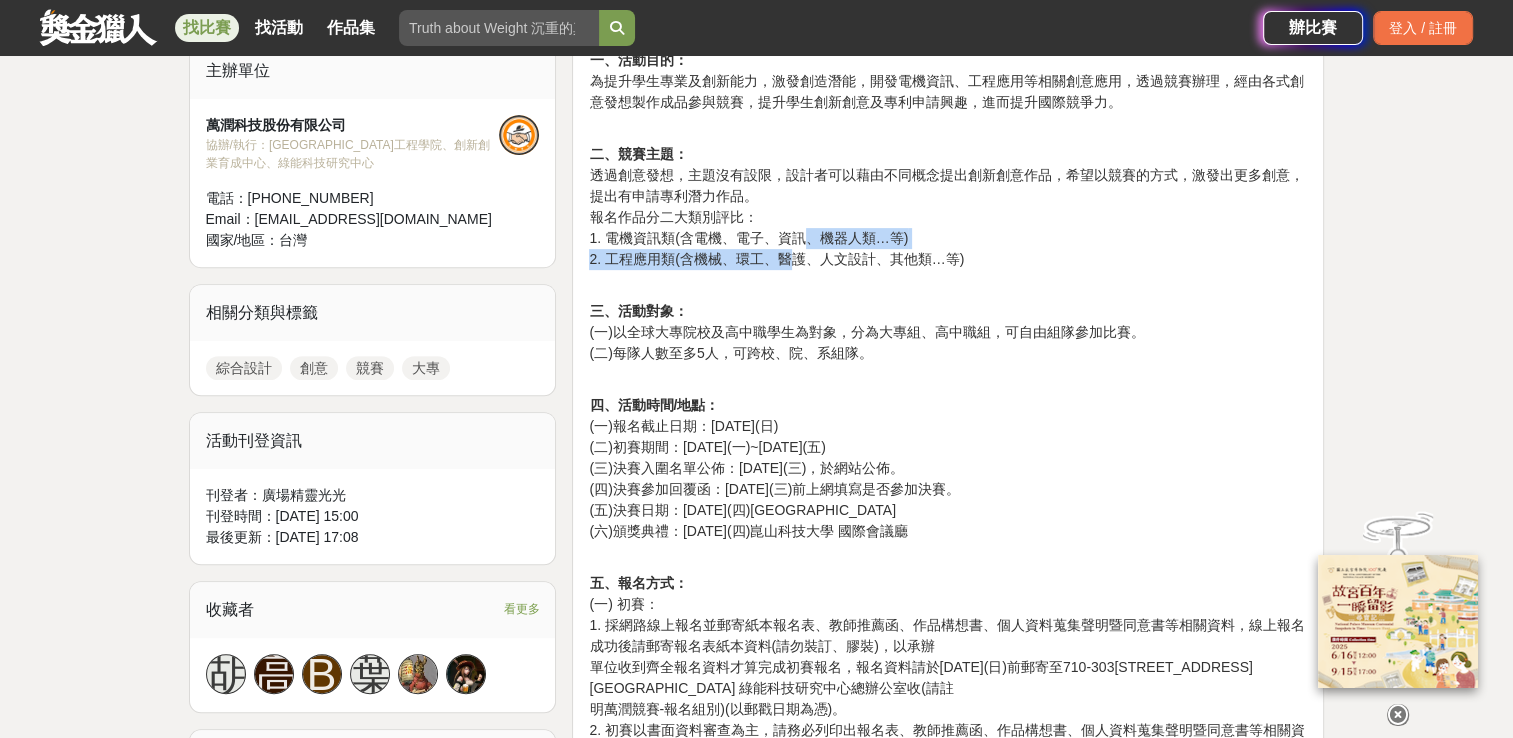 drag, startPoint x: 799, startPoint y: 233, endPoint x: 802, endPoint y: 257, distance: 24.186773 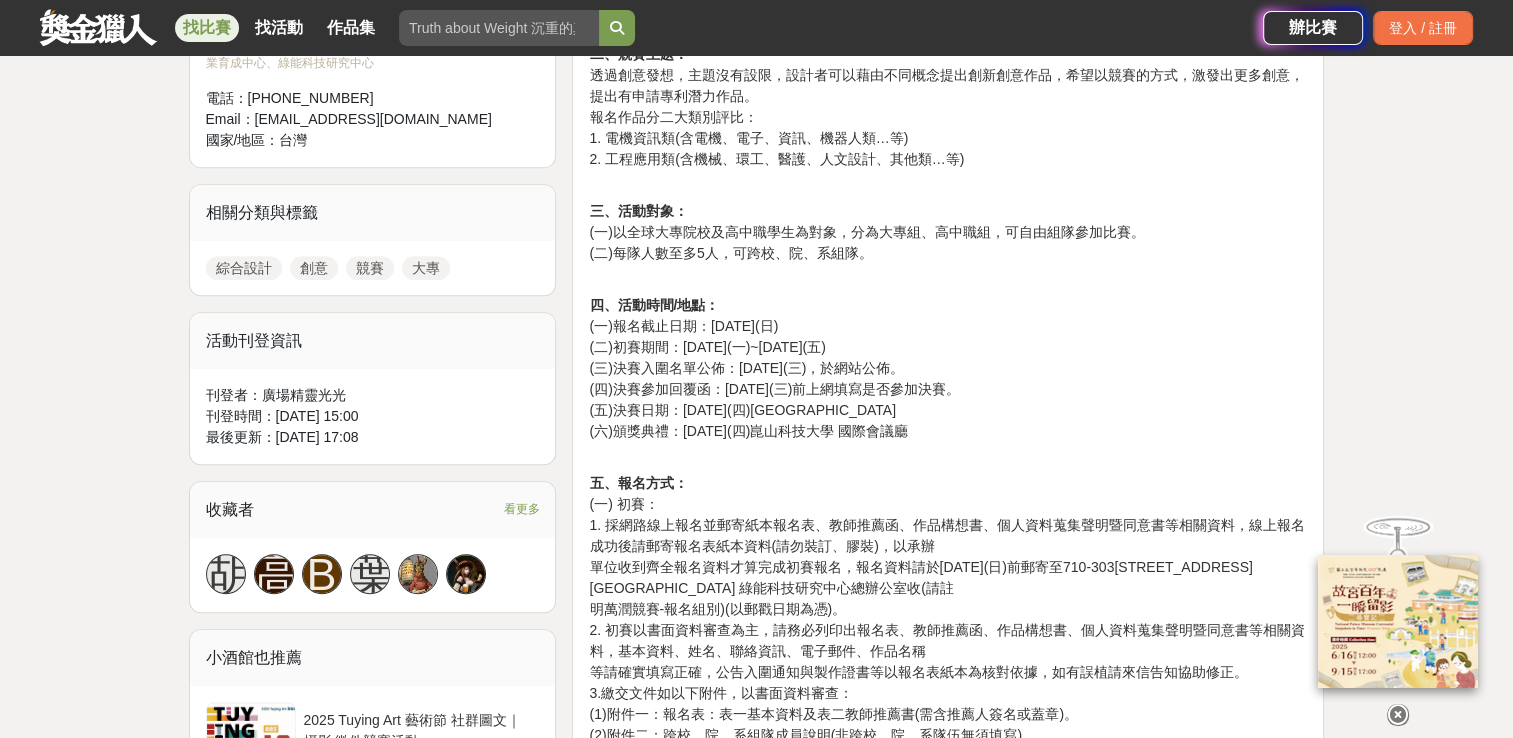 click on "四、活動時間/地點： (一)報名截止日期：[DATE](日) (二)初賽期間：[DATE](一)~[DATE](五) (三)決賽入圍名單公佈：[DATE](三)，於網站公佈。 (四)決賽參加回覆函：[DATE](三)前上網填寫是否參加決賽。 (五)決賽日期：[DATE](四)崑山科技大學 體育館 (六)頒獎典禮：[DATE](四)[GEOGRAPHIC_DATA]" at bounding box center (948, 358) 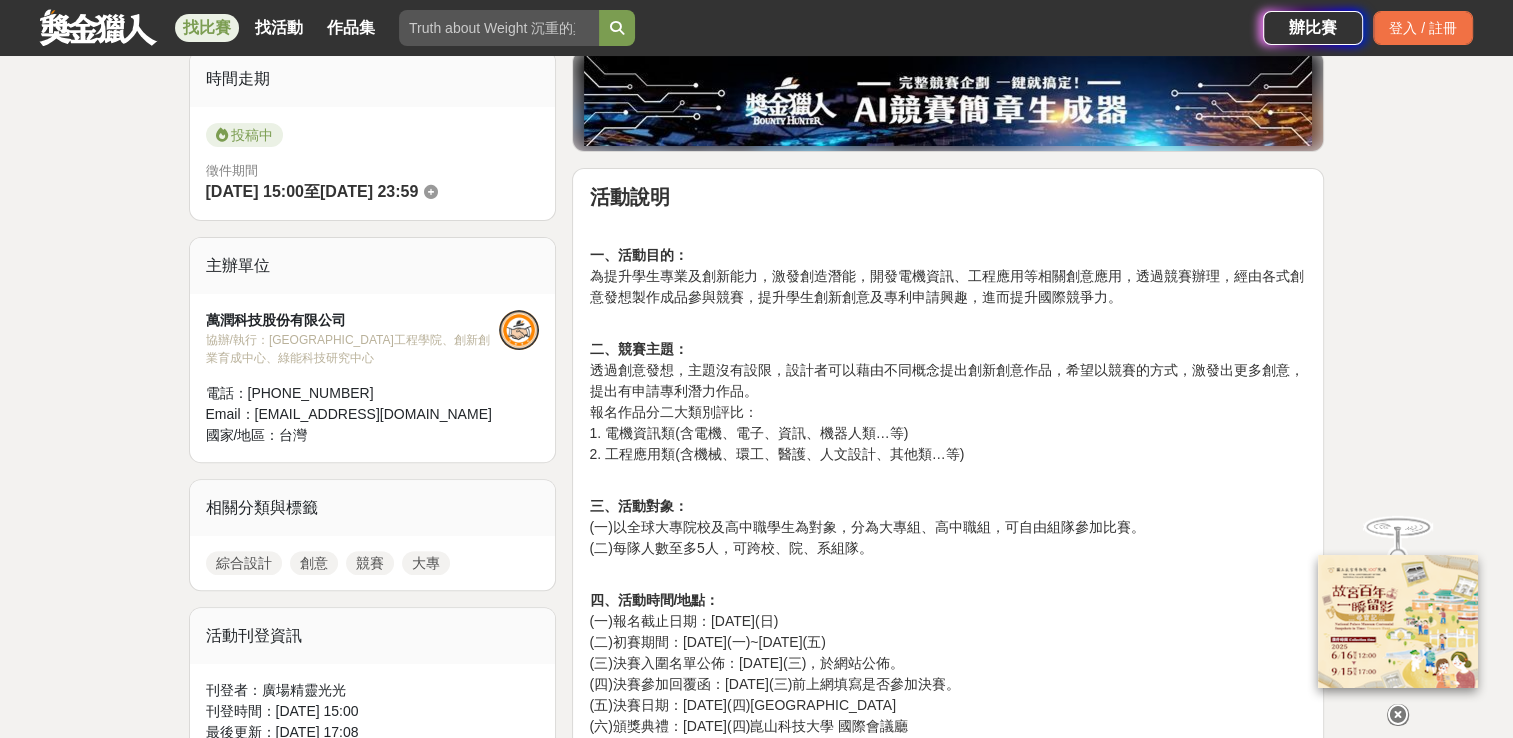 scroll, scrollTop: 600, scrollLeft: 0, axis: vertical 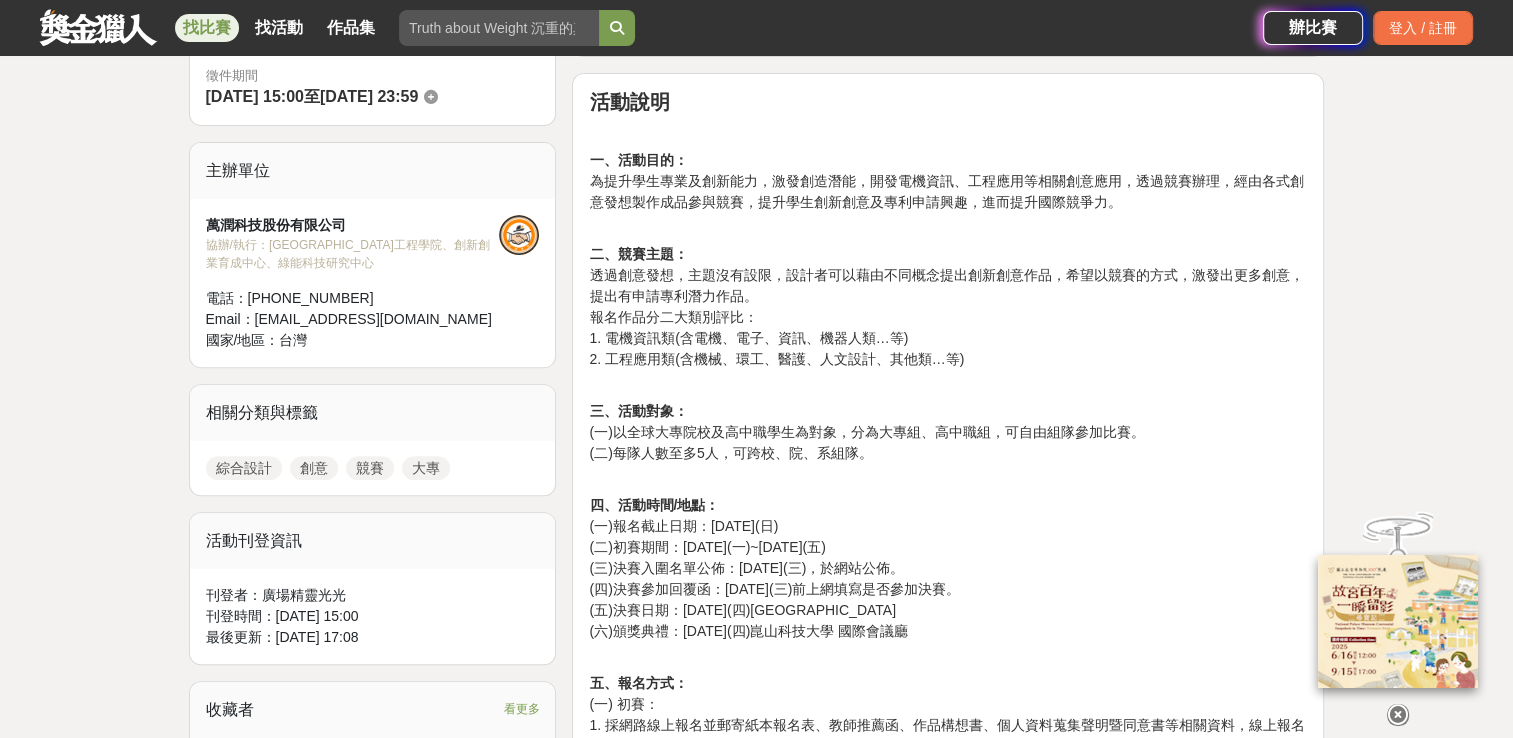 click on "二、競賽主題： 透過創意發想，主題沒有設限，設計者可以藉由不同概念提出創新創意作品，希望以競賽的方式，激發出更多創意，提出有申請專利潛力作品。 報名作品分二大類別評比： 1. 電機資訊類(含電機、電子、資訊、機器人類…等) 2. 工程應用類(含機械、環工、醫護、人文設計、其他類…等)" at bounding box center [948, 296] 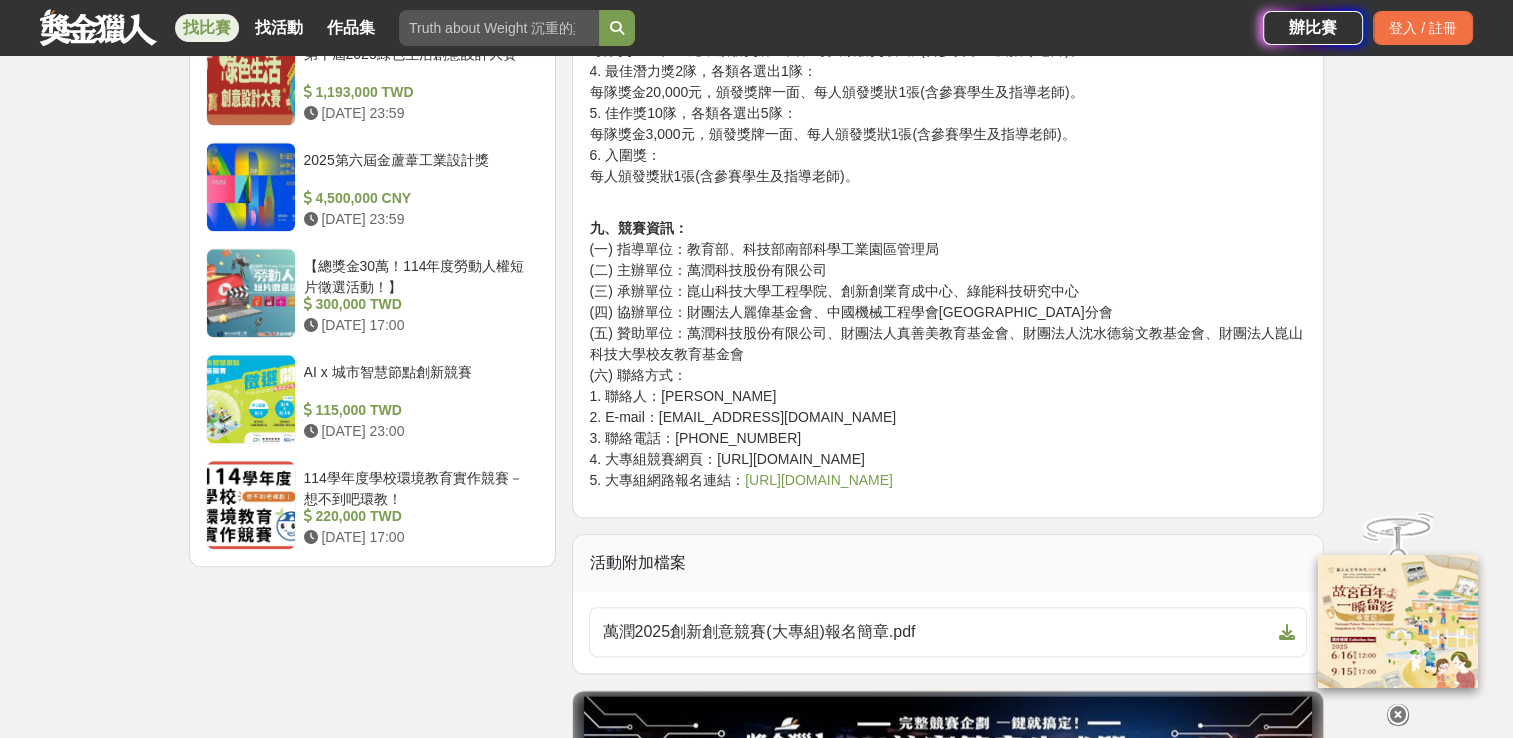 scroll, scrollTop: 2200, scrollLeft: 0, axis: vertical 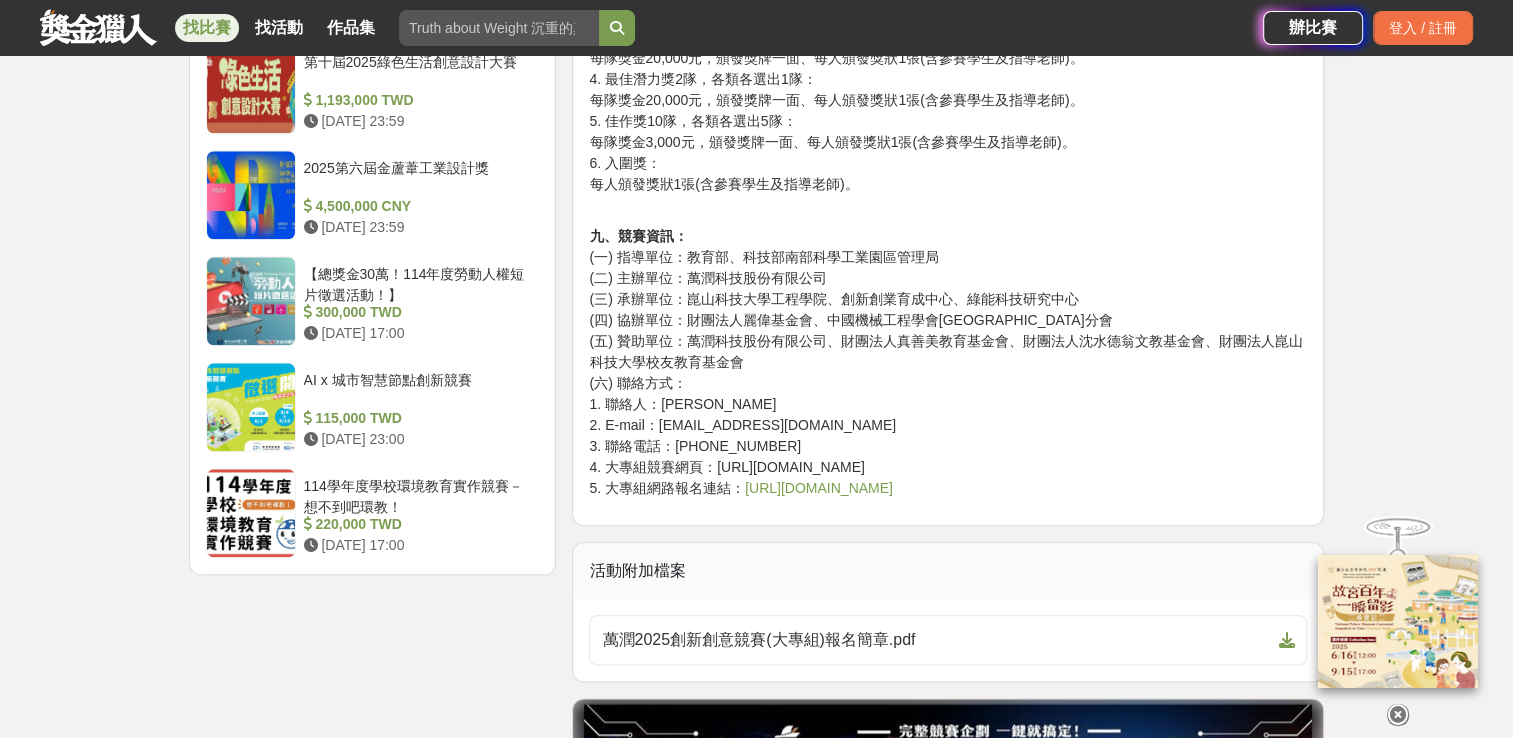 click on "九、競賽資訊： (一) 指導單位：教育部、科技部南部科學工業園區管理局 (二) 主辦單位：萬潤科技股份有限公司 (三) 承辦單位：崑山科技大學工程學院、創新創業育成中心、綠能科技研究中心 (四) 協辦單位：財團法人麗偉基金會、中國機械工程學會高雄市分會 (五) 贊助單位：萬潤科技股份有限公司、財團法人真善美教育基金會、財團法人沈水德翁文教基金會、財團法人崑山科技大學校友教育基金會 (六) 聯絡方式： 1. 聯絡人：[PERSON_NAME] 2. E-mail：[EMAIL_ADDRESS][DOMAIN_NAME] 3. 聯絡電話：[PHONE_NUMBER]. 大專組競賽網頁：[URL][DOMAIN_NAME] 5. 大專組網路報名連結：  [URL][DOMAIN_NAME]" at bounding box center (948, 352) 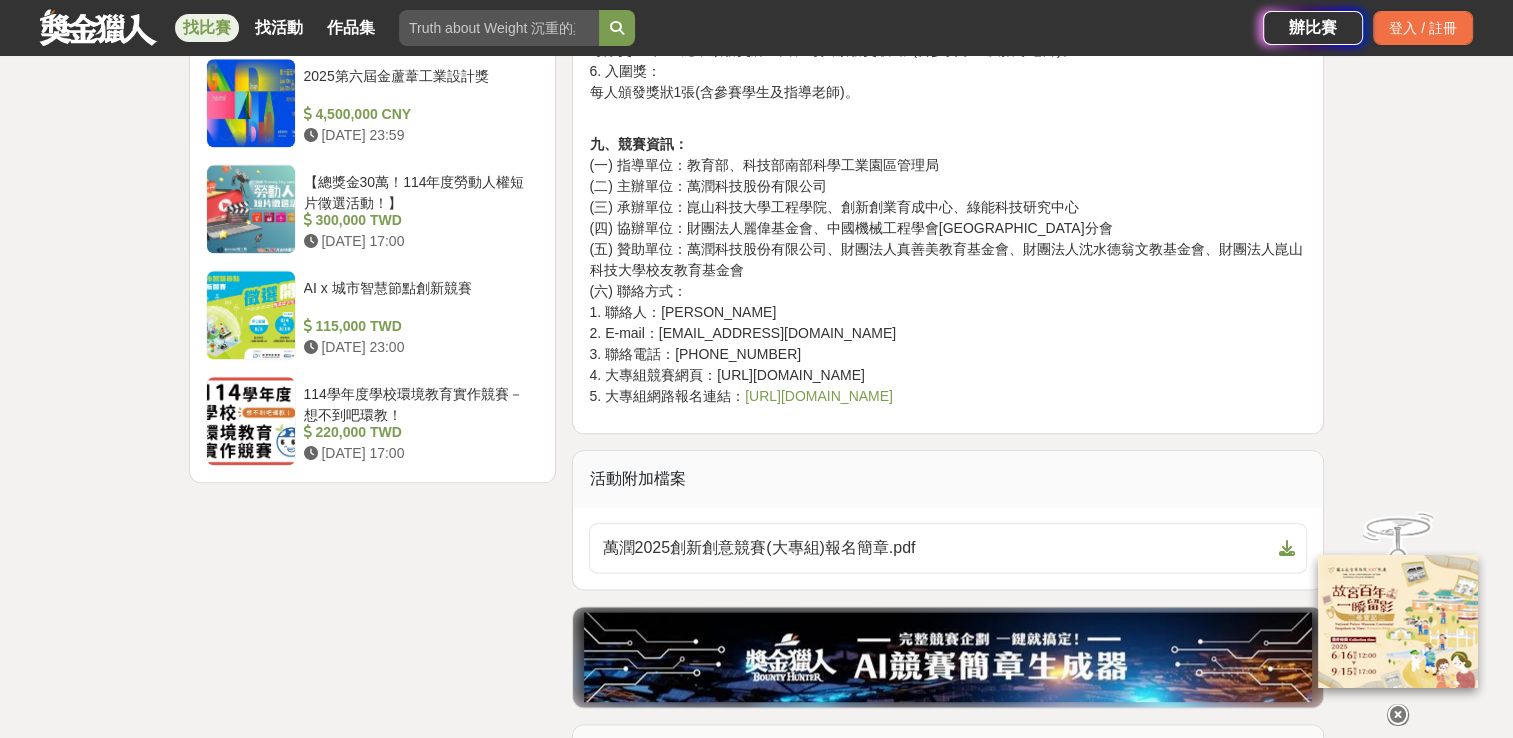 scroll, scrollTop: 2300, scrollLeft: 0, axis: vertical 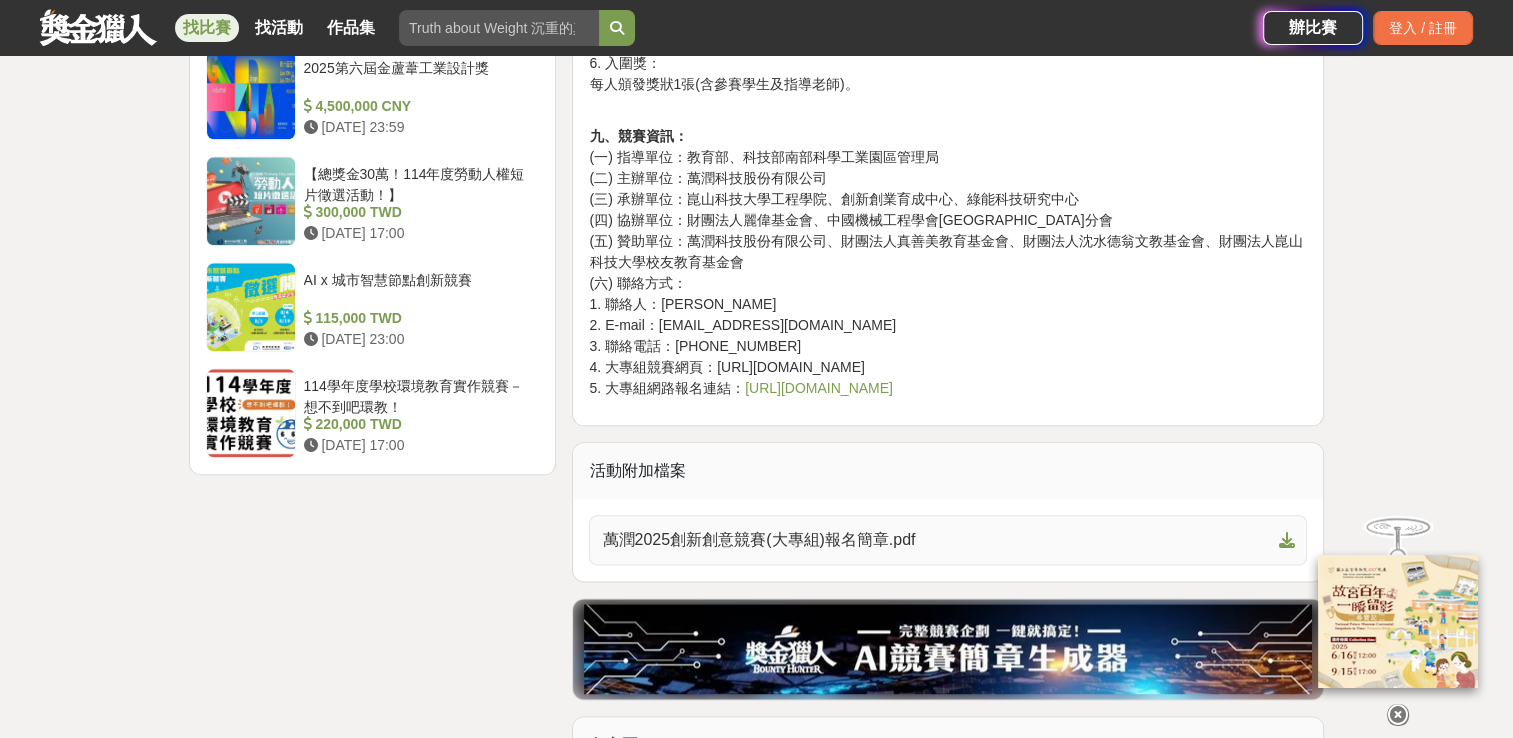 click on "萬潤2025創新創意競賽(大專組)報名簡章.pdf" at bounding box center (936, 540) 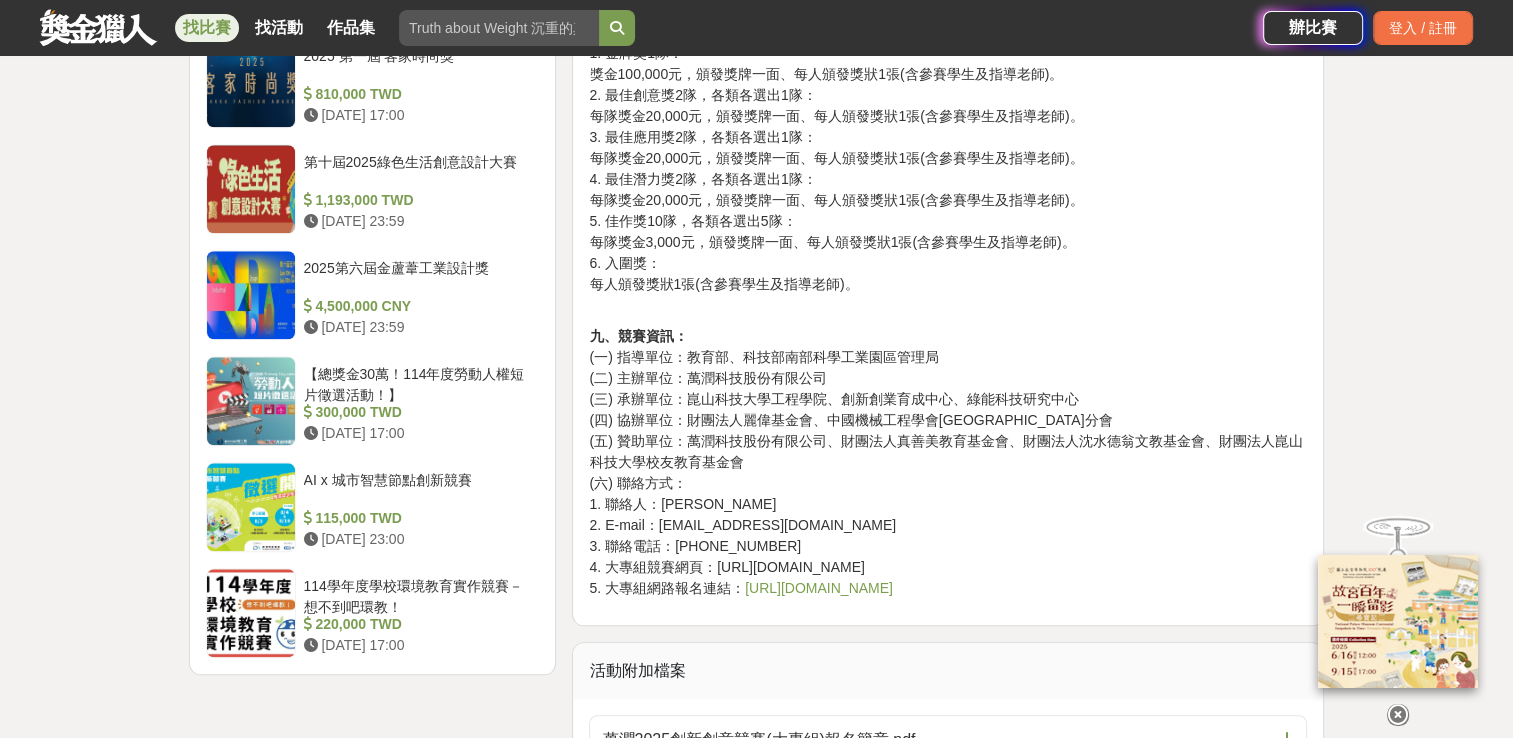 scroll, scrollTop: 2400, scrollLeft: 0, axis: vertical 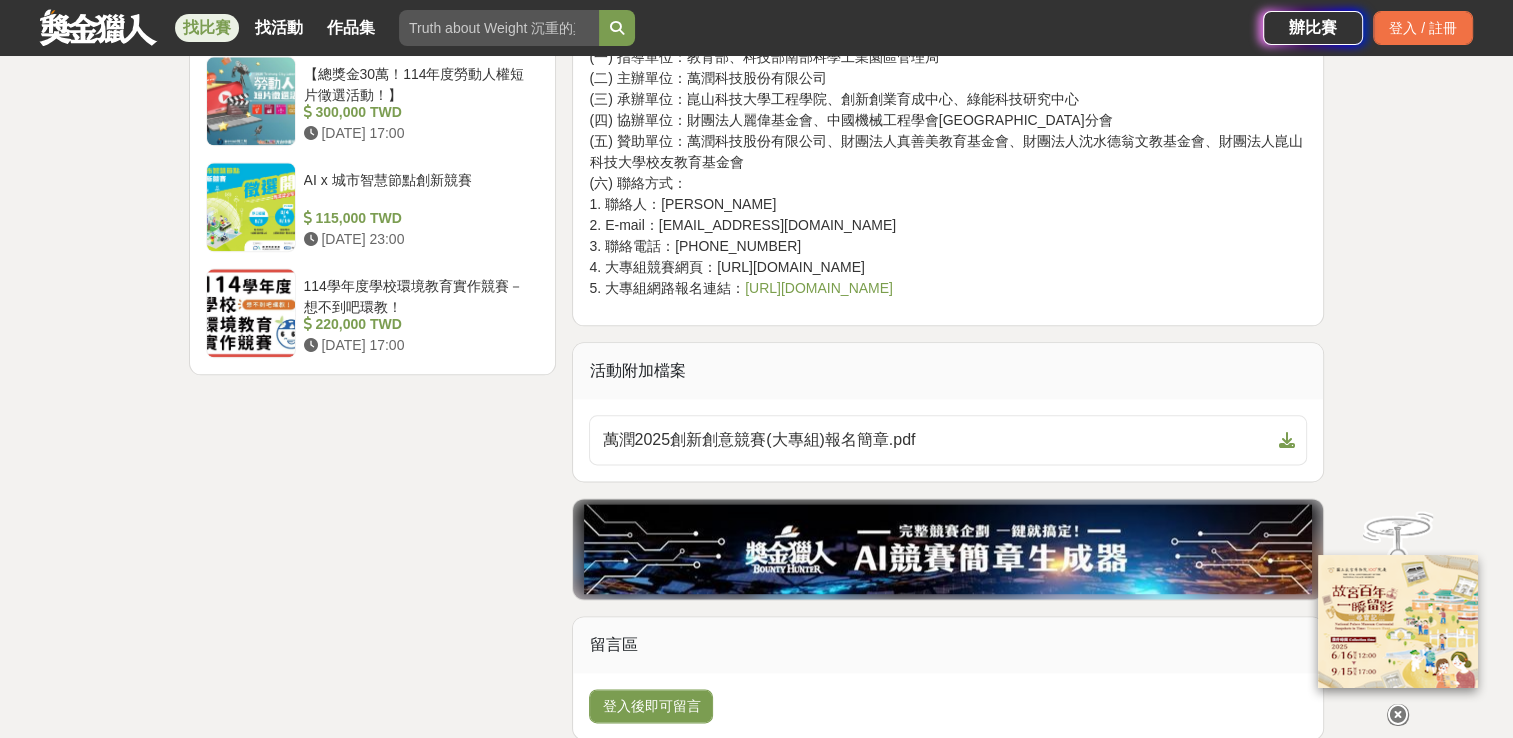 click on "[URL][DOMAIN_NAME]" at bounding box center [819, 288] 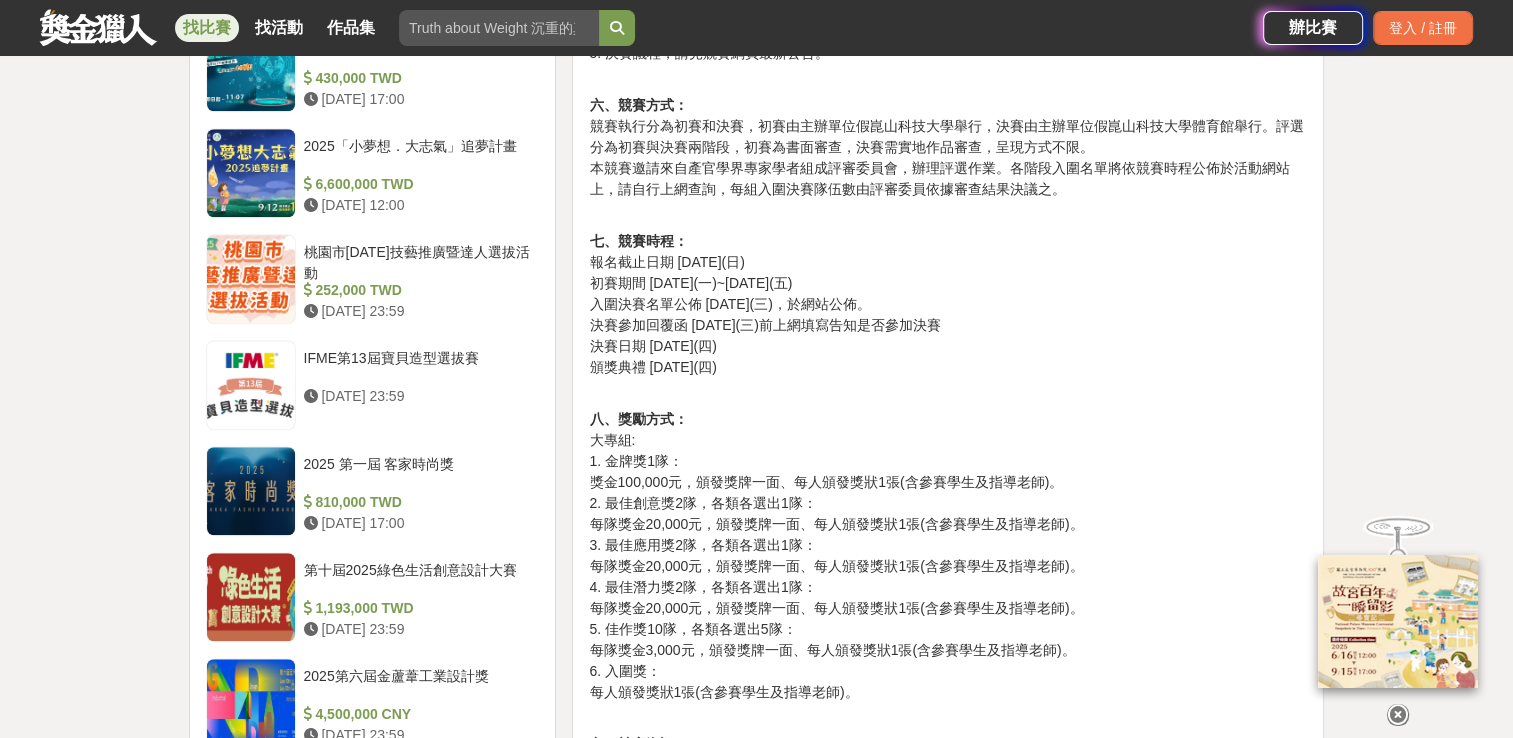 scroll, scrollTop: 1668, scrollLeft: 0, axis: vertical 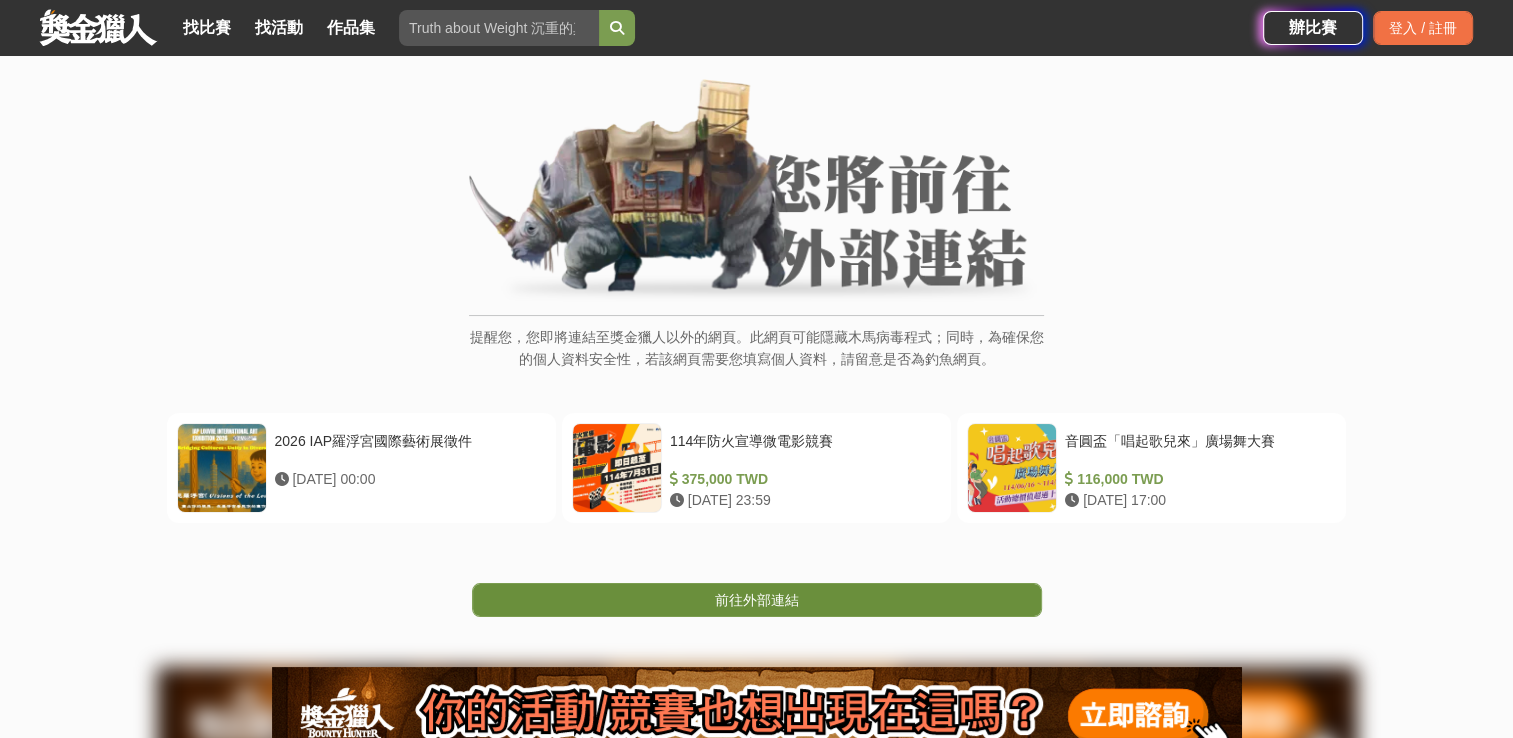 click on "前往外部連結" at bounding box center (757, 600) 